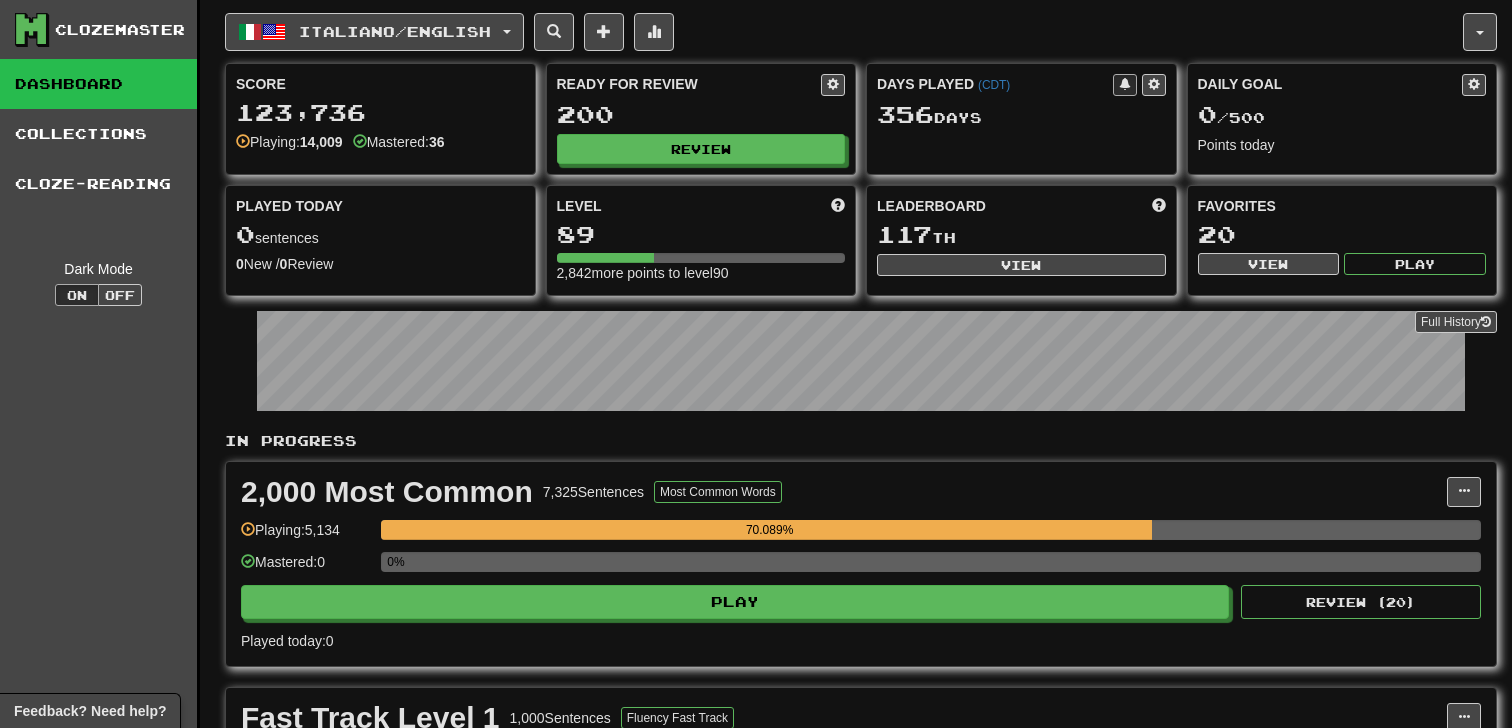 scroll, scrollTop: 0, scrollLeft: 0, axis: both 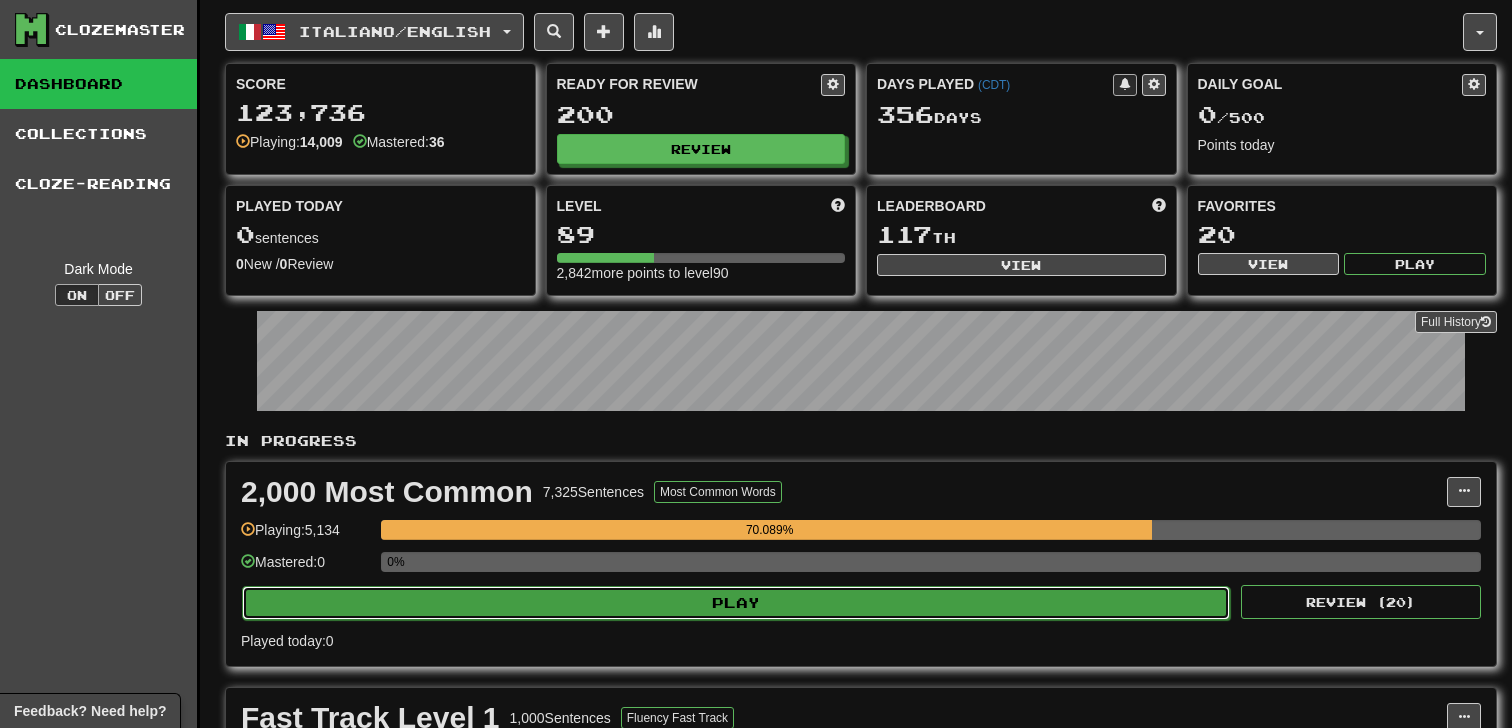 click on "Play" at bounding box center (736, 603) 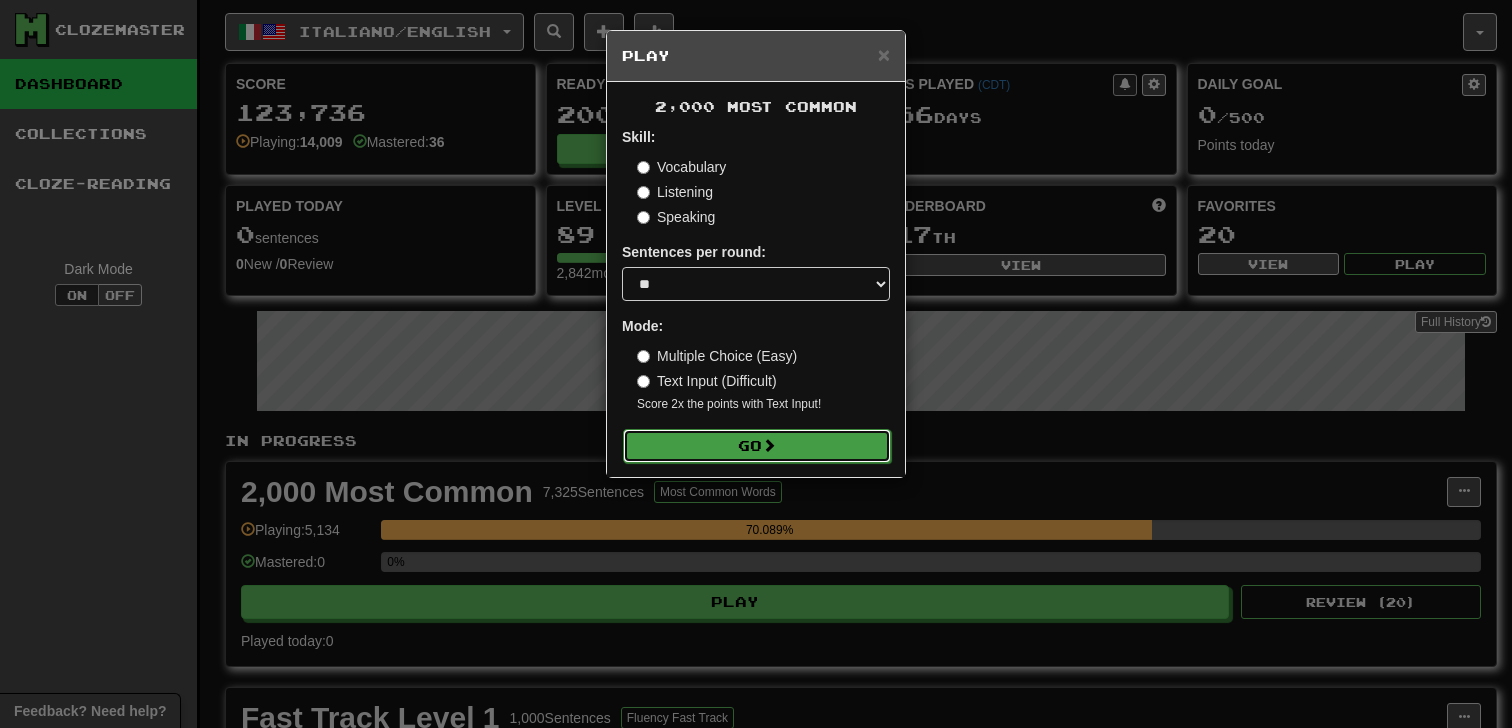 click on "Skill: Vocabulary Listening Speaking Sentences per round: * ** ** ** ** ** *** ******** Mode: Multiple Choice (Easy) Text Input (Difficult) Score 2x the points with Text Input ! Go" at bounding box center (756, 294) 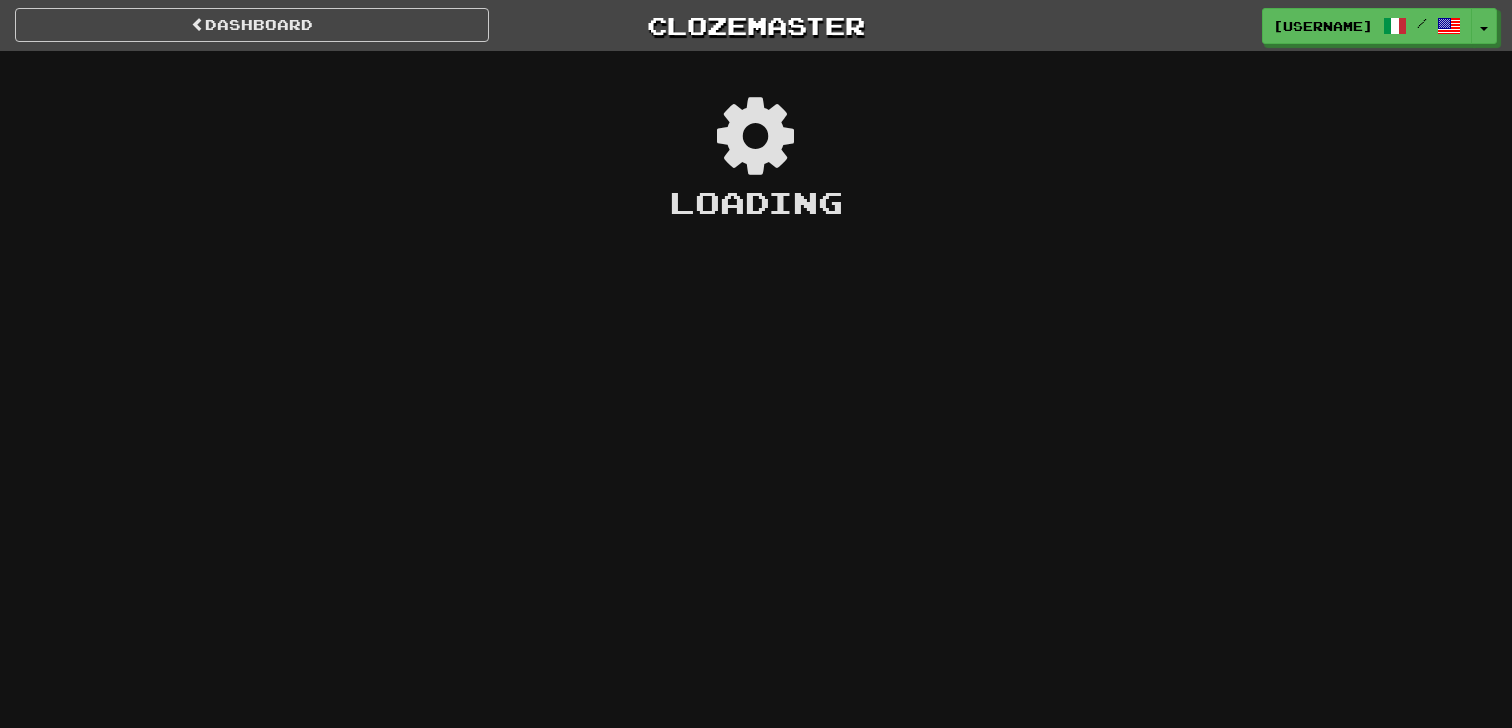 scroll, scrollTop: 0, scrollLeft: 0, axis: both 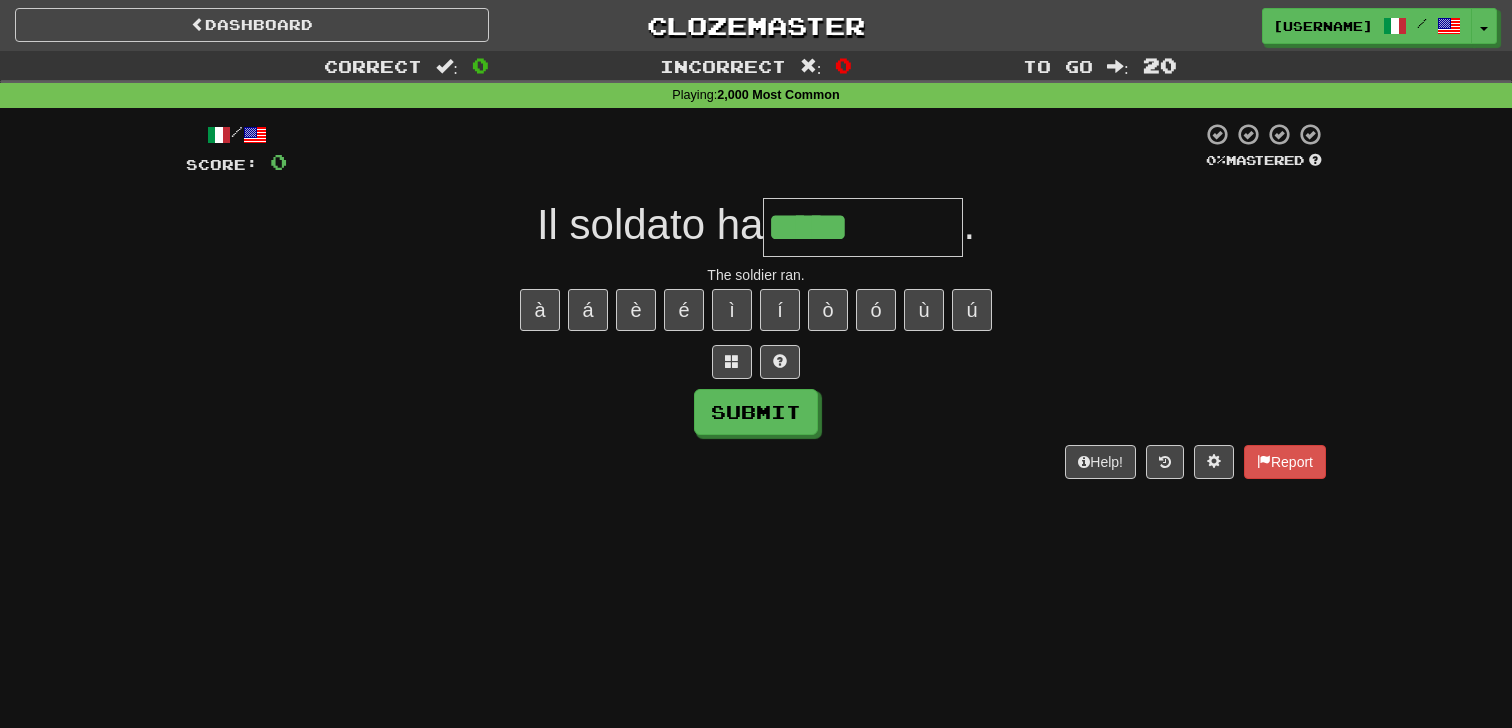 type on "*****" 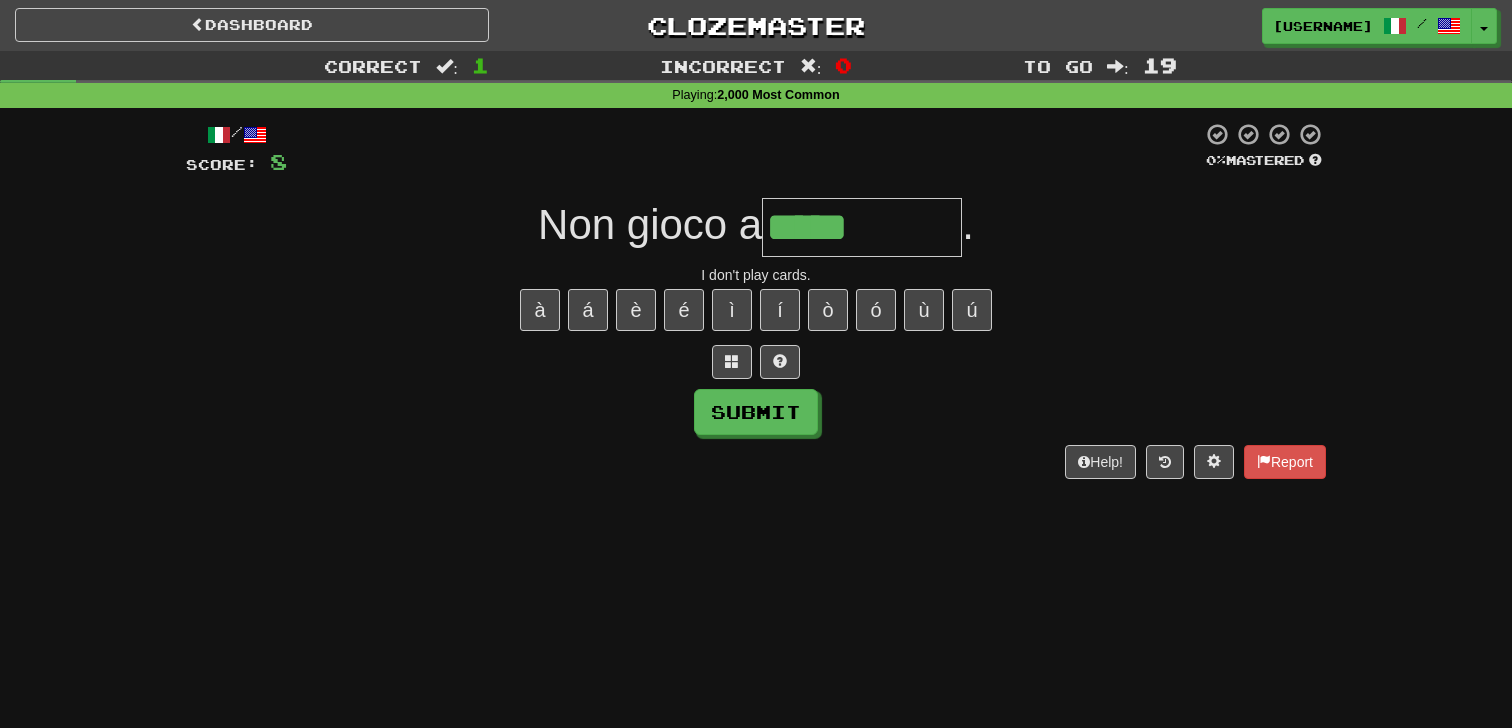 type on "*****" 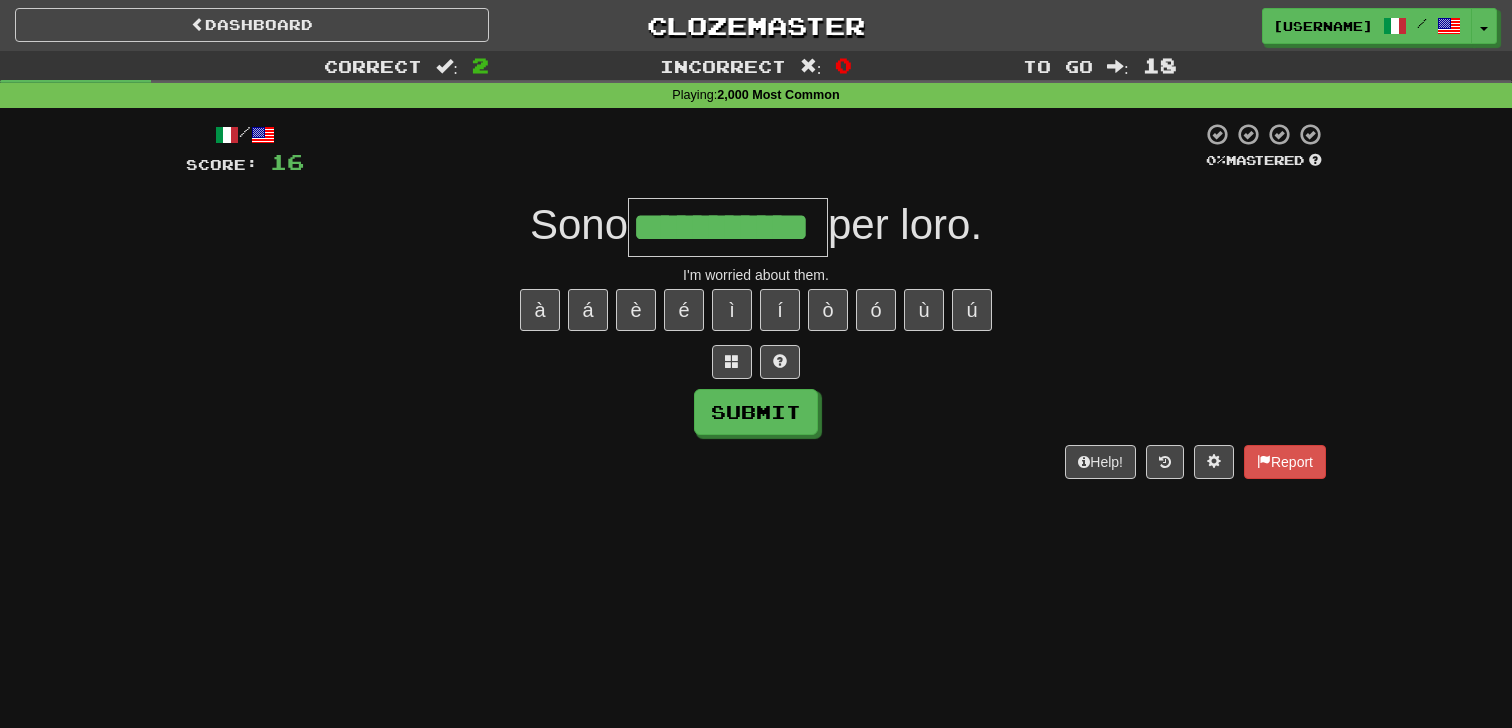 scroll, scrollTop: 0, scrollLeft: 46, axis: horizontal 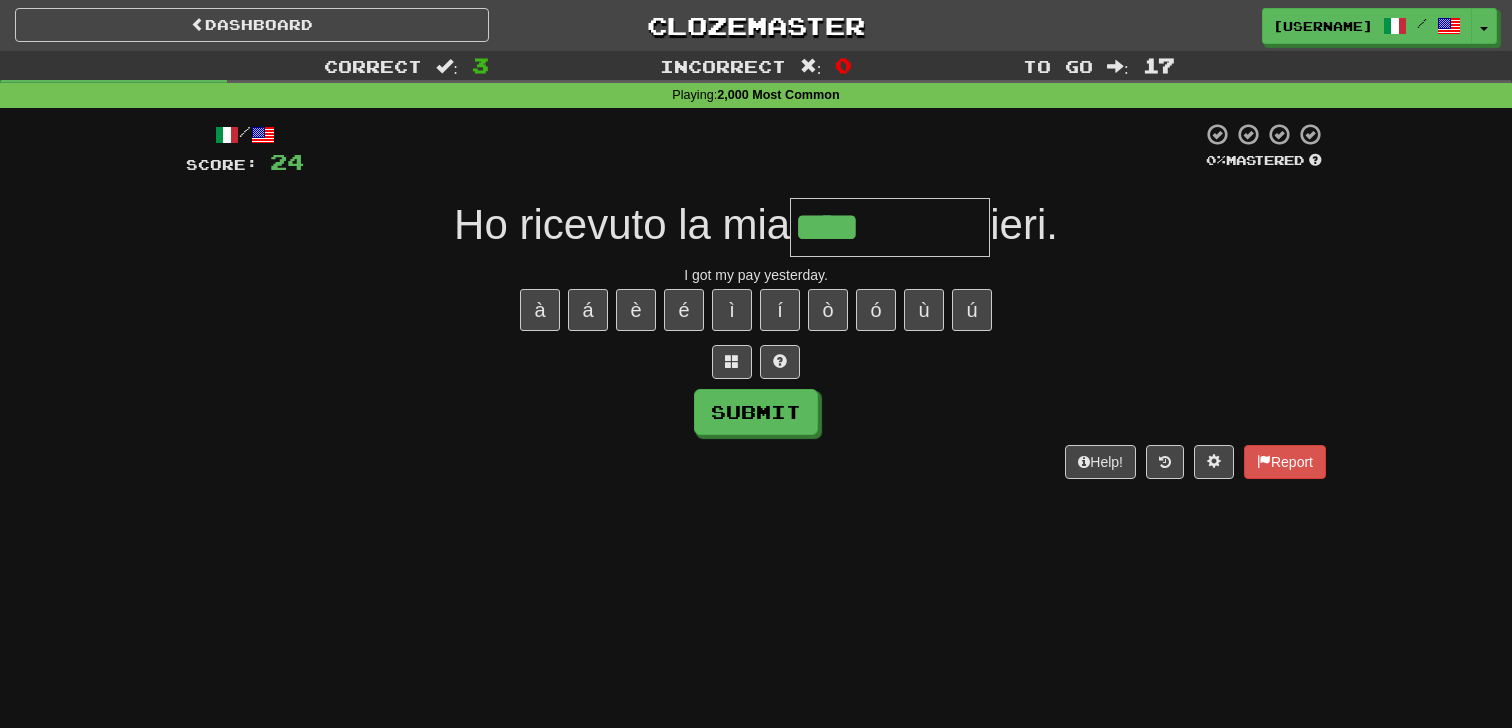 type on "****" 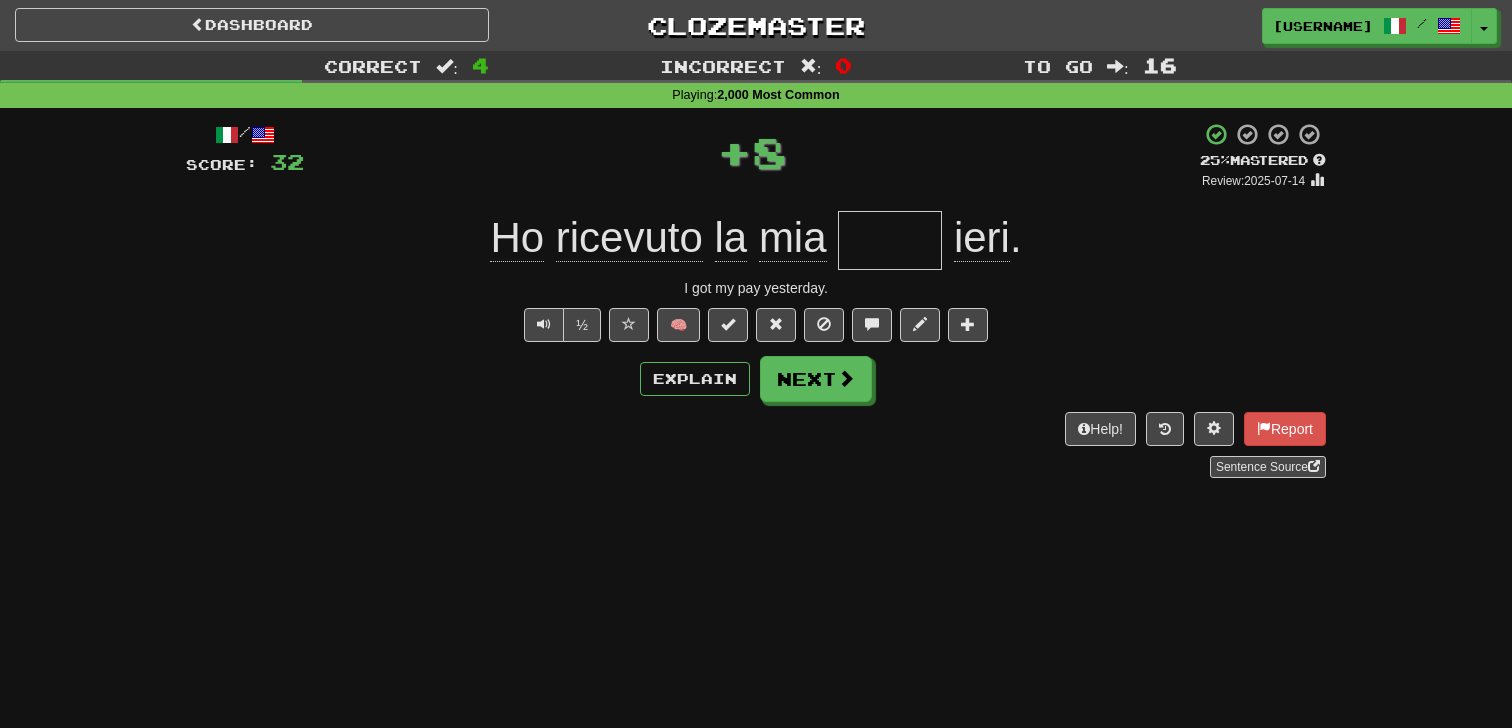 type on "*" 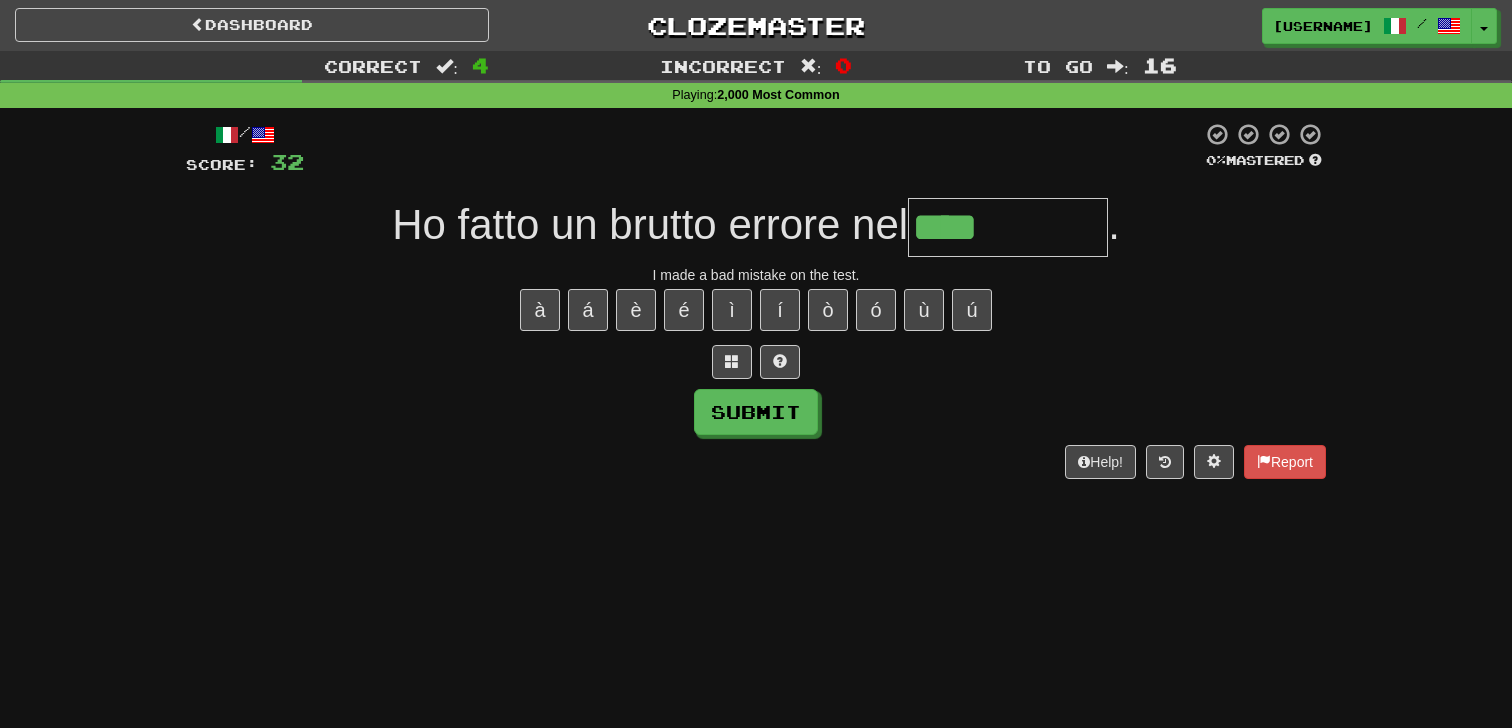 type on "****" 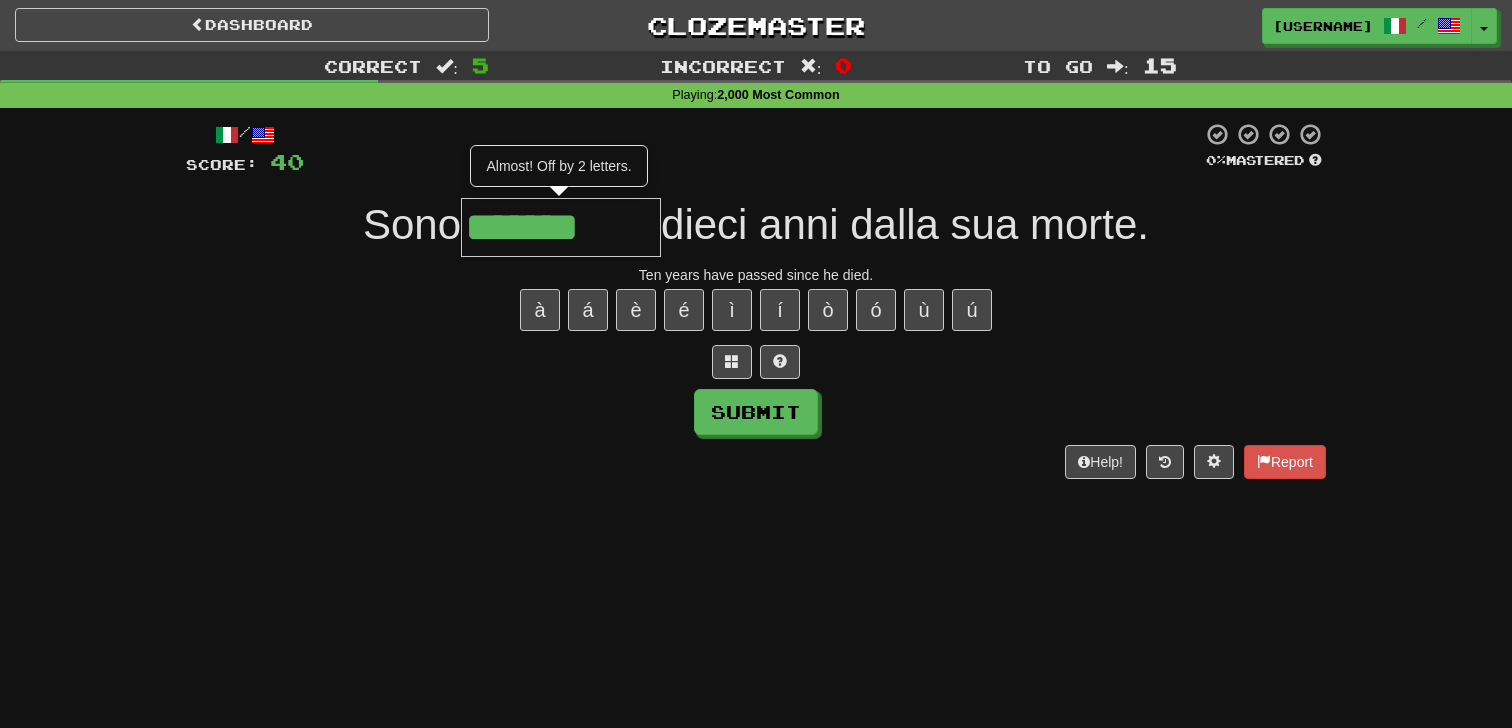 type on "*******" 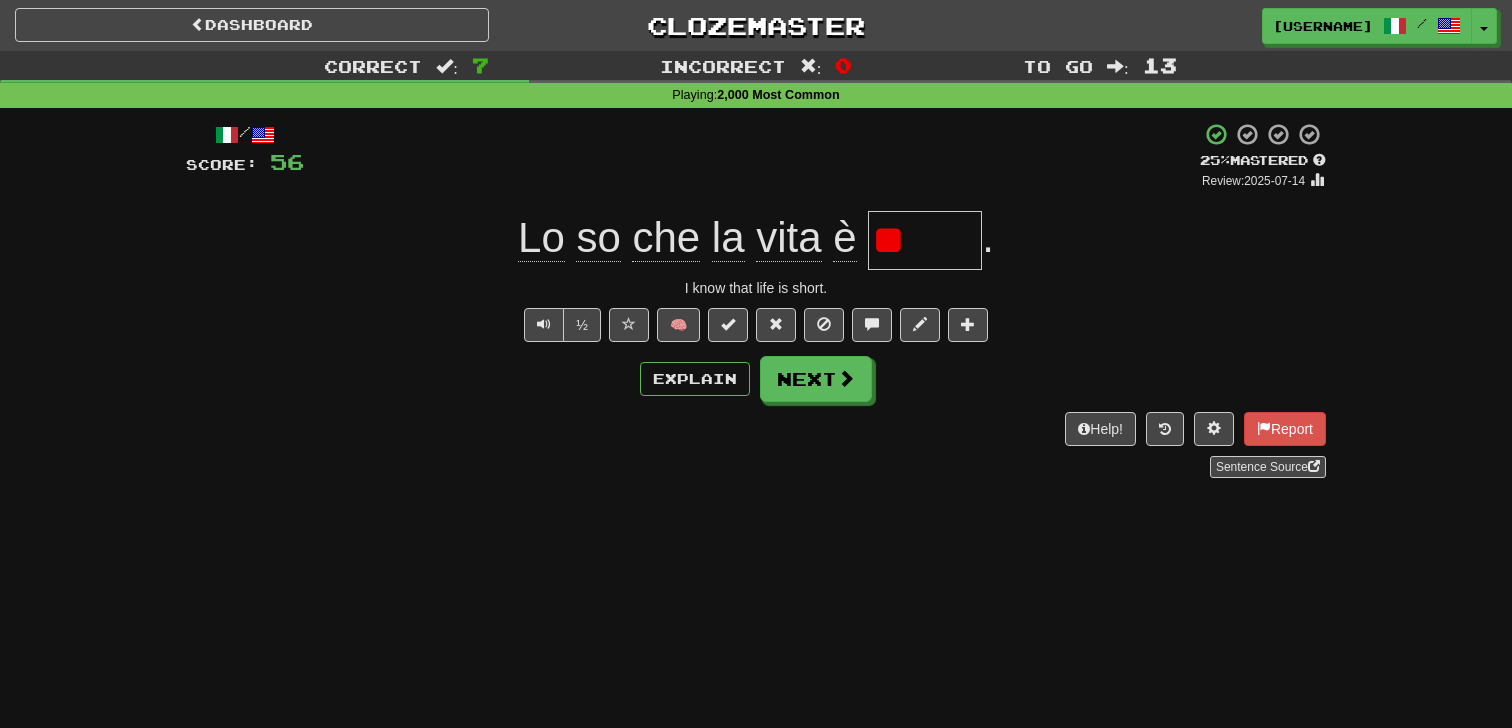 type on "*" 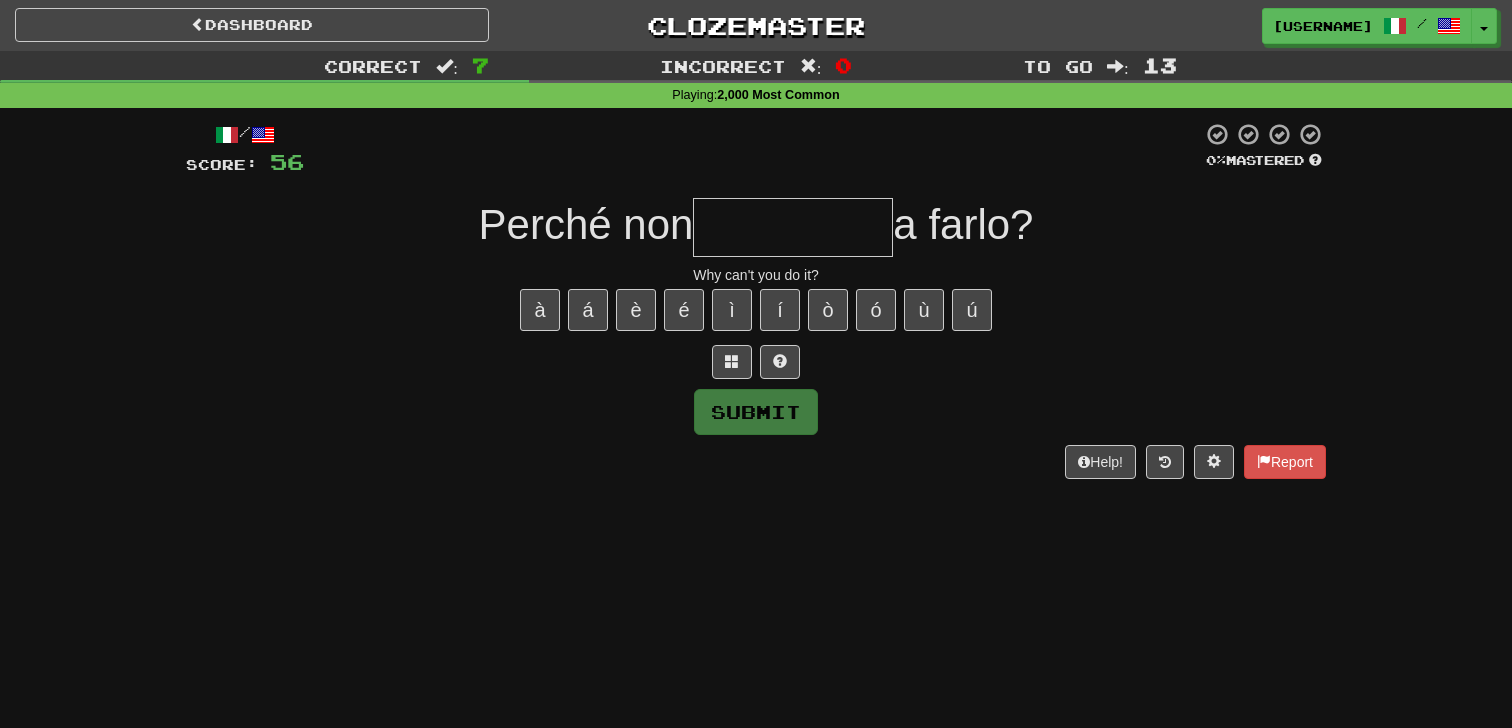 click on "/  Score:   56 0 %  Mastered Perché non   a farlo? Why can't you do it? à á è é ì í ò ó ù ú Submit  Help!  Report" at bounding box center [756, 300] 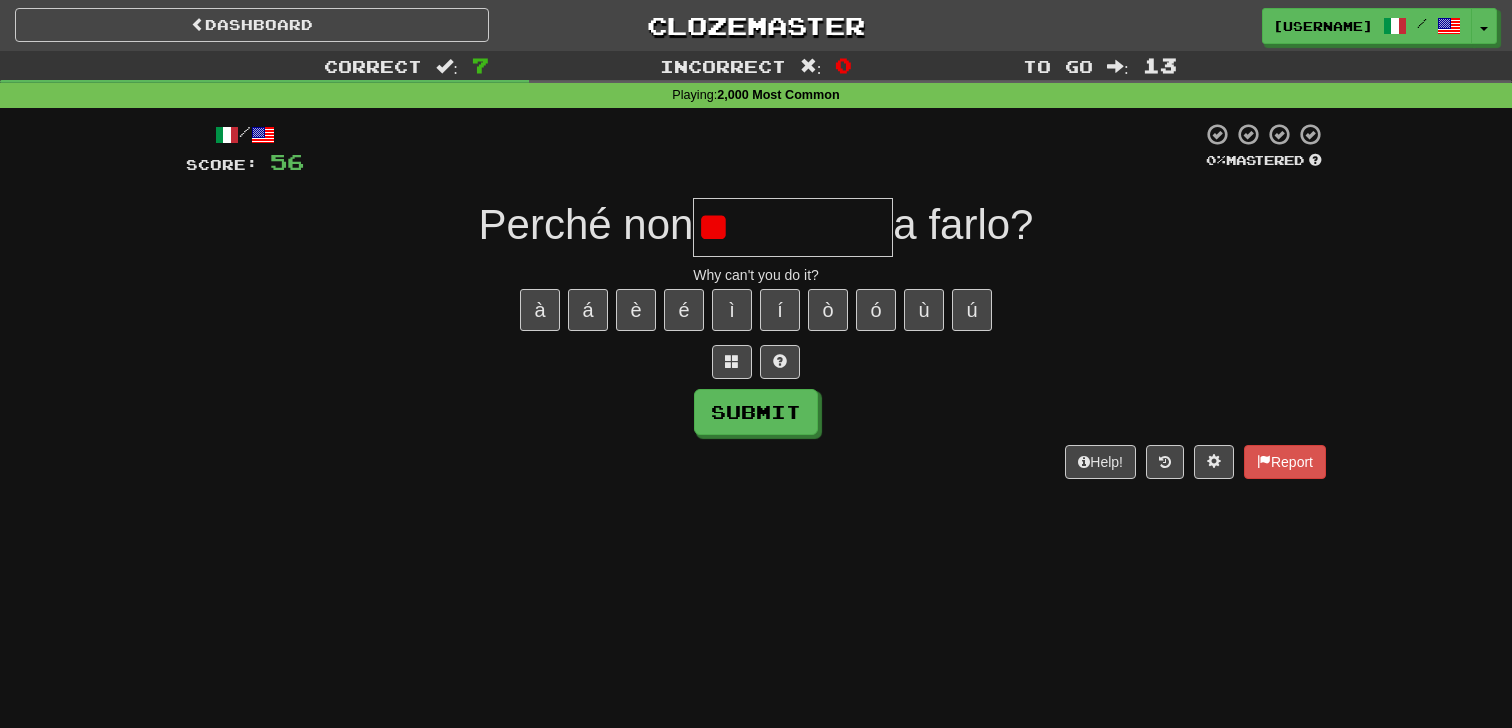 type on "*" 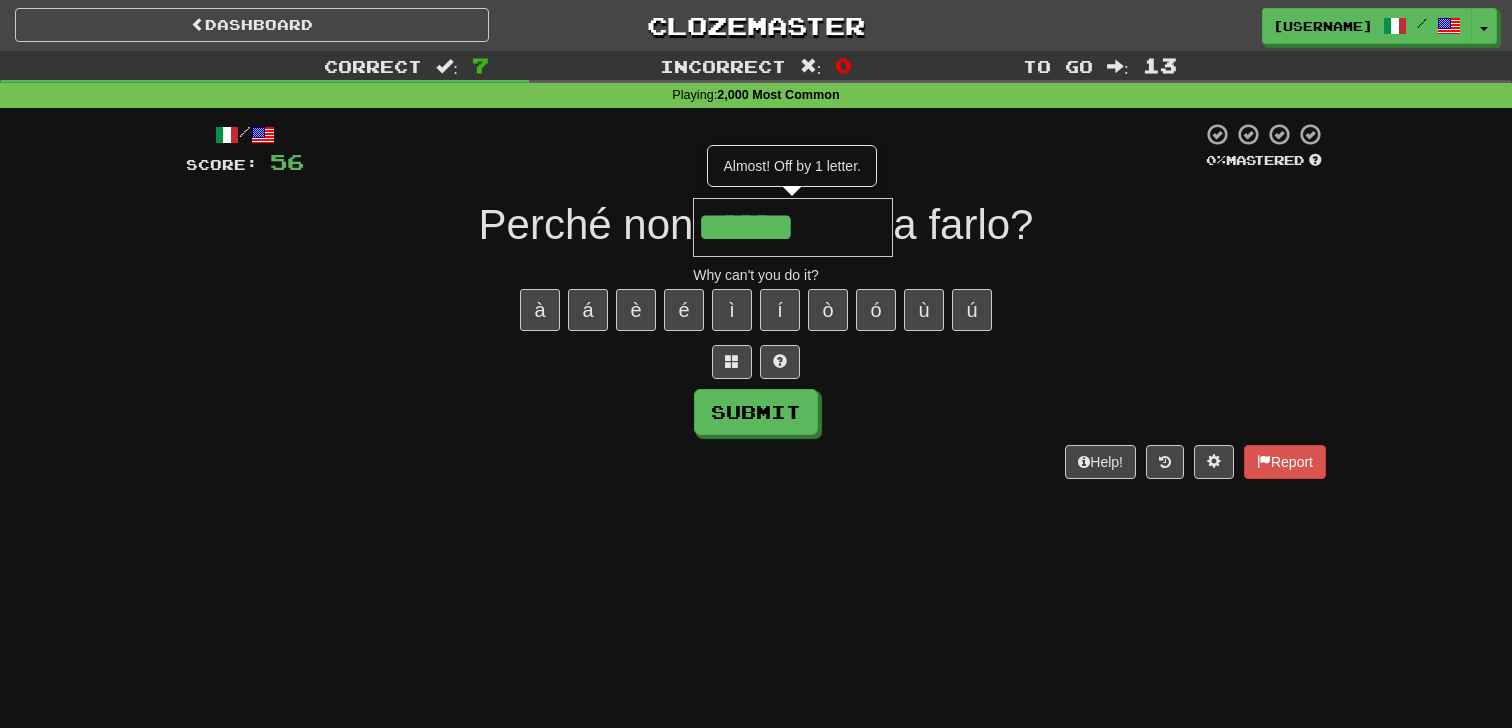 type on "******" 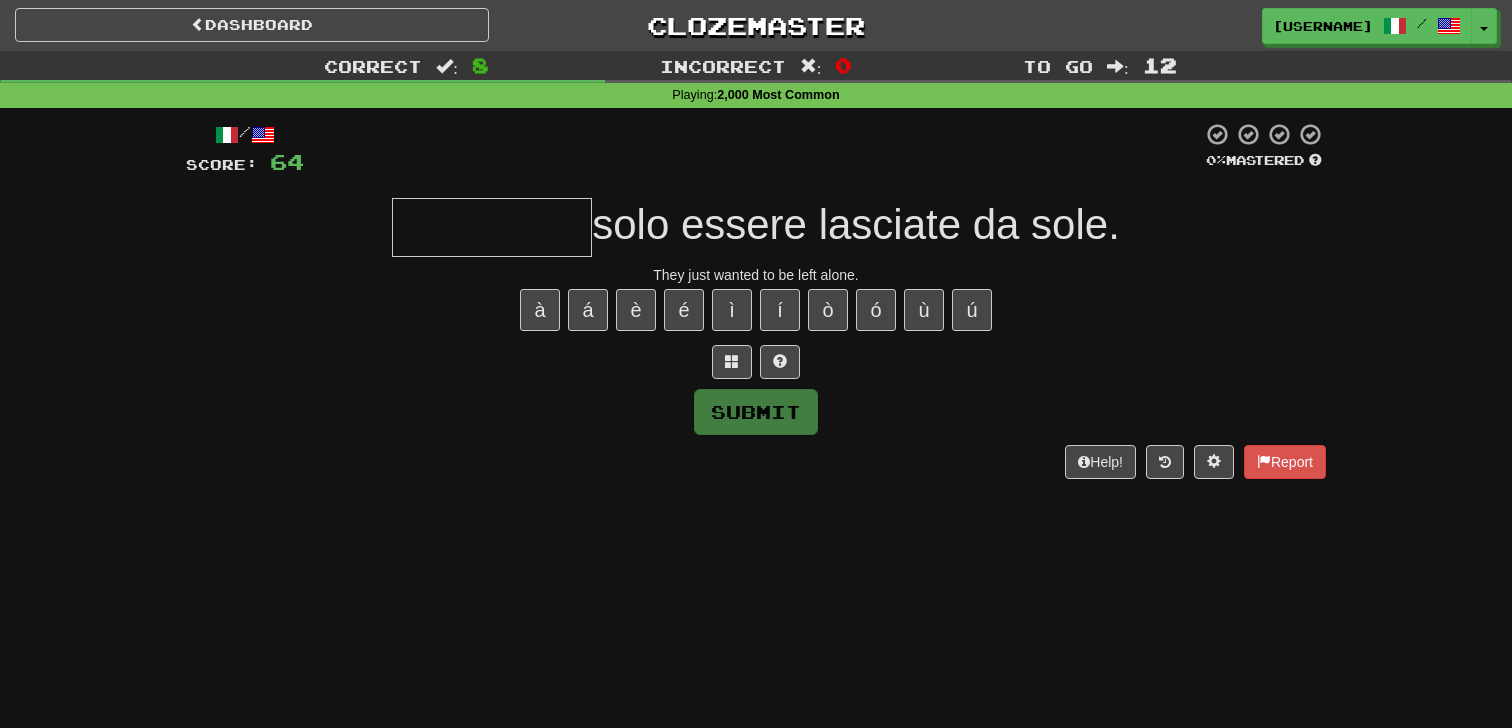 type on "*" 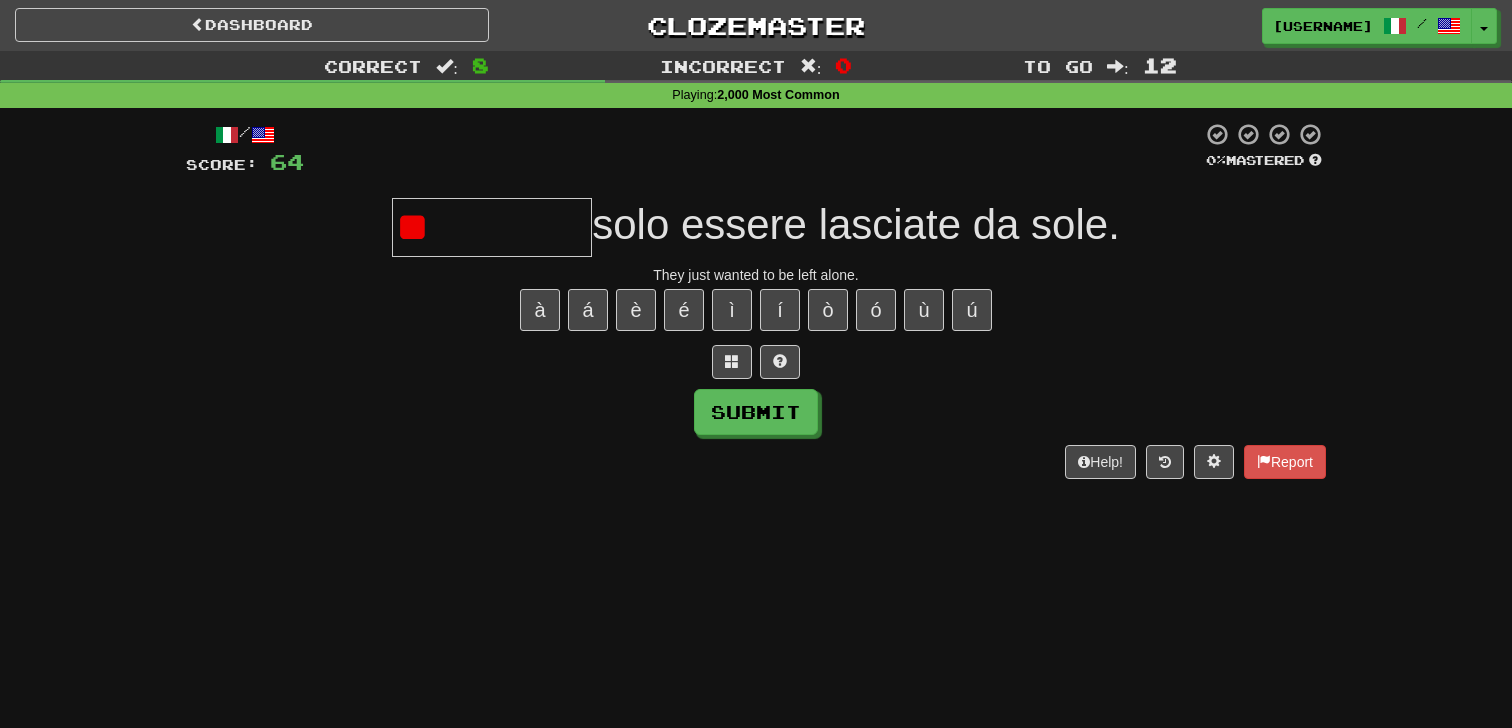 type on "*" 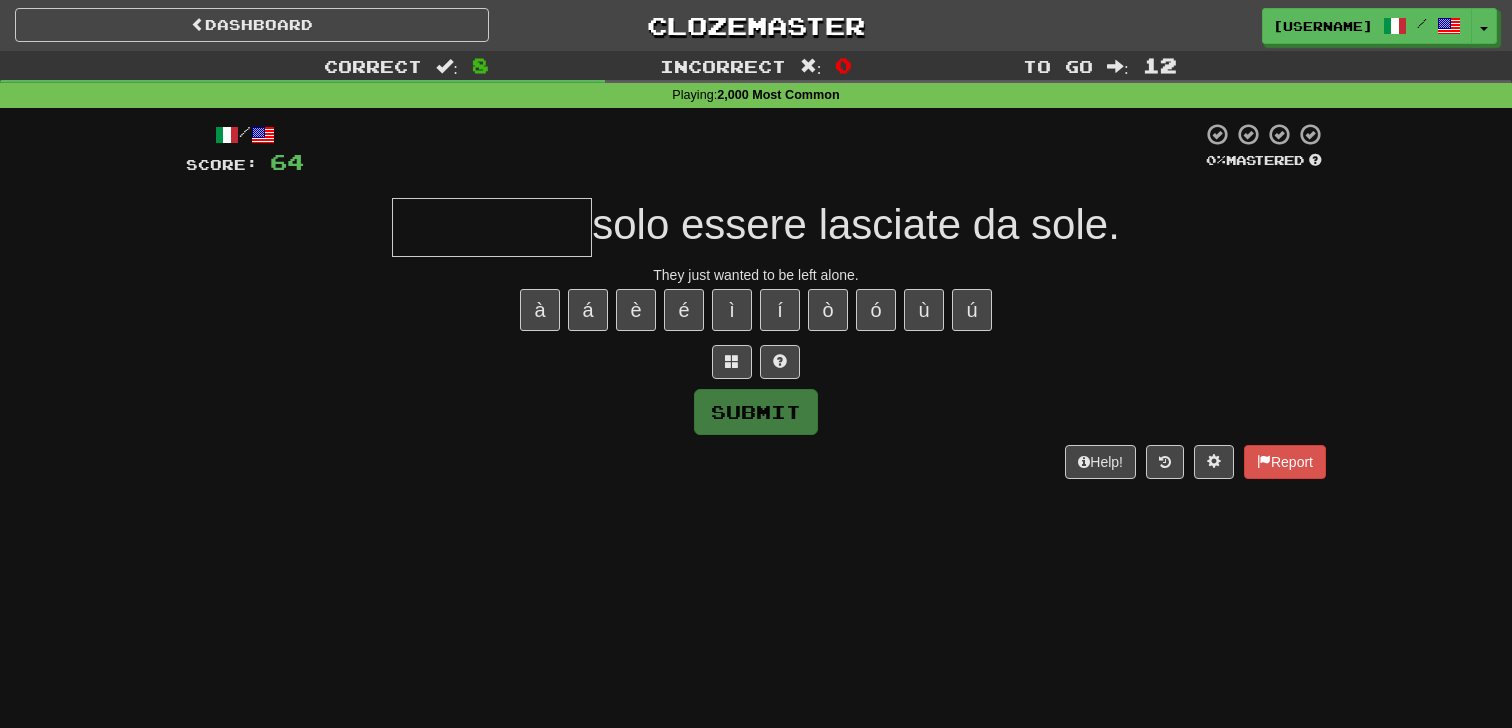 type on "*" 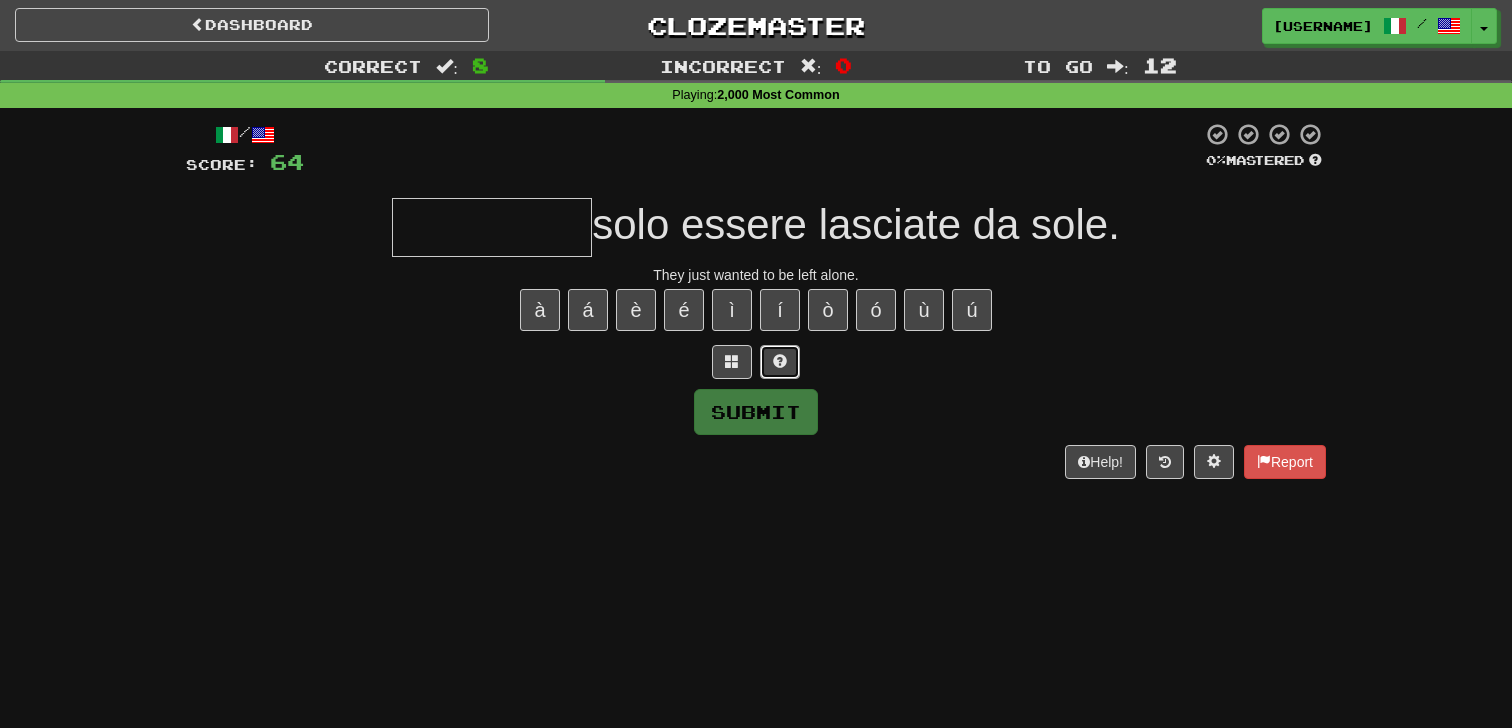 click at bounding box center (780, 362) 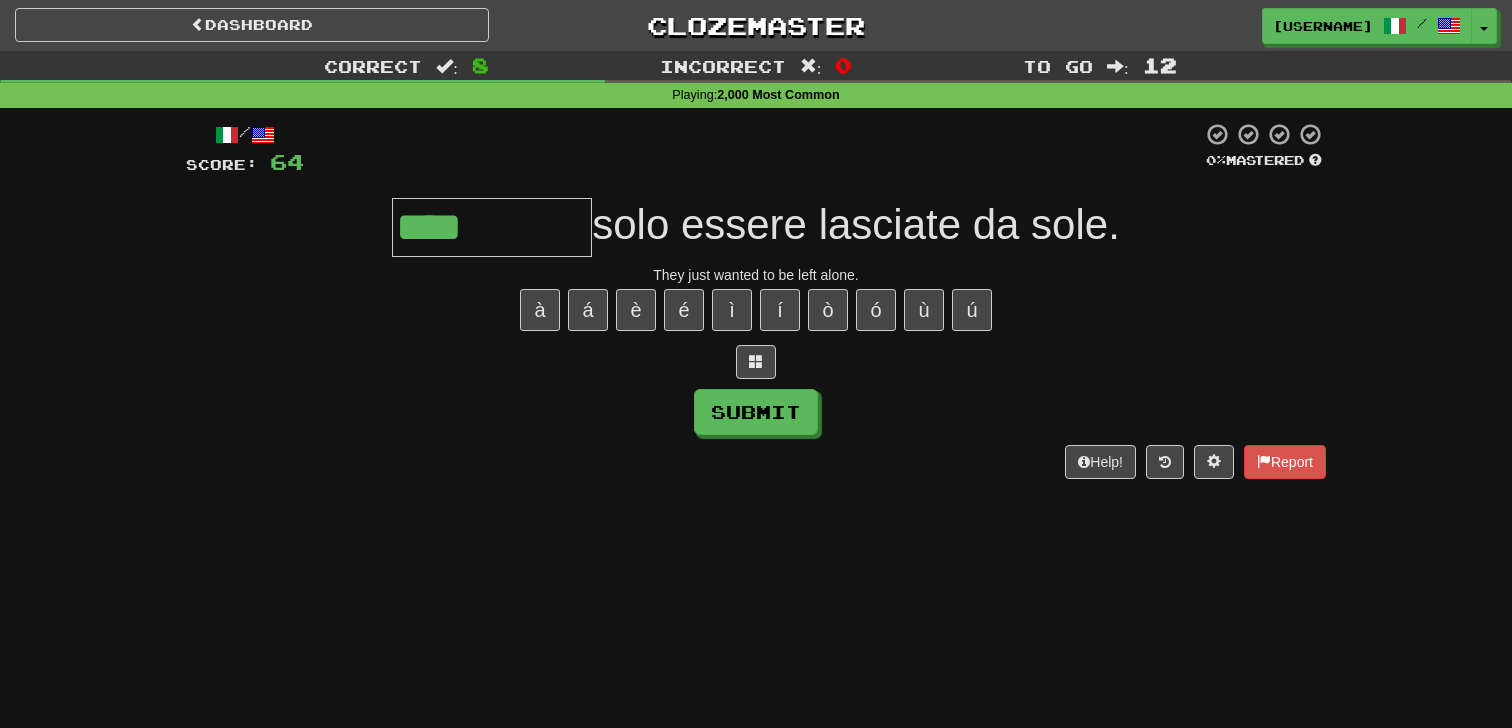 type on "********" 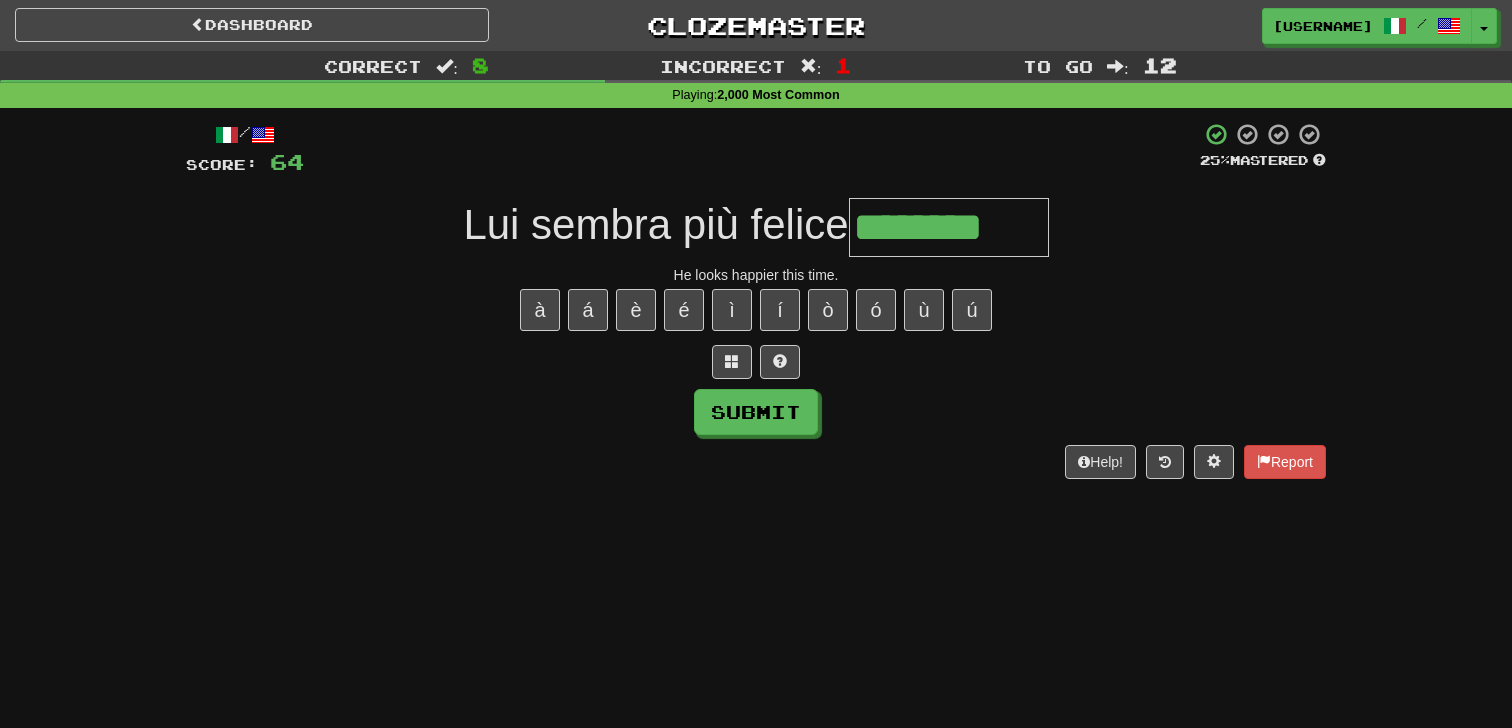 type on "********" 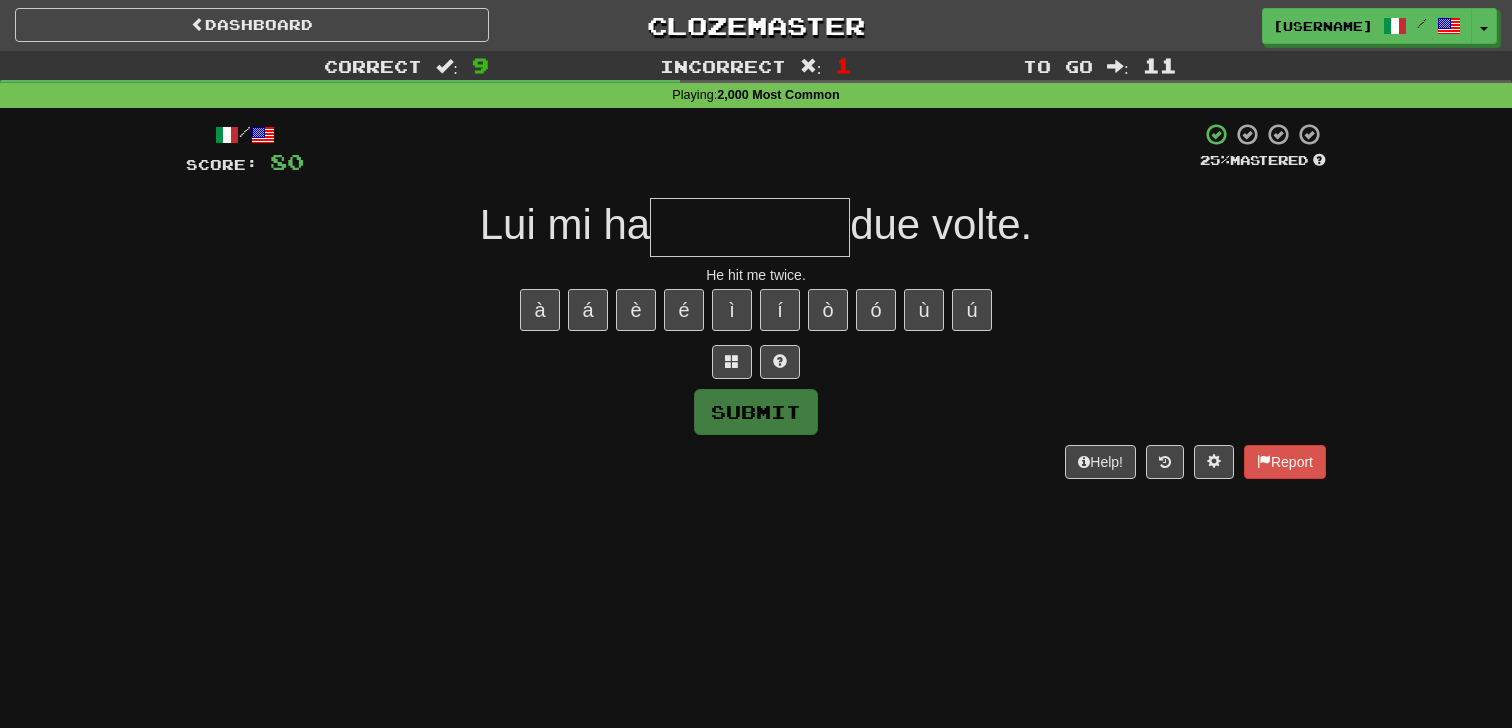 type on "*" 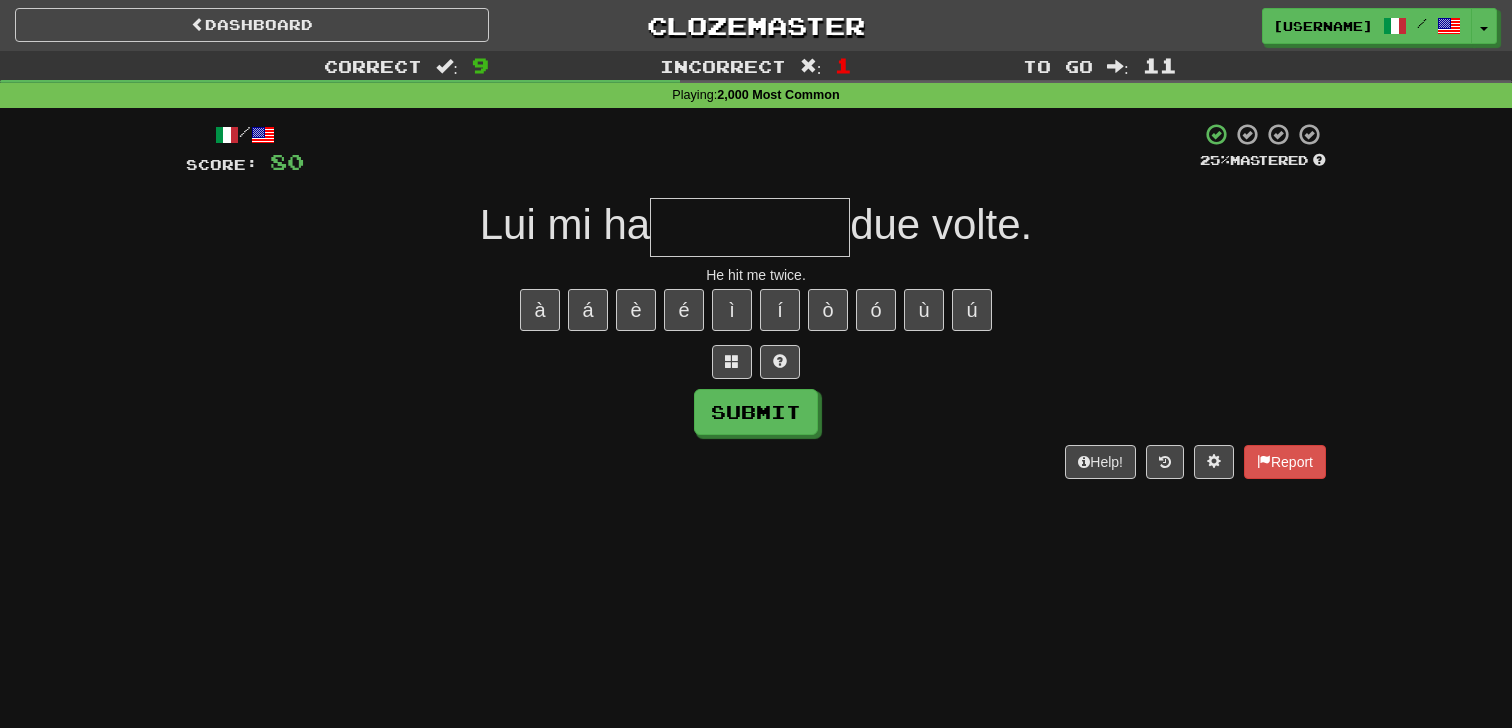 type on "*" 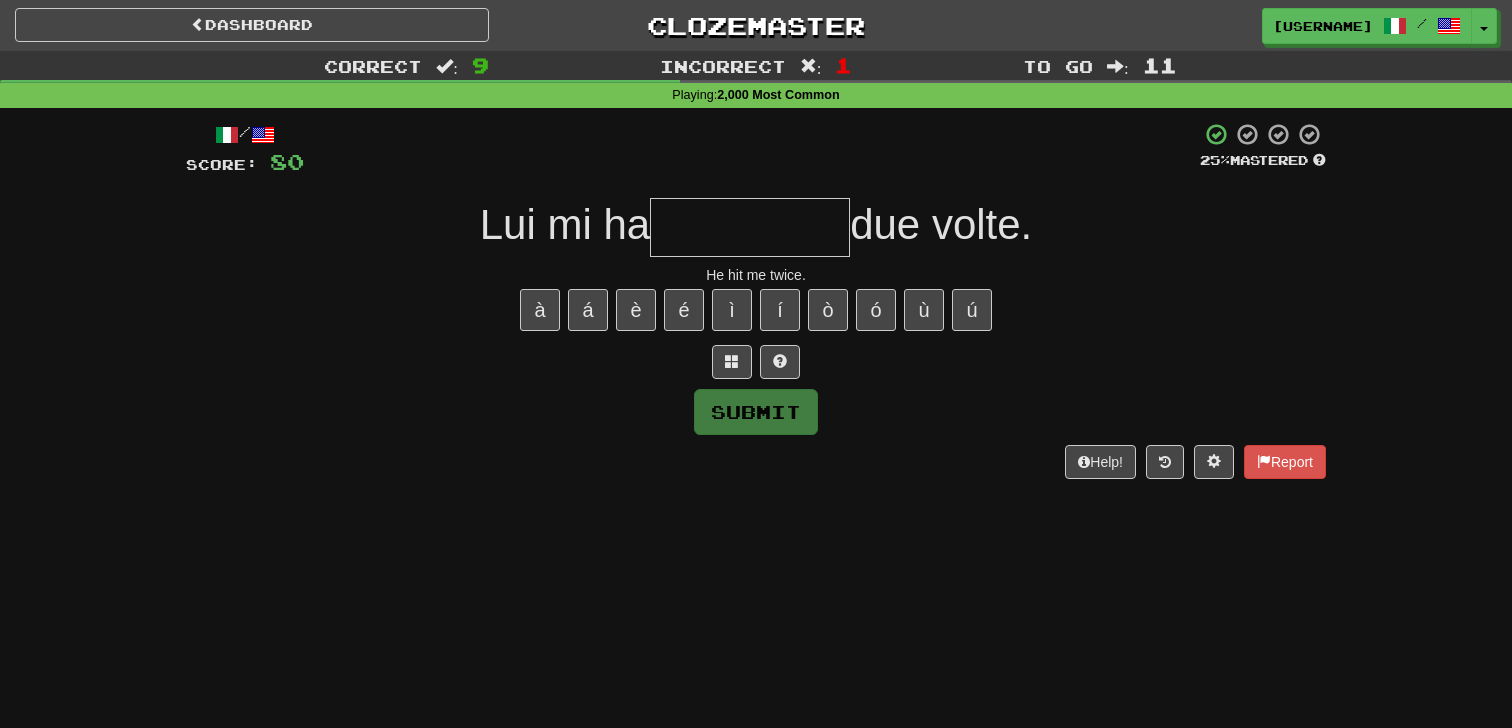 type on "*" 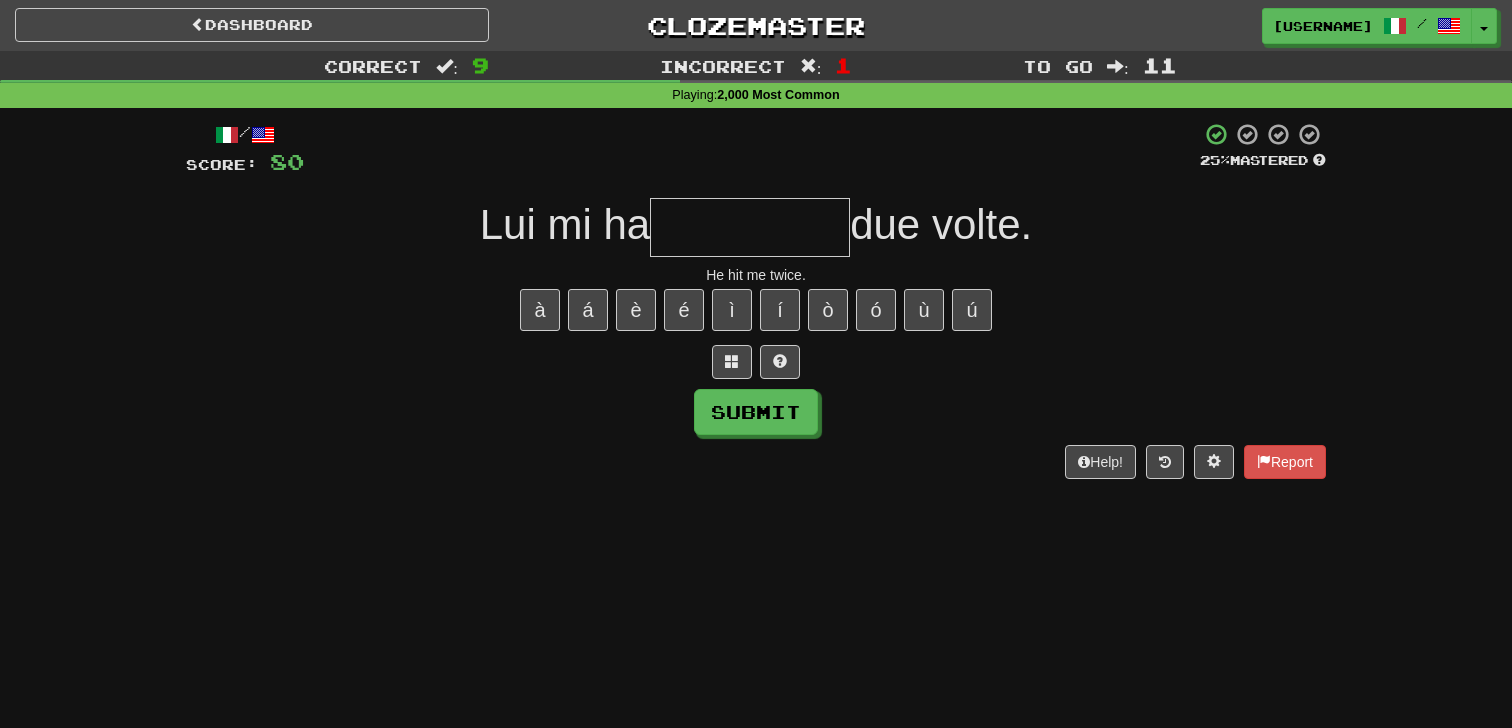 type on "*" 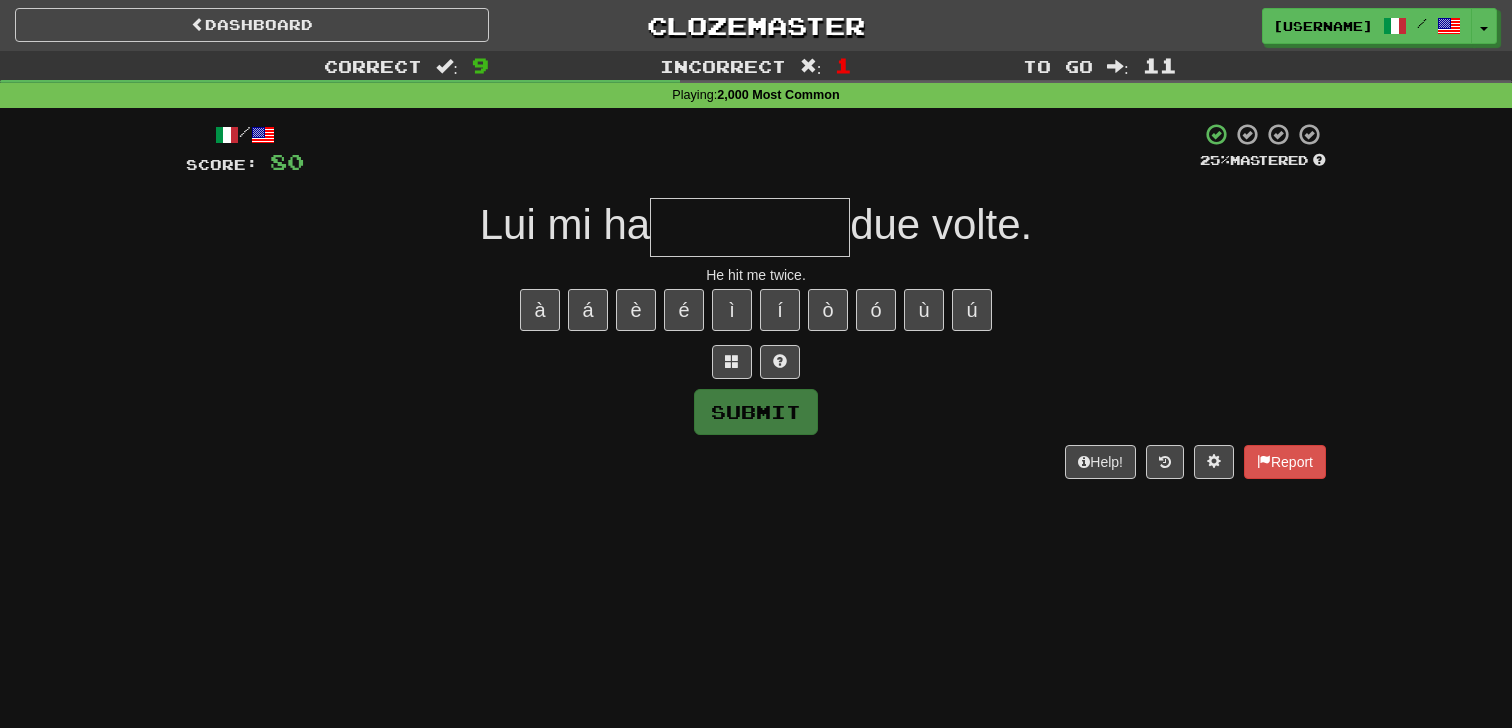 type on "*" 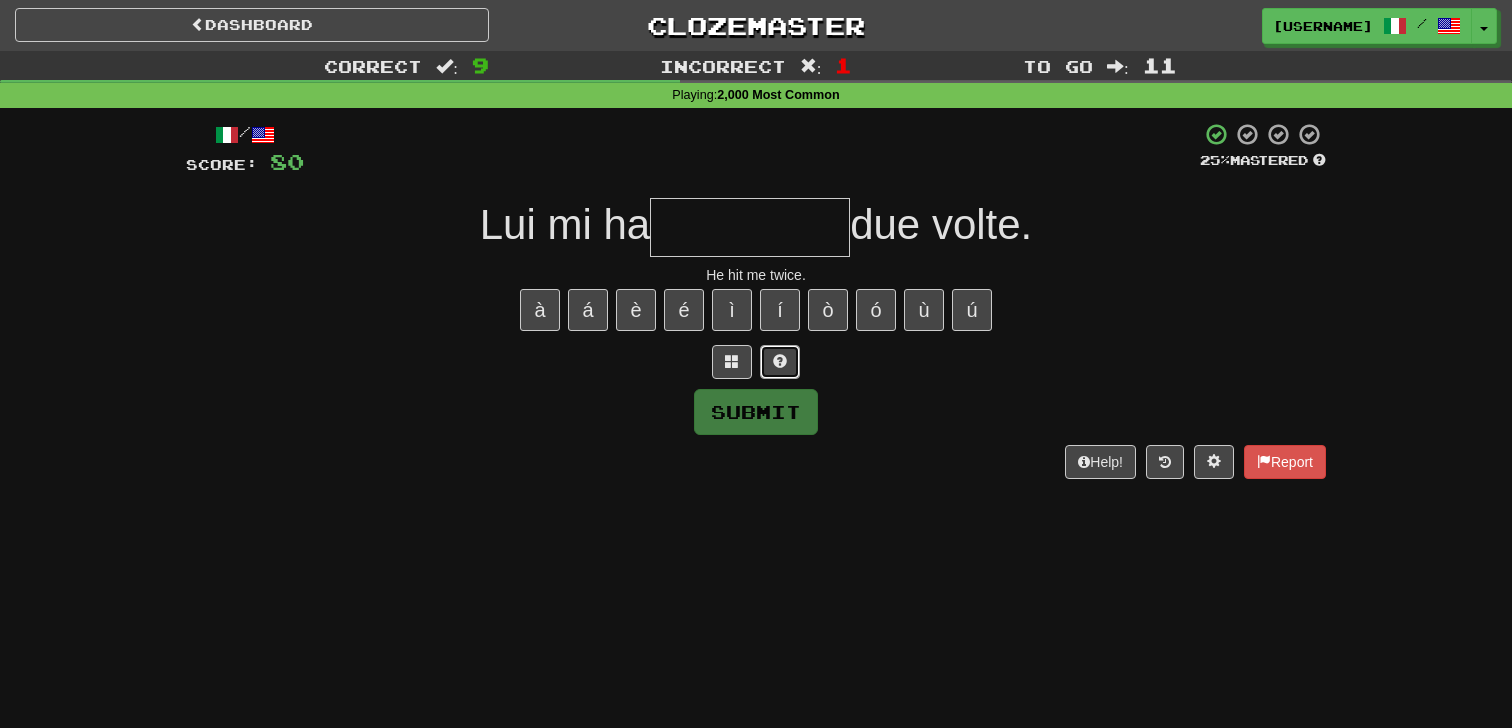 click at bounding box center (780, 362) 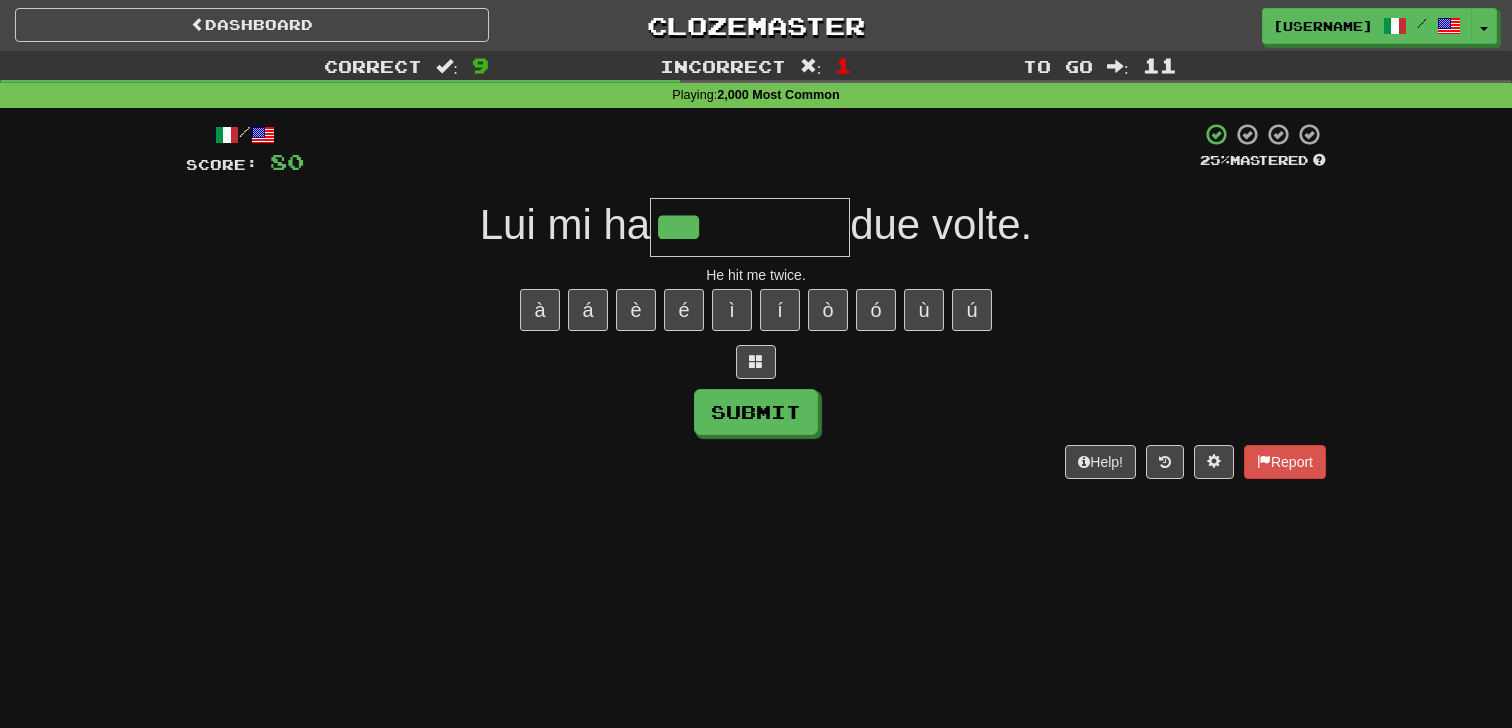 click at bounding box center (756, 362) 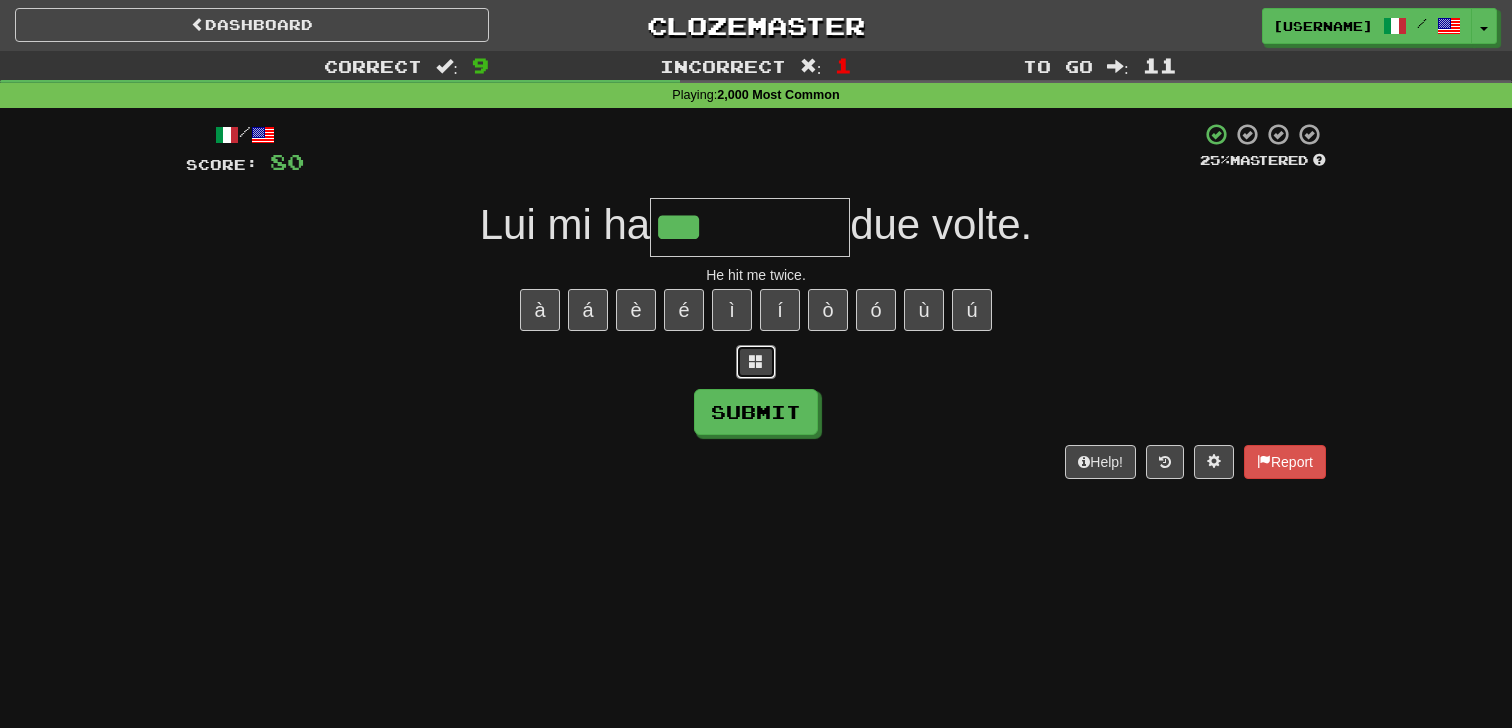 click on "/  Score:   80 25 %  Mastered Lui mi ha  ***  due volte. He hit me twice. à á è é ì í ò ó ù ú Submit  Help!  Report" at bounding box center [756, 300] 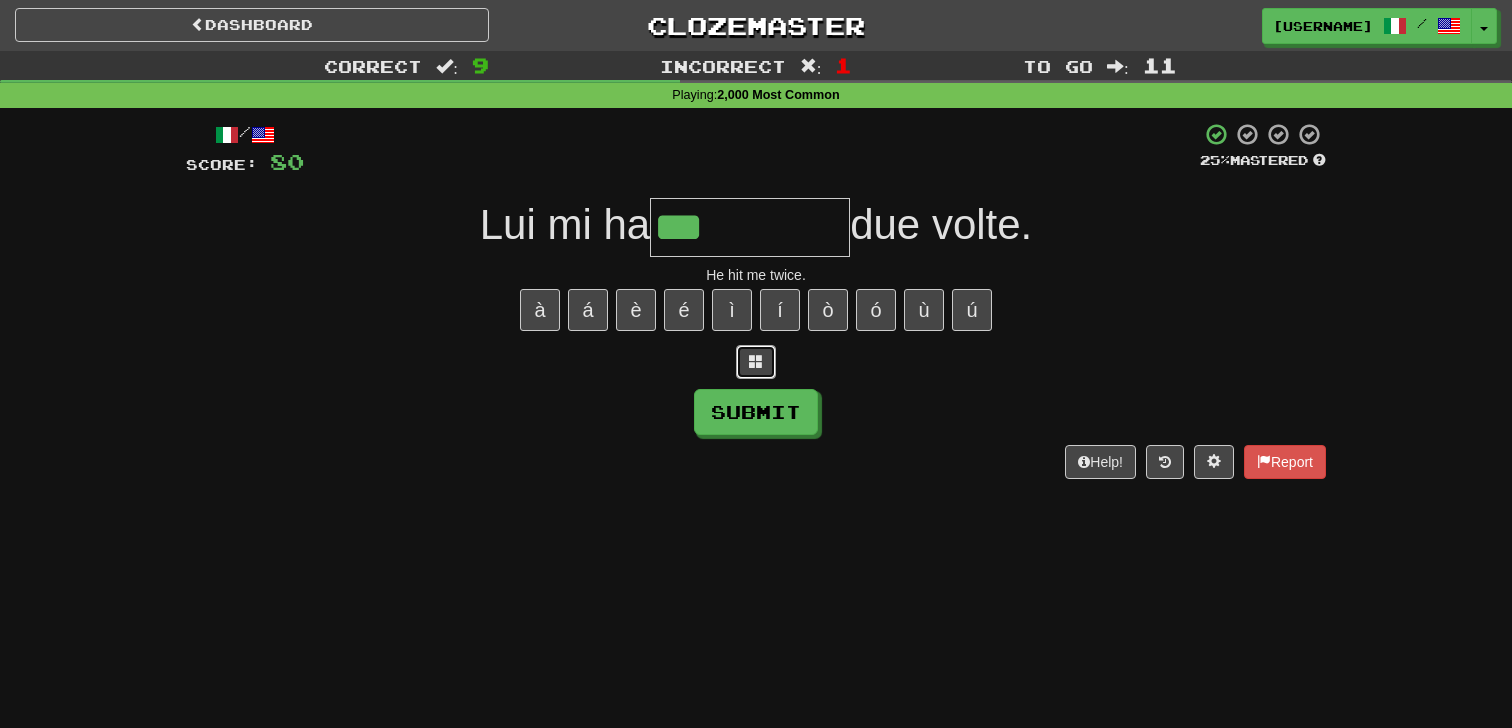 click at bounding box center [756, 362] 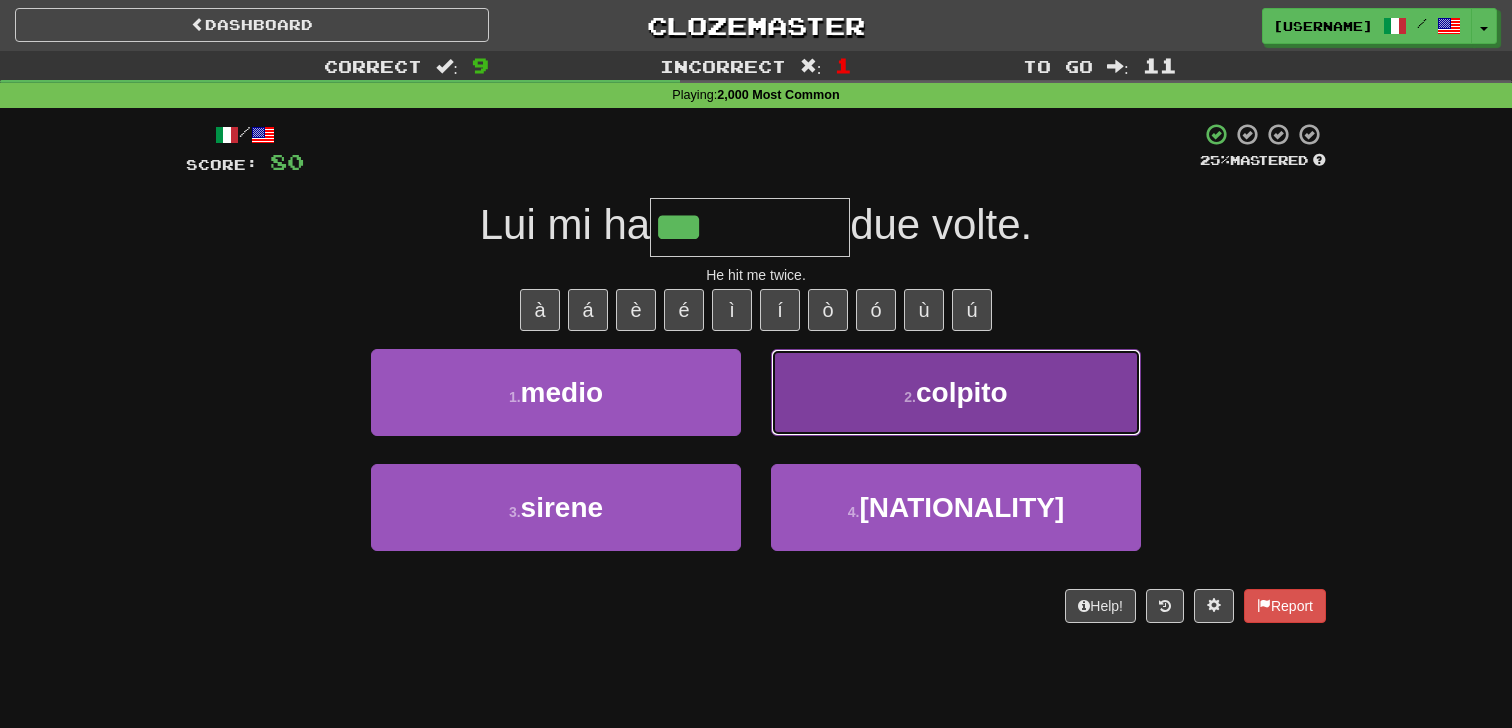 click on "2 .  colpito" at bounding box center (956, 392) 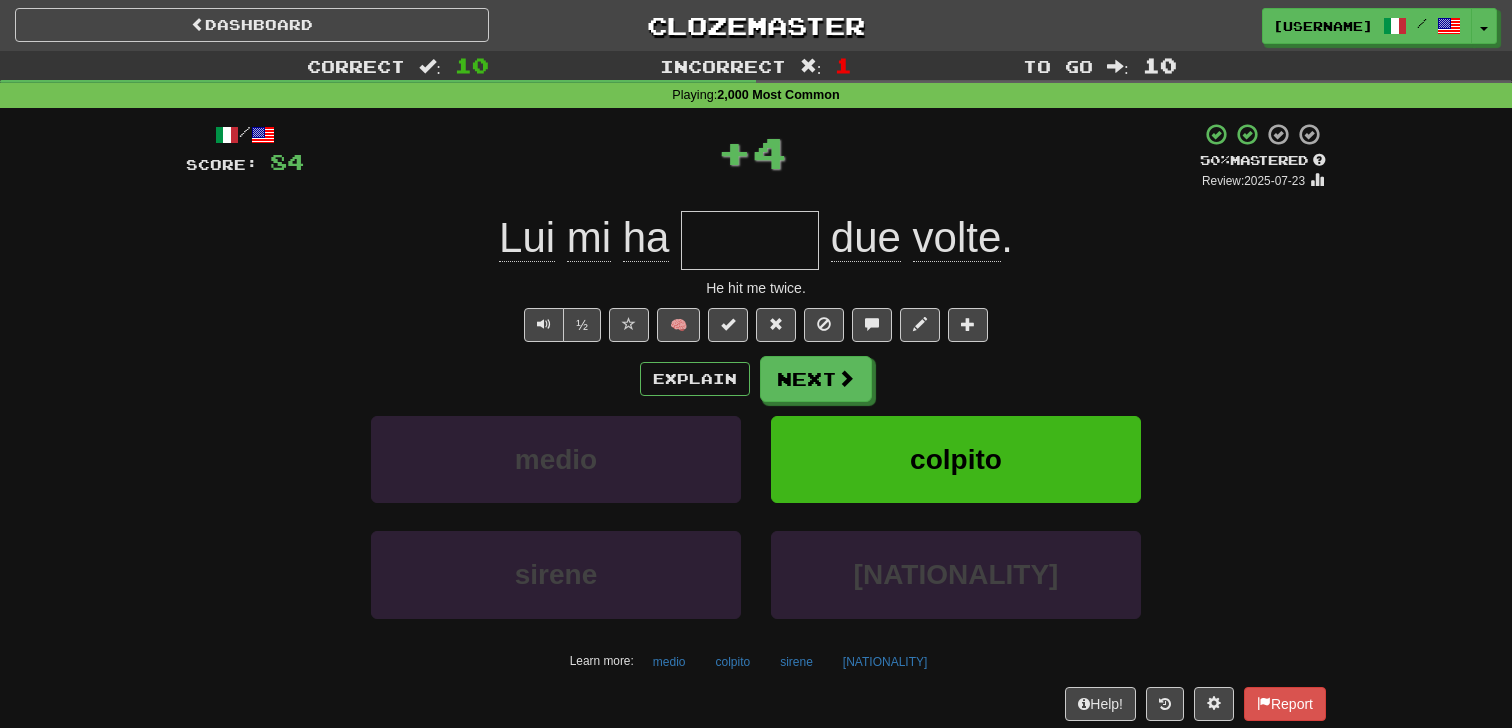 type on "*" 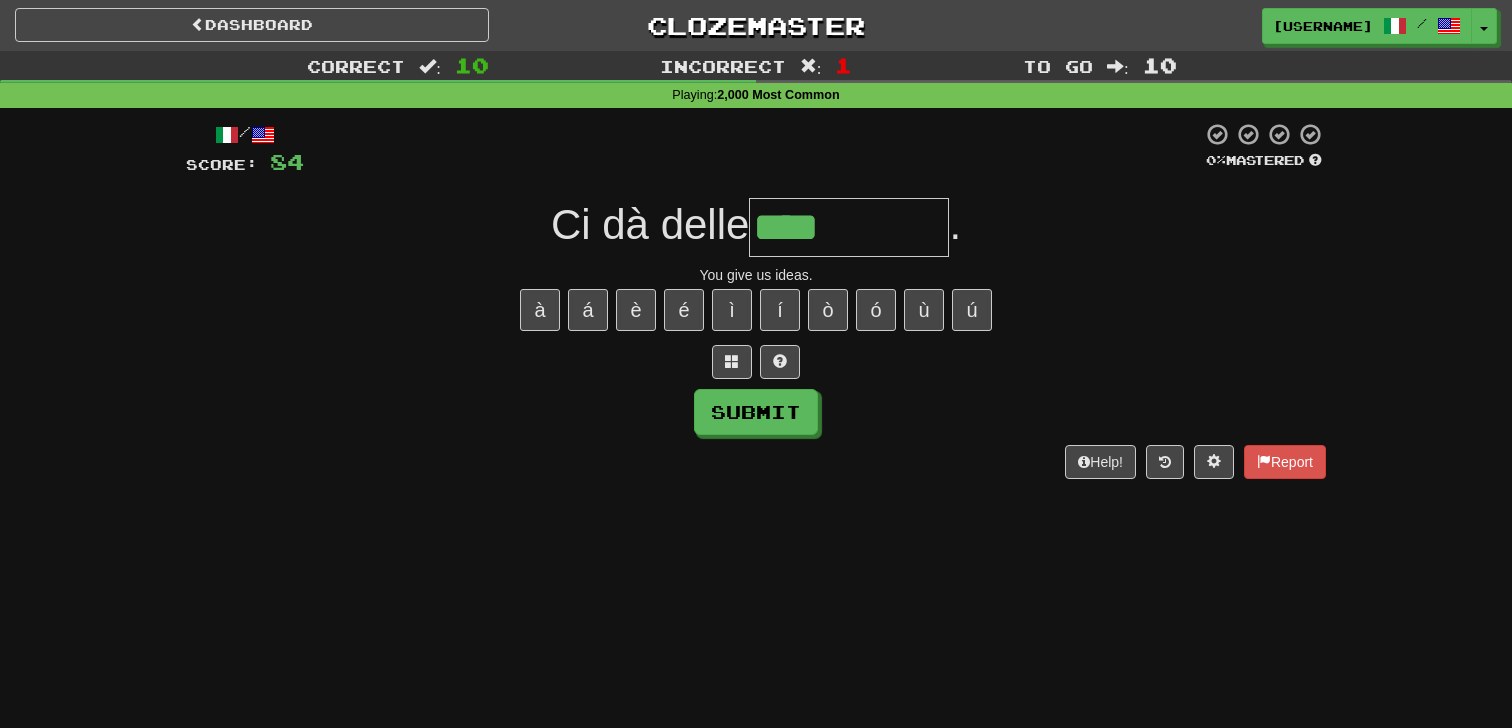 type on "****" 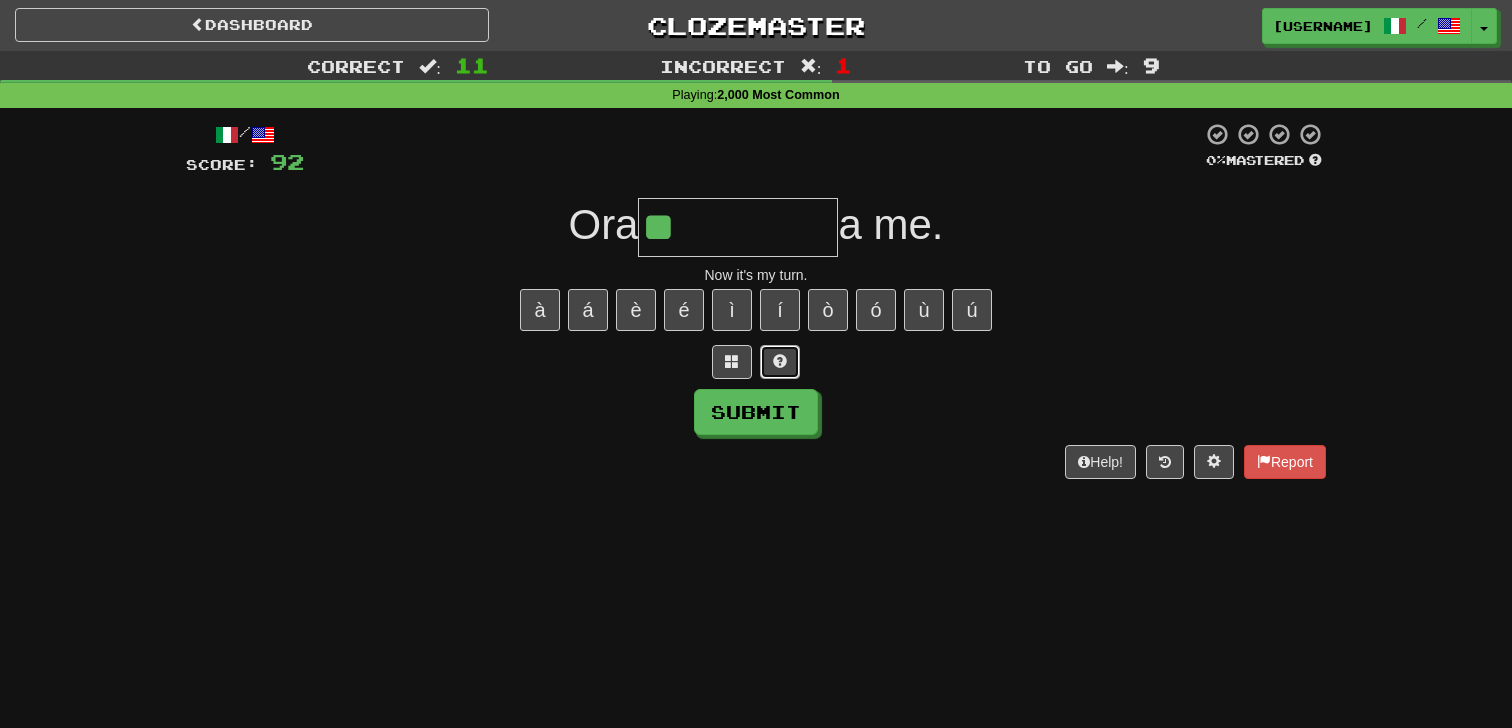 click at bounding box center (780, 362) 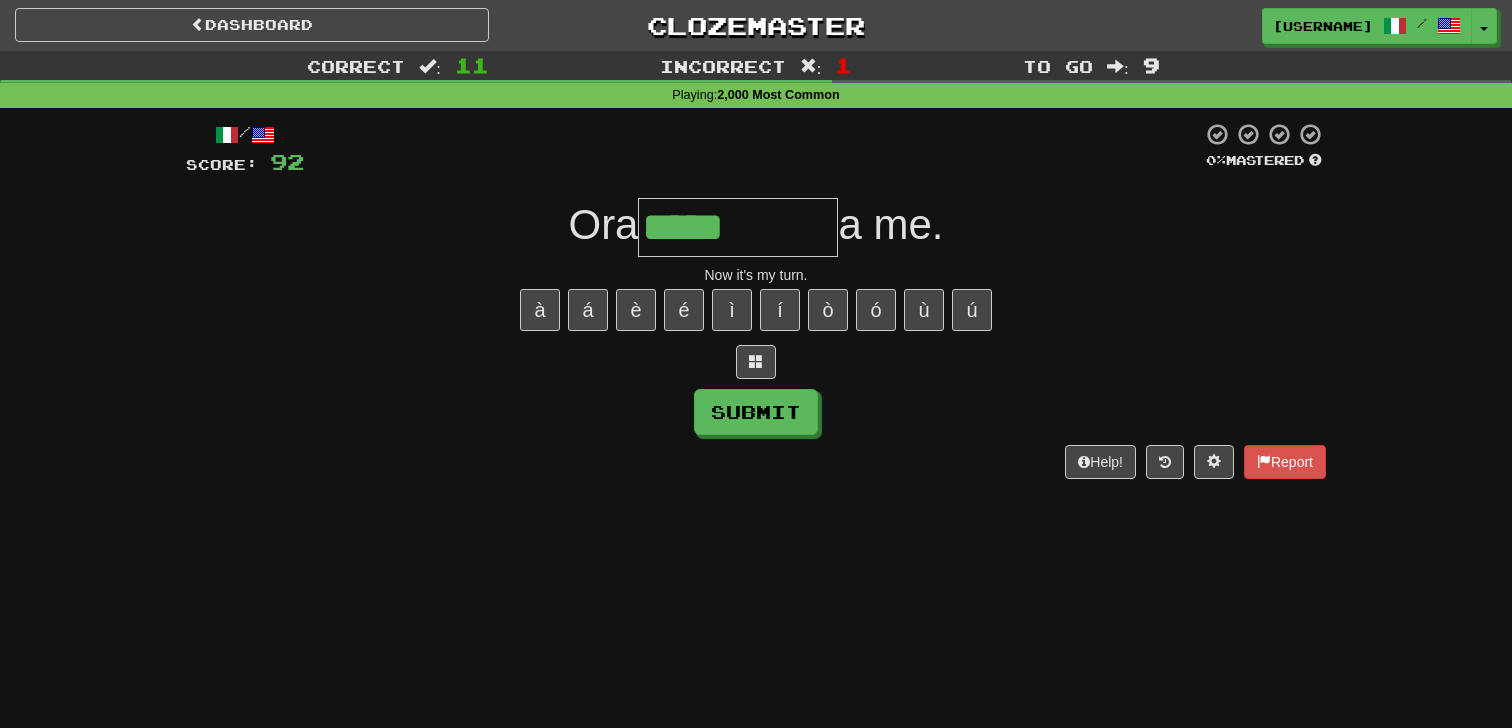 type on "*****" 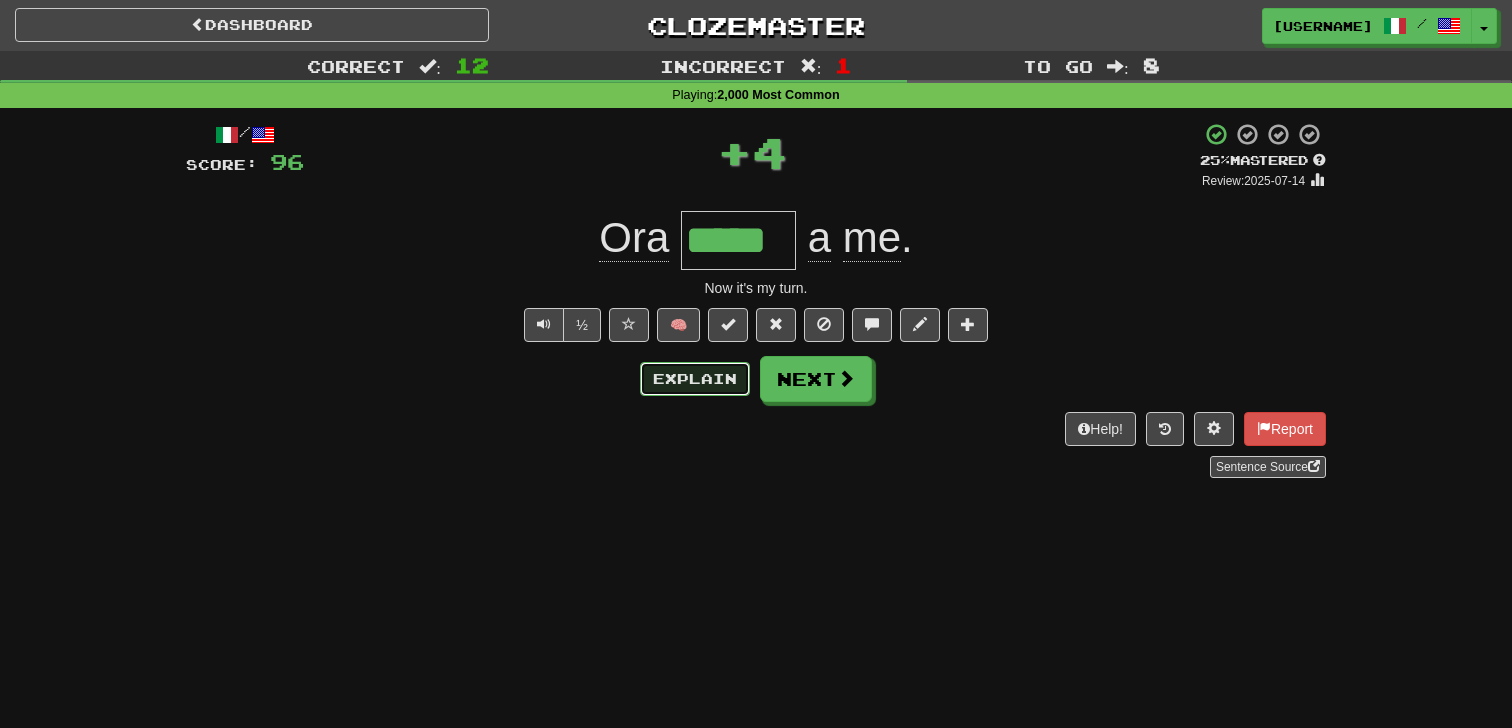 click on "Explain" at bounding box center (695, 379) 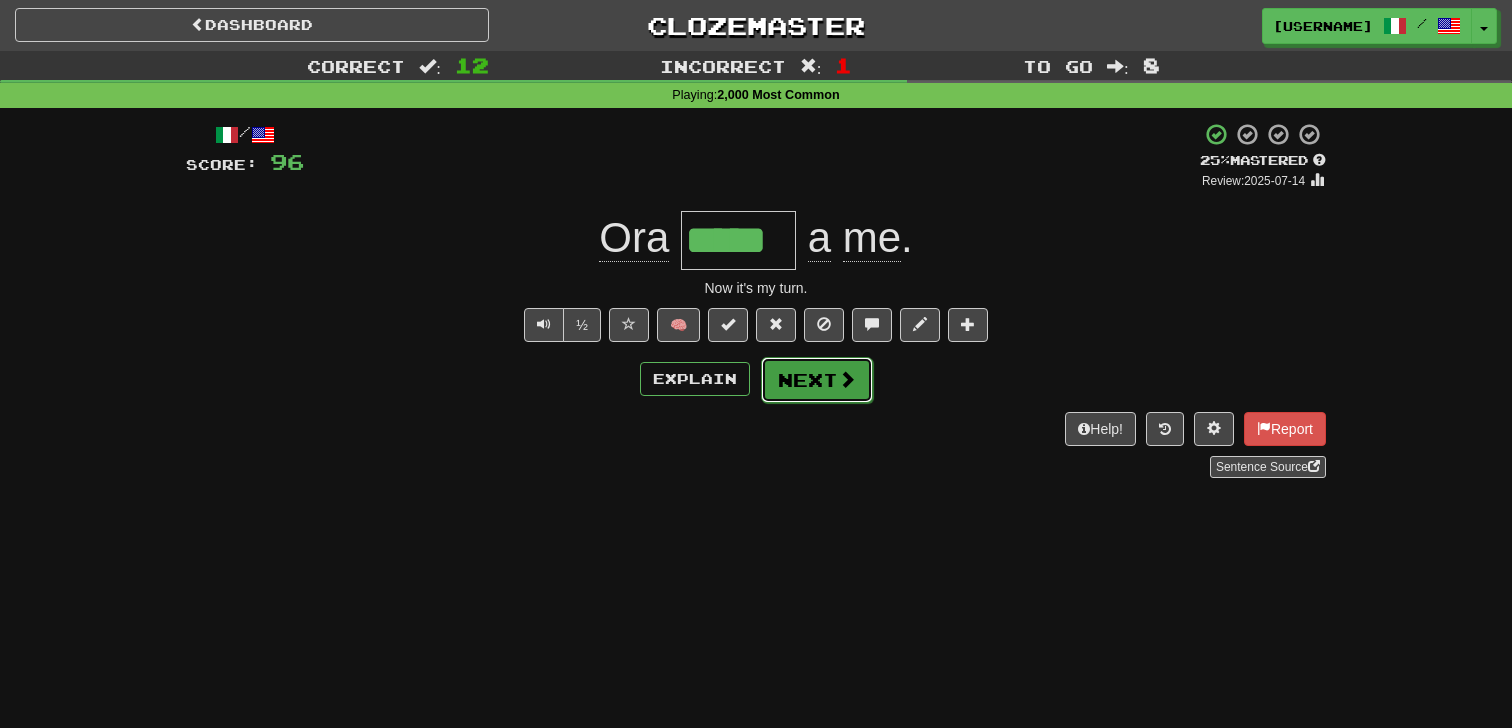click on "Next" at bounding box center (817, 380) 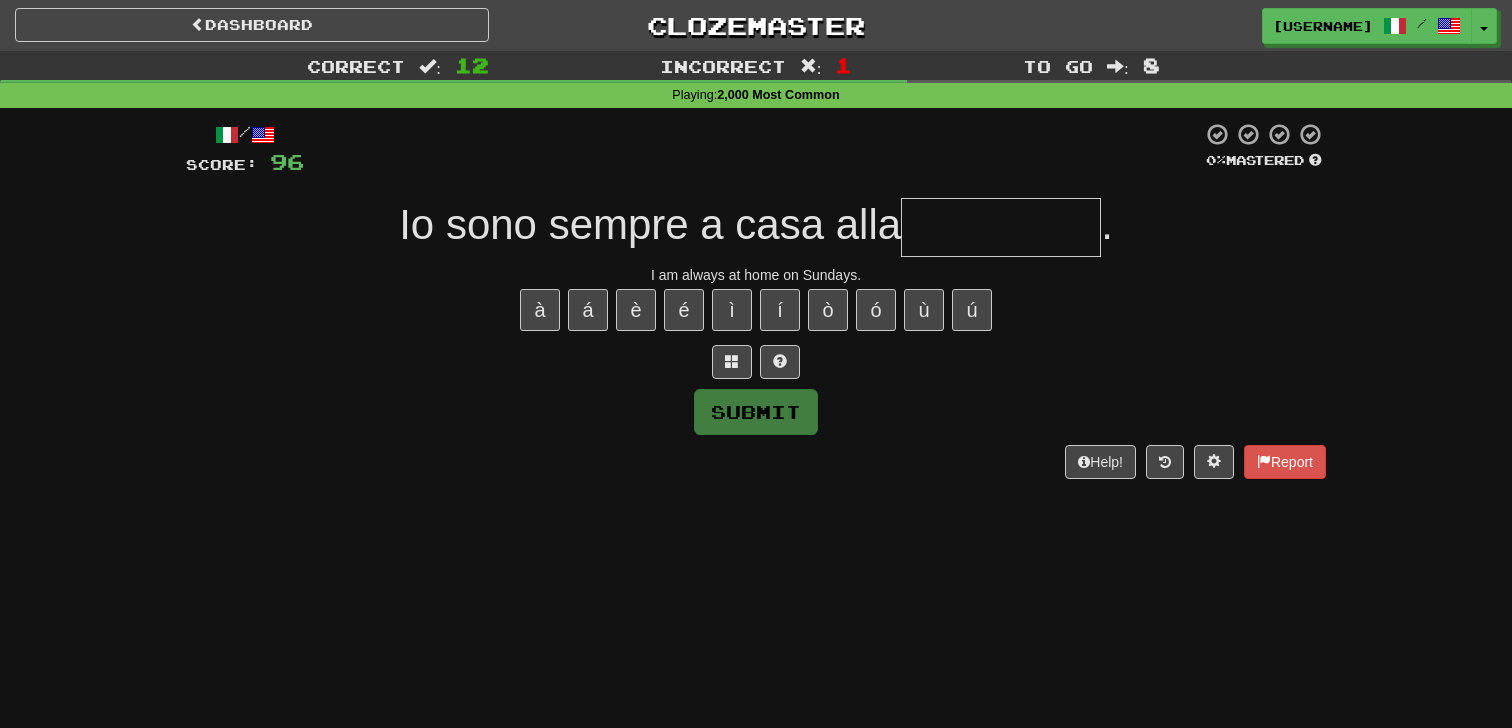 click on "Submit" at bounding box center (756, 412) 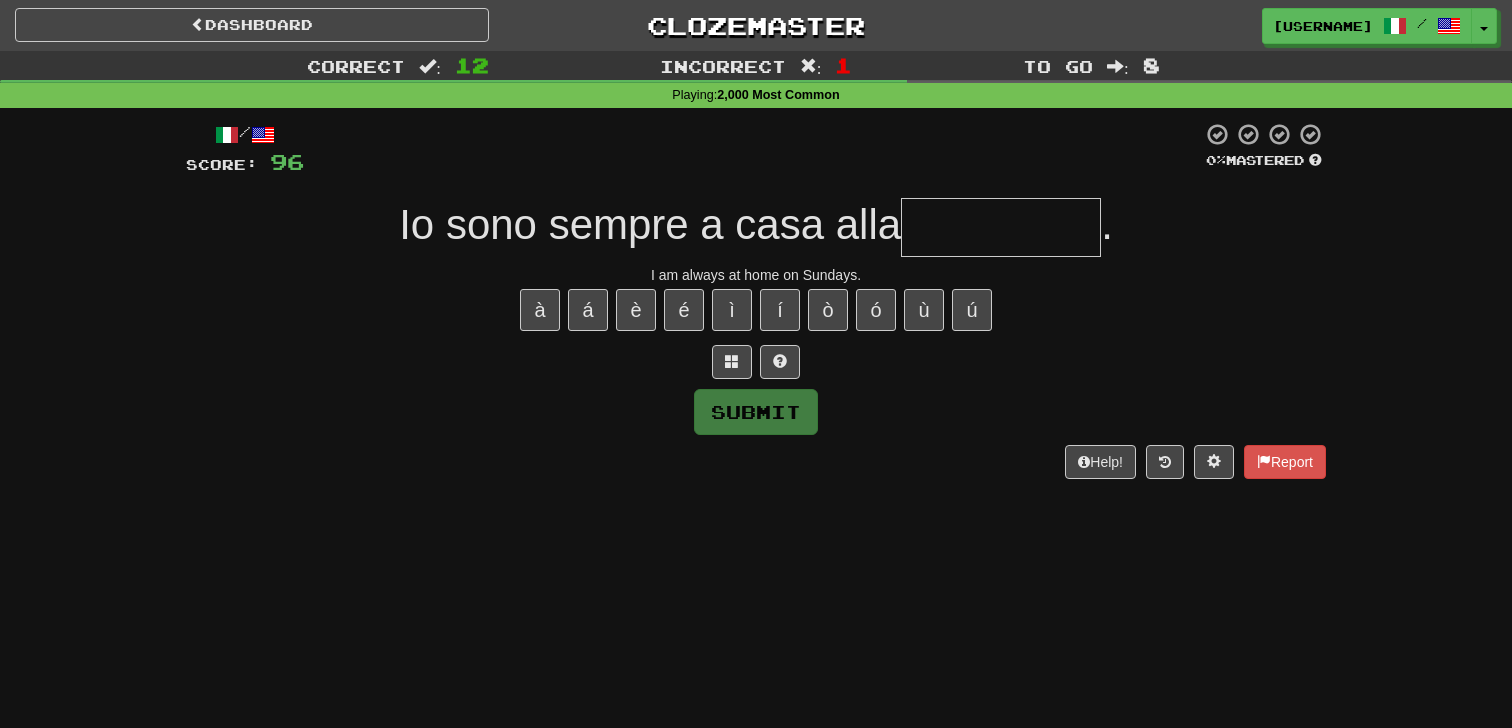 click at bounding box center (1001, 227) 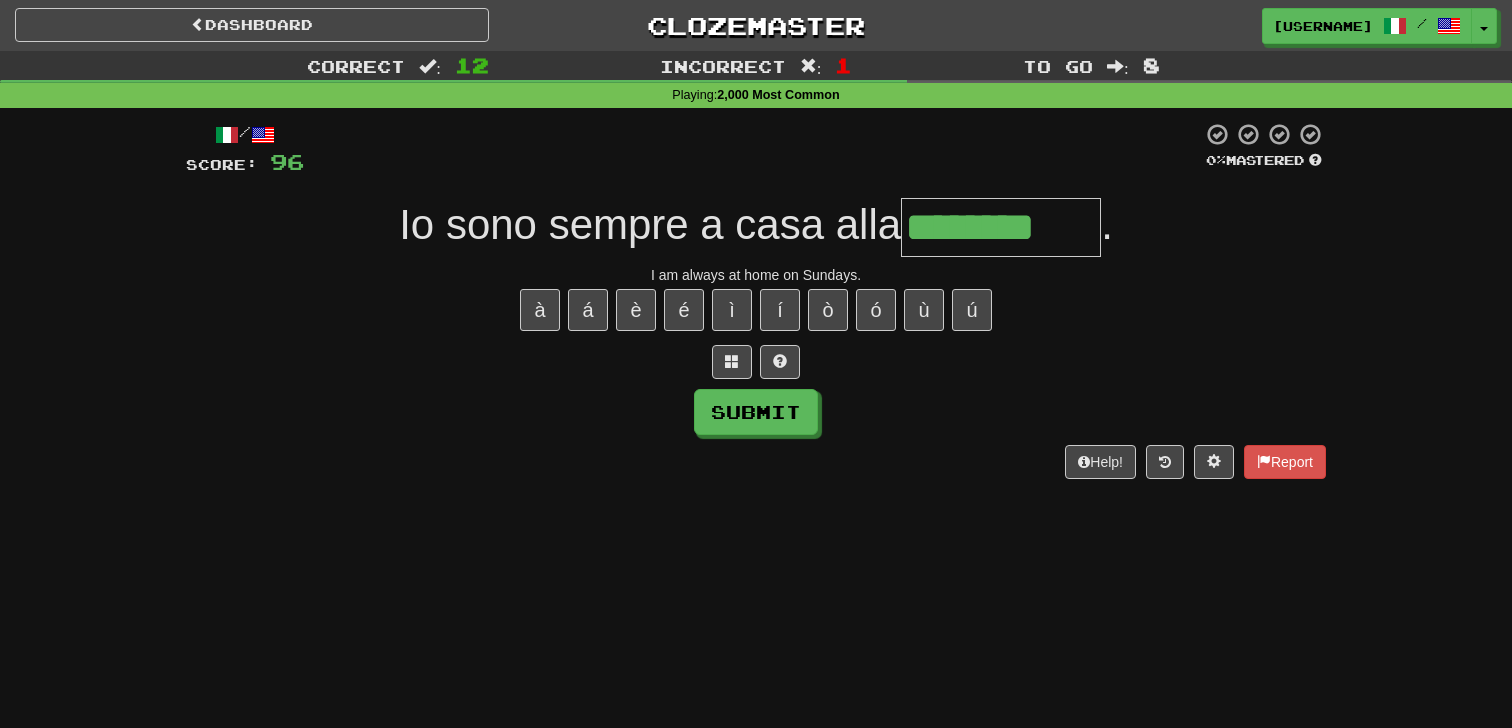type on "********" 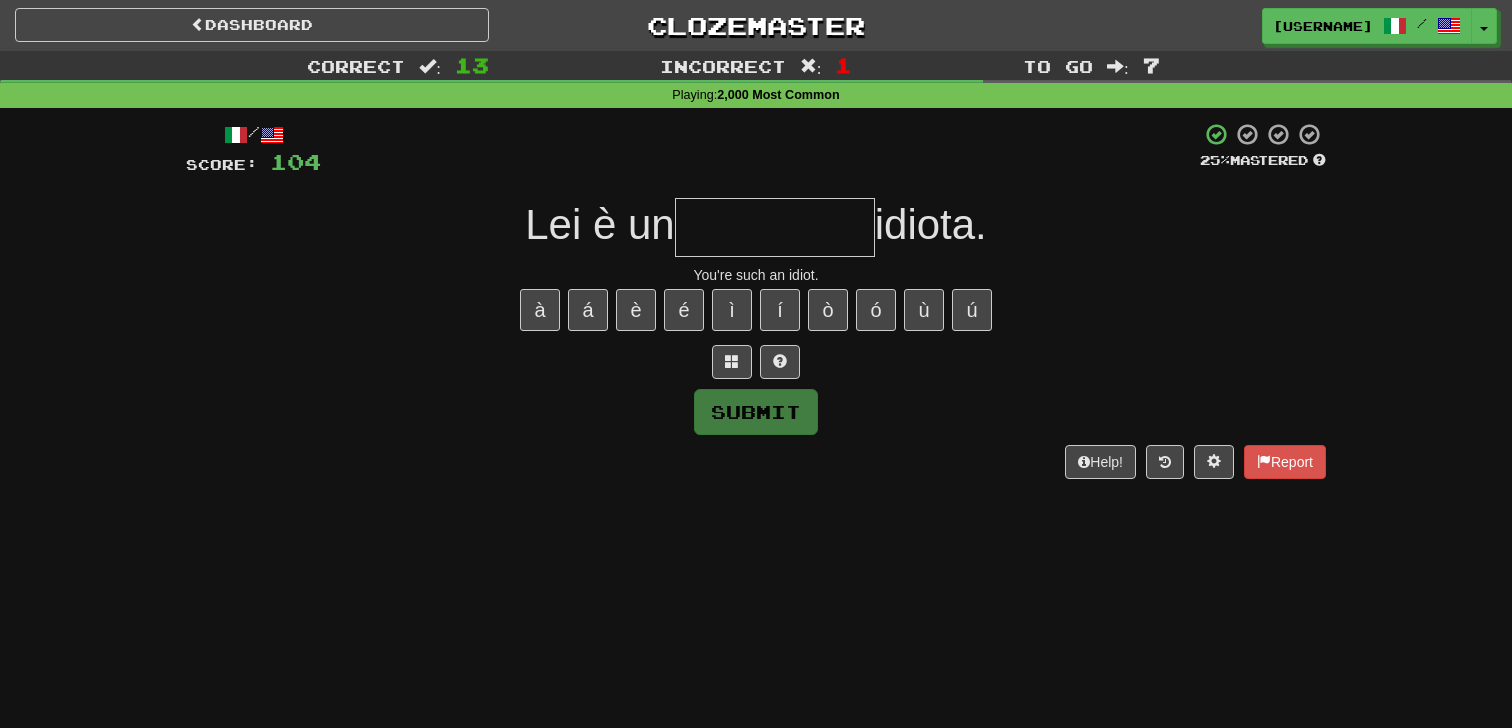 type on "*" 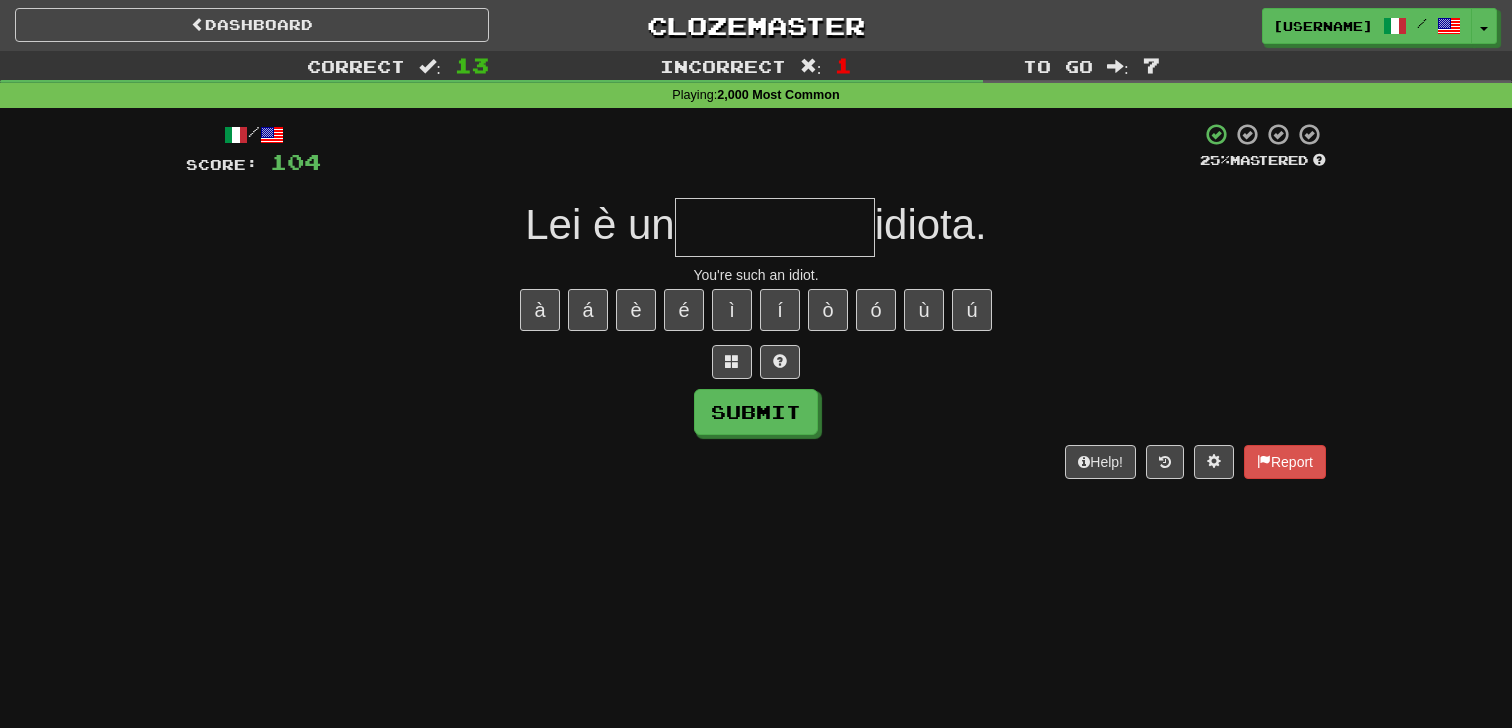 type on "*" 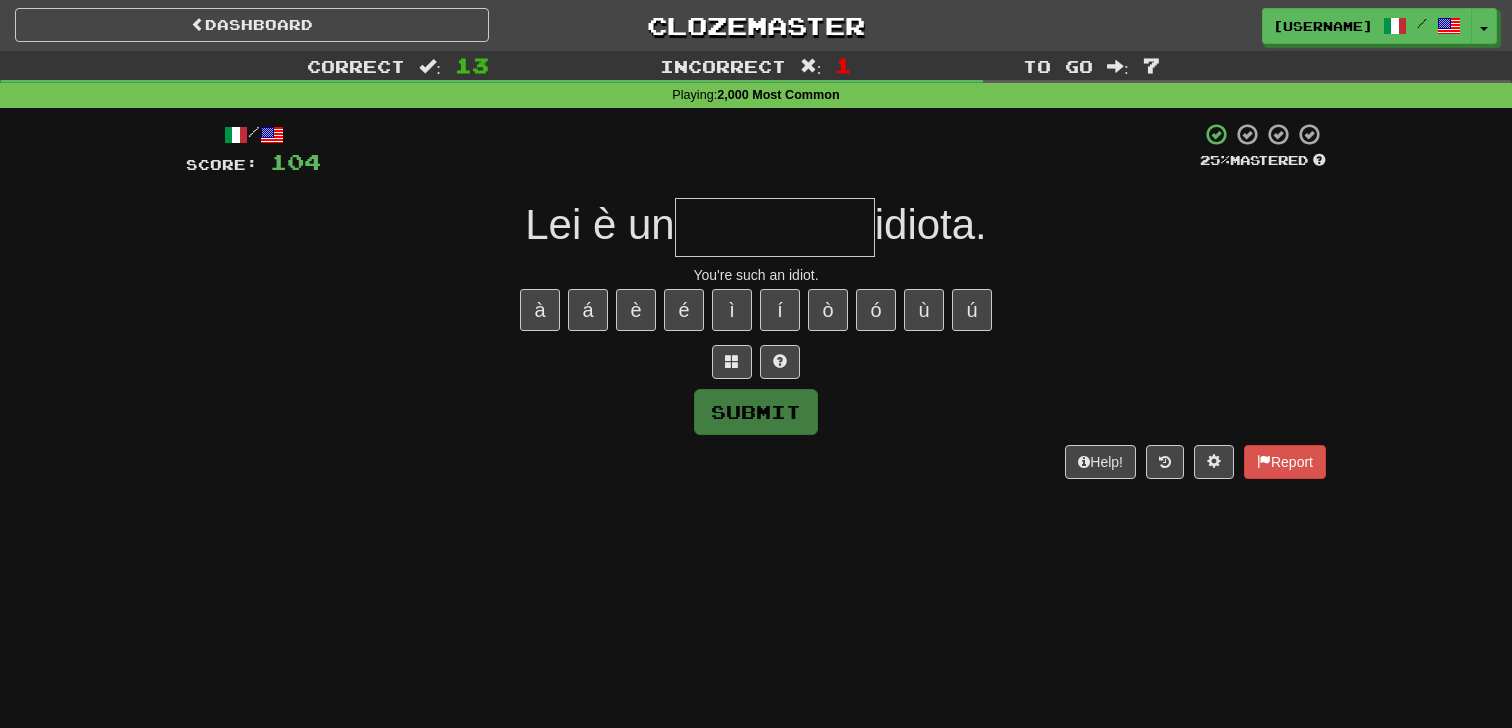 type on "*" 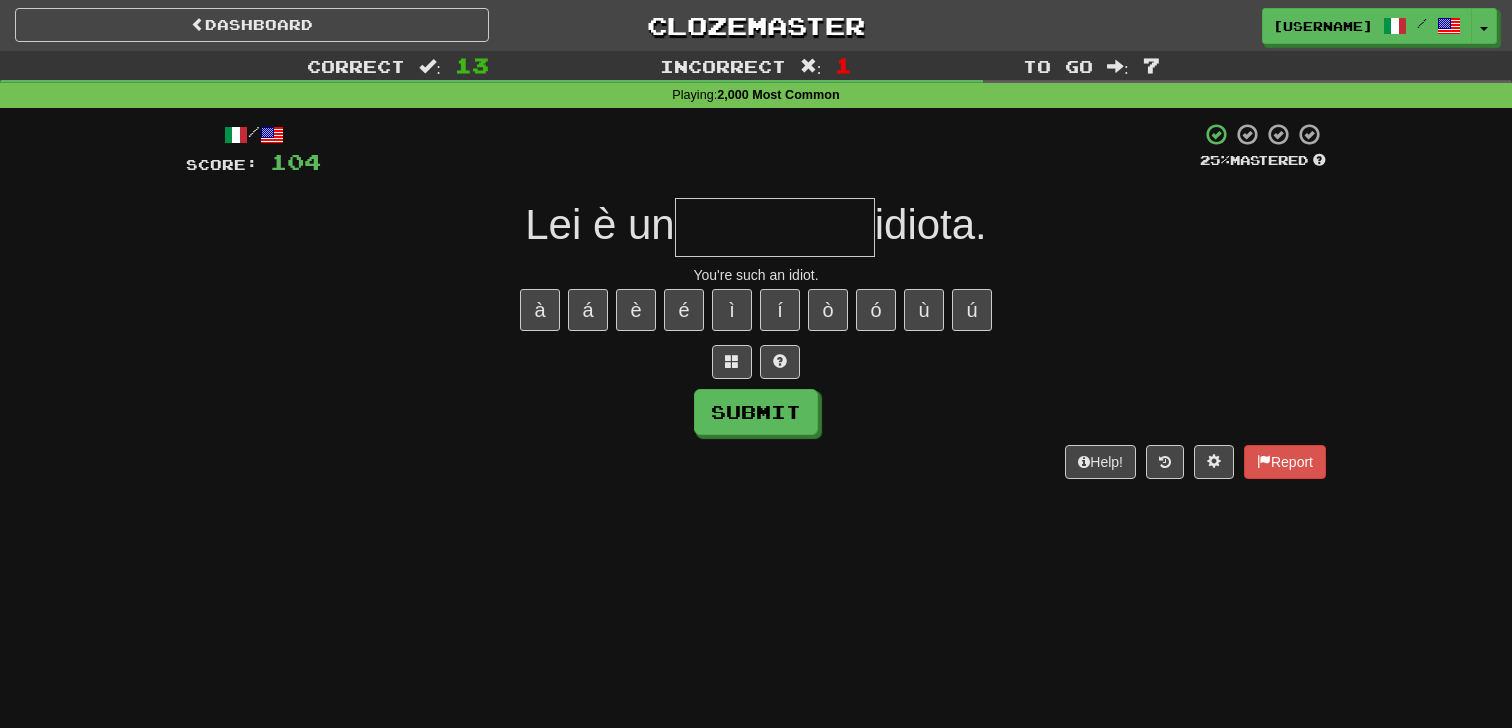 type on "*" 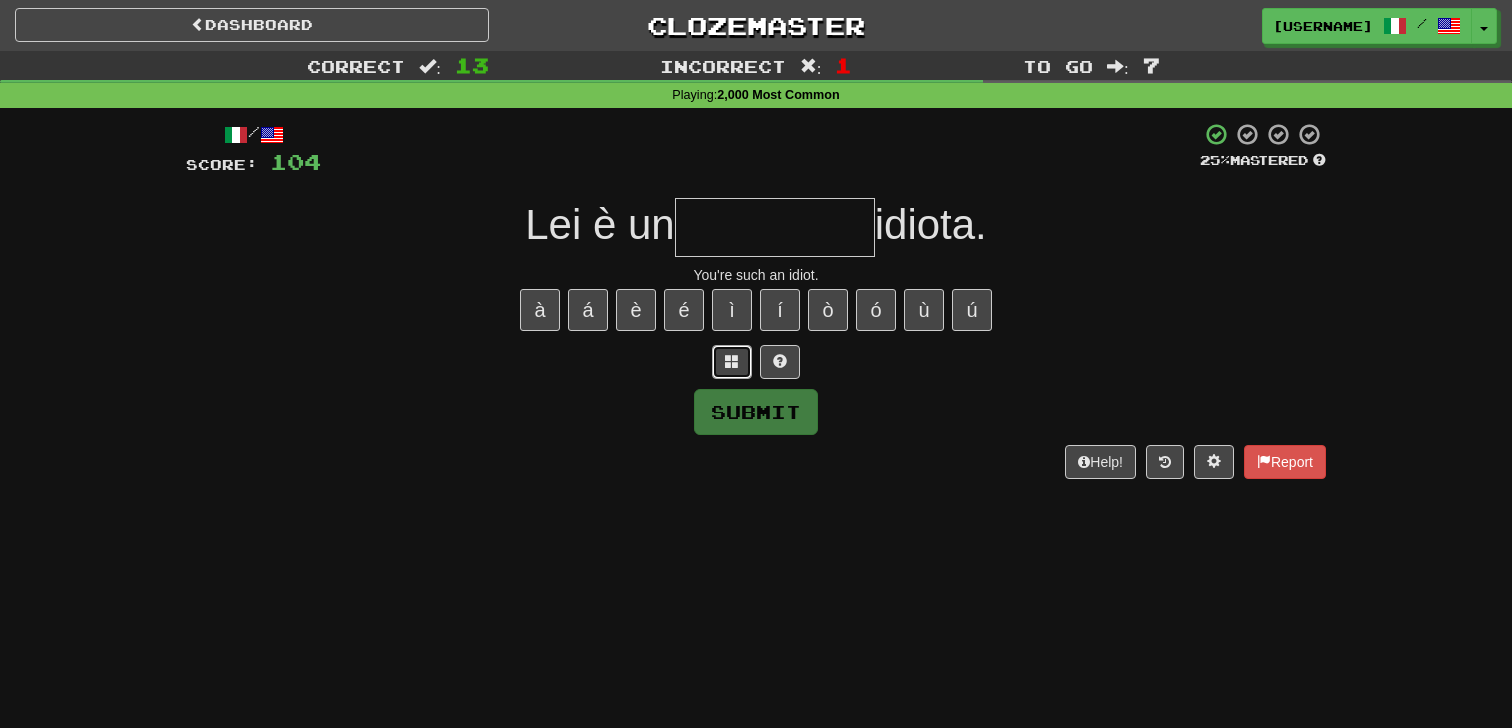 click at bounding box center [732, 362] 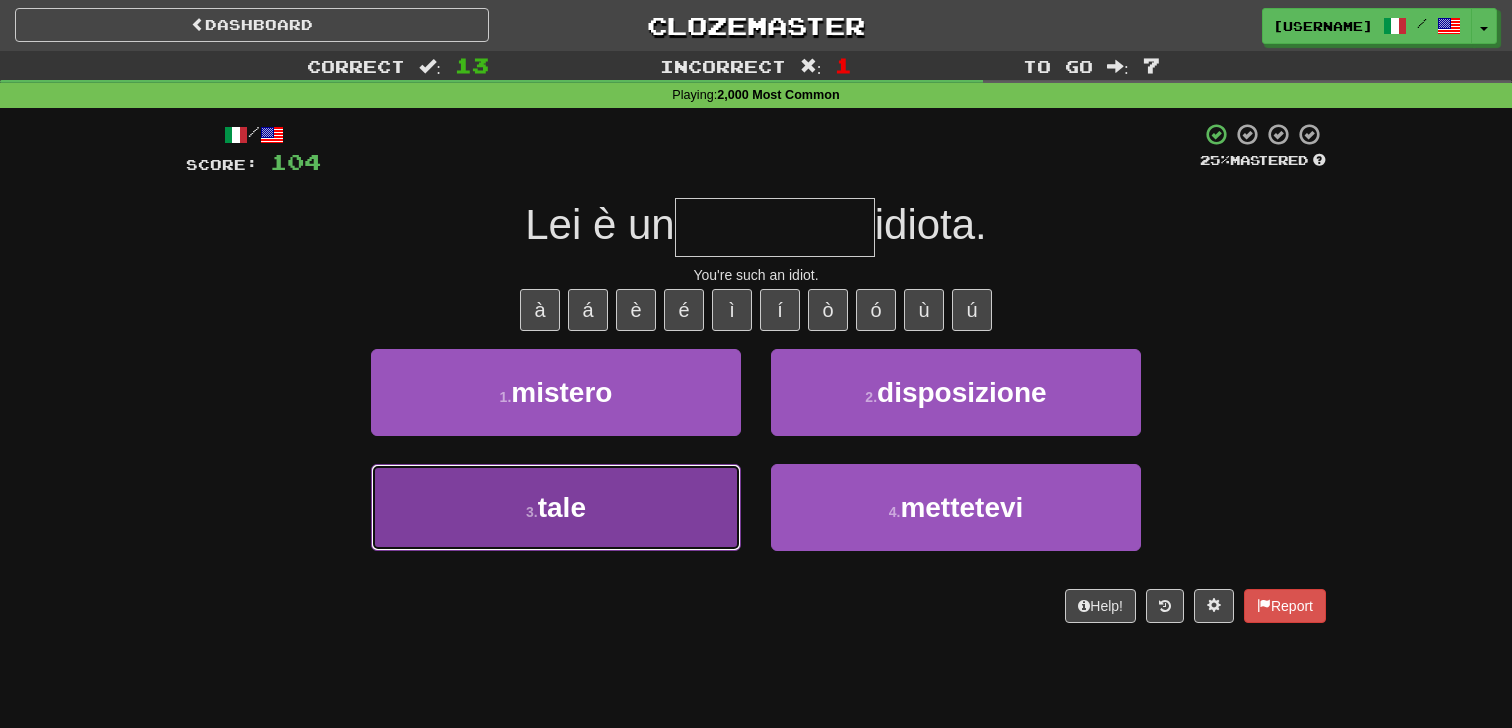 click on "3 .  tale" at bounding box center [556, 507] 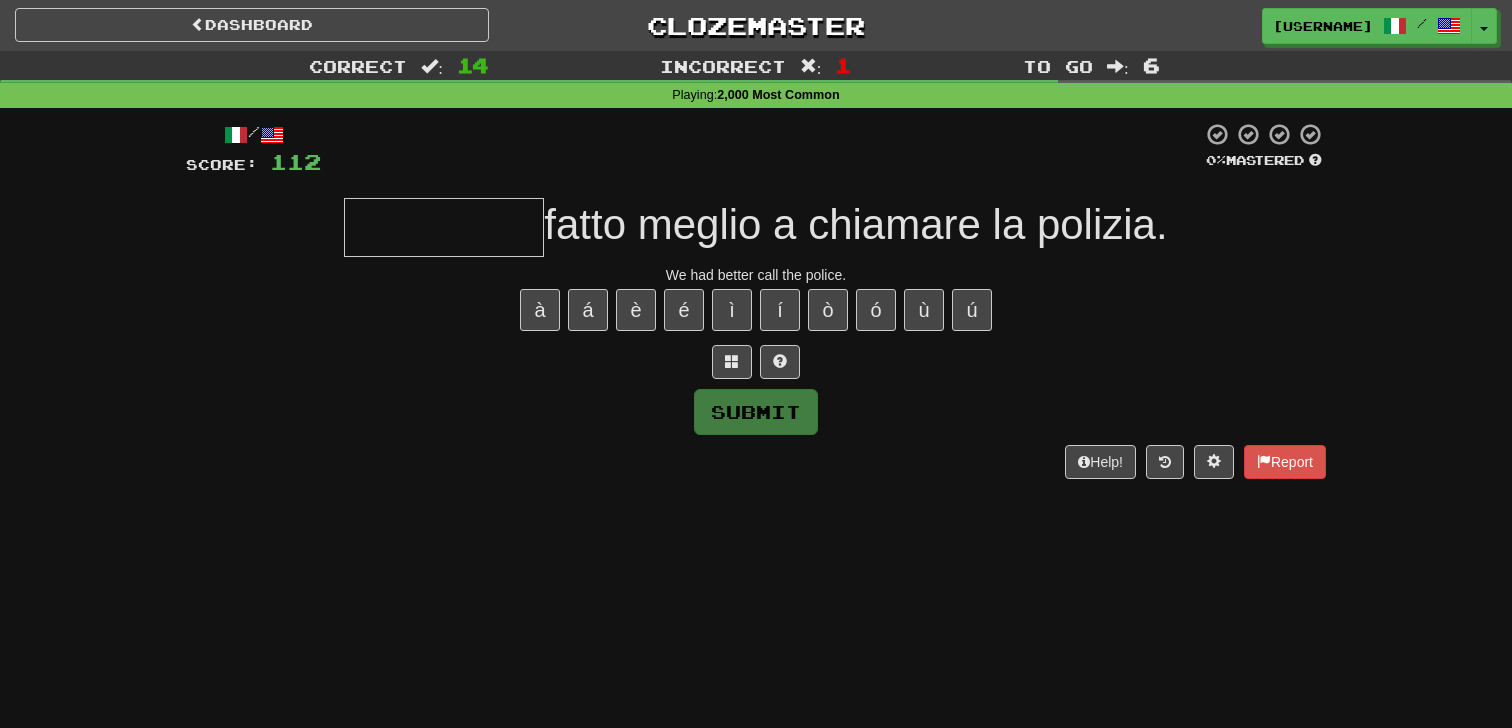 click at bounding box center (444, 227) 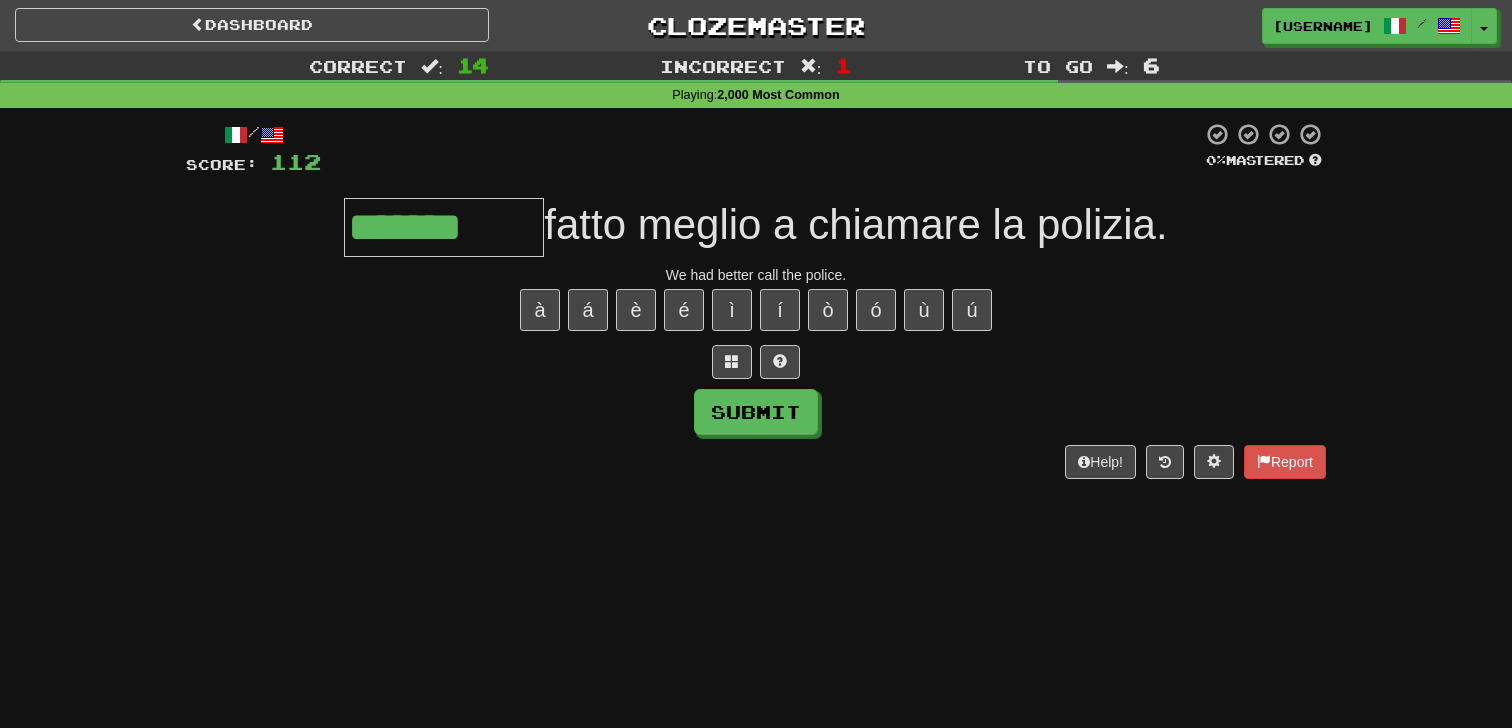 type on "*******" 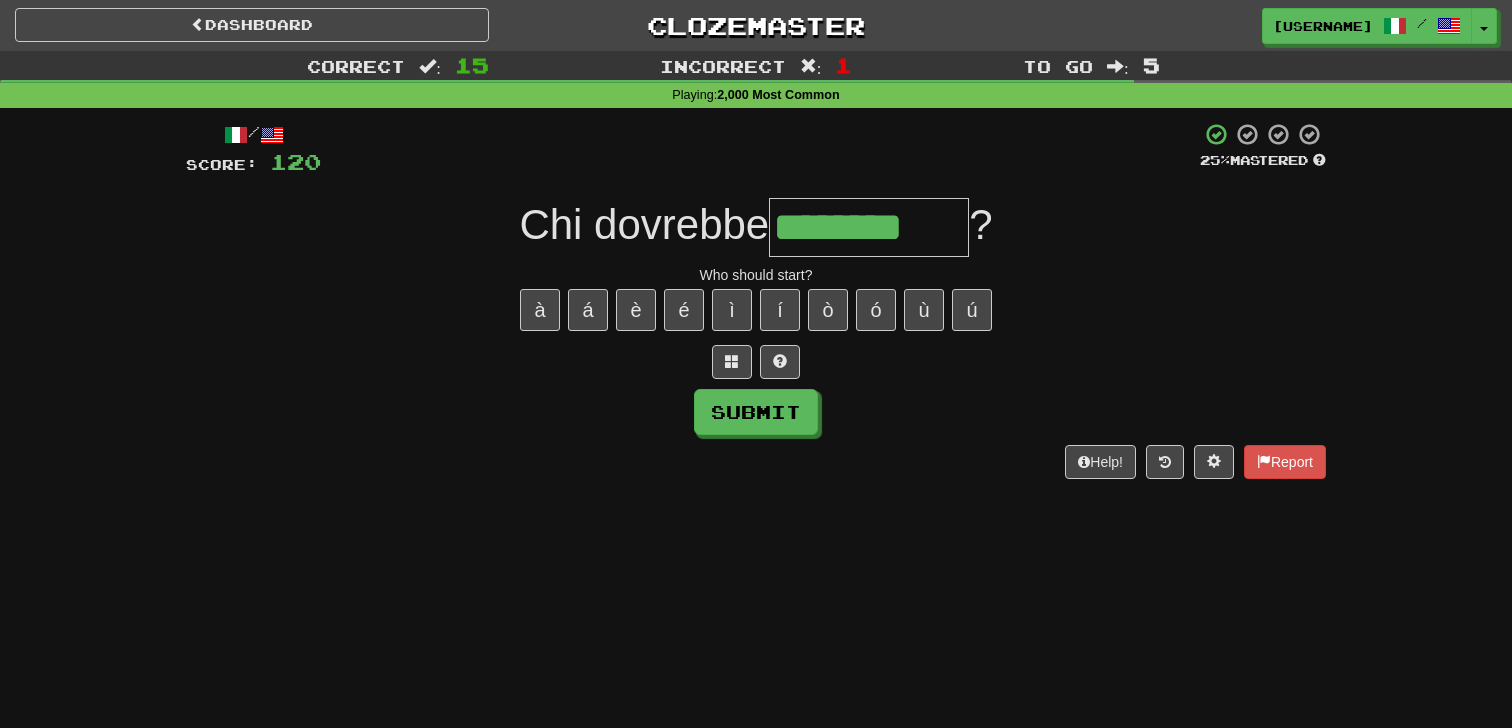 type on "********" 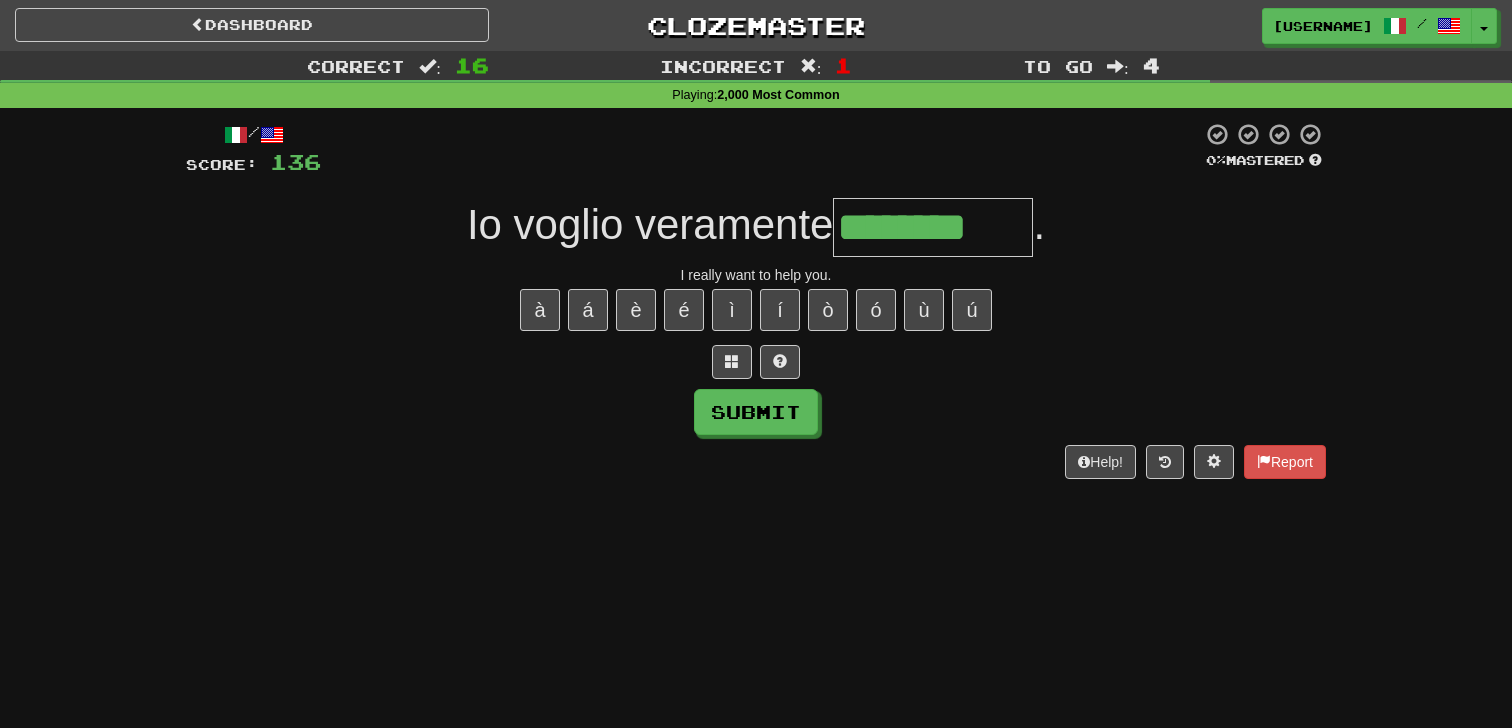 type on "********" 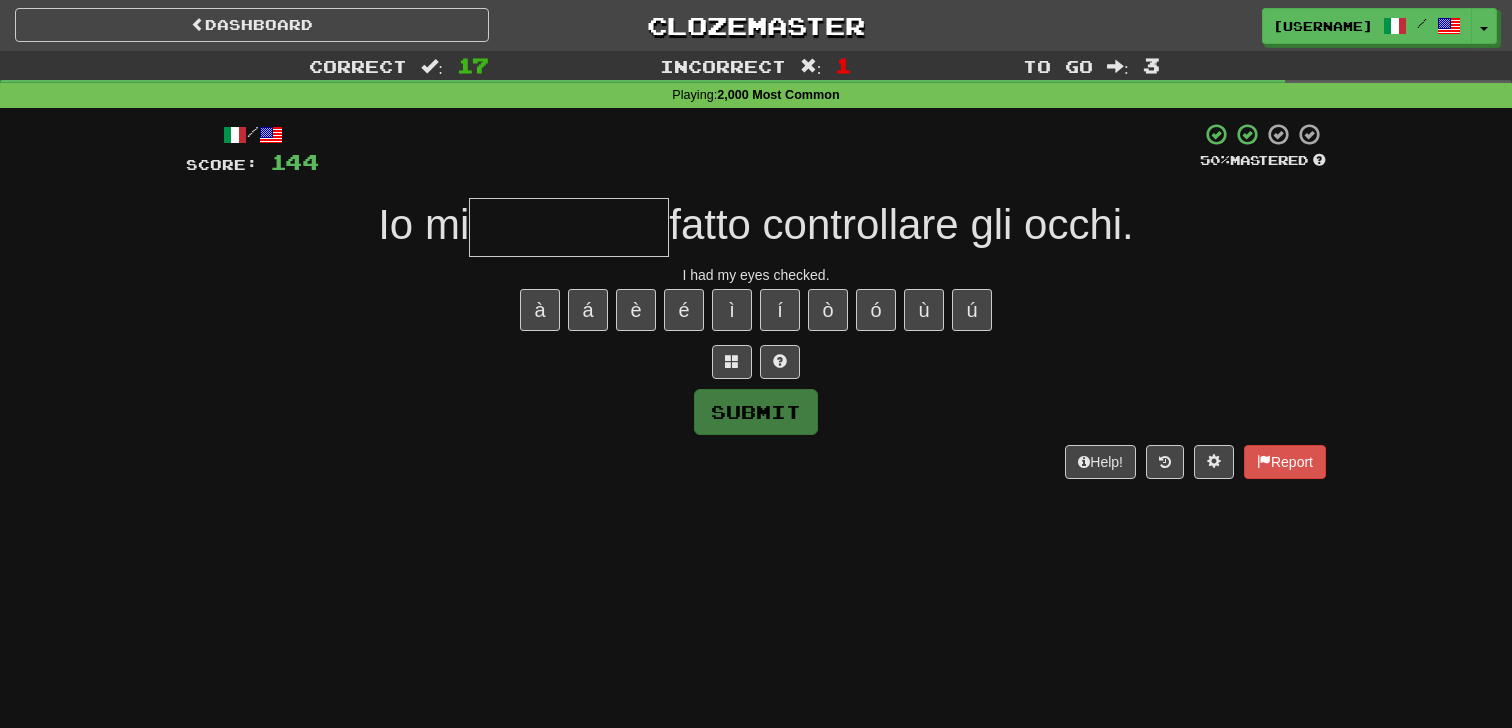 type on "*" 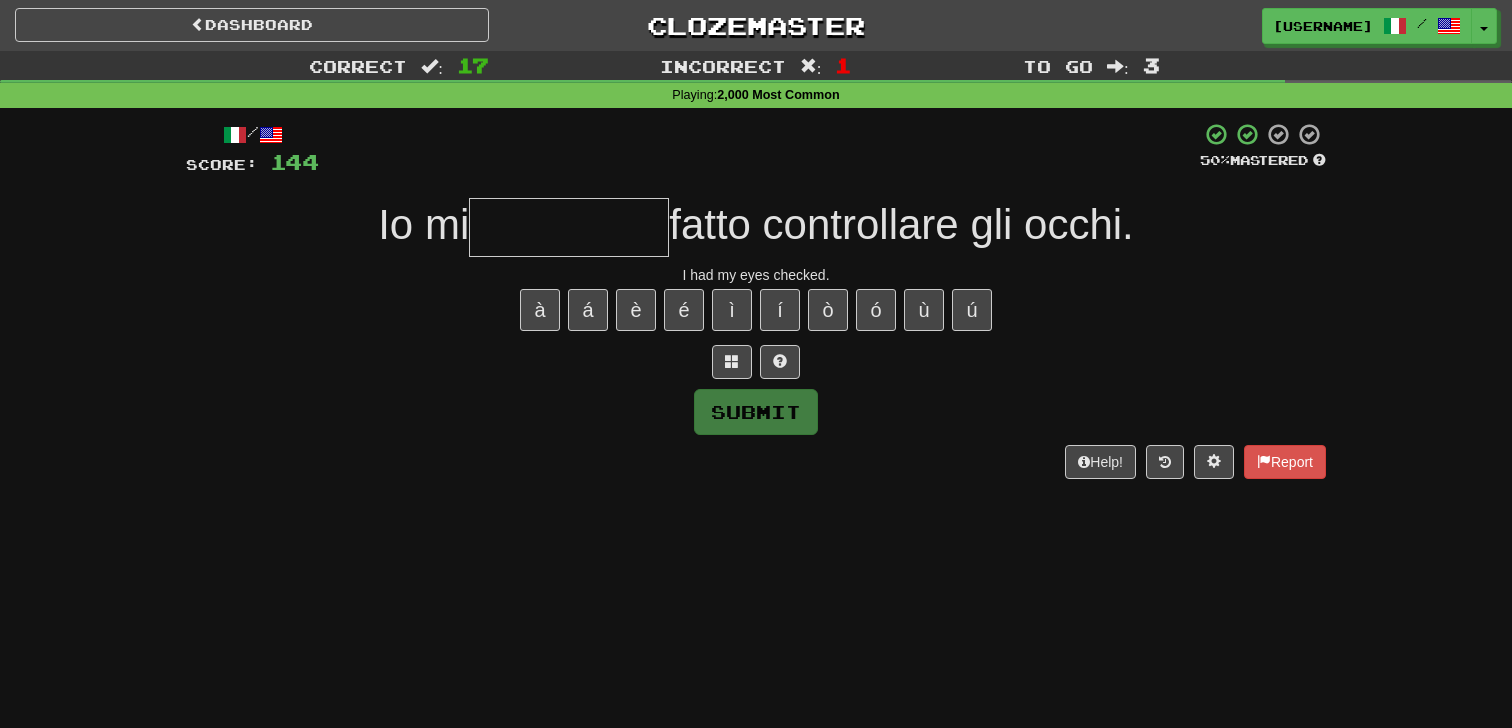 type on "*" 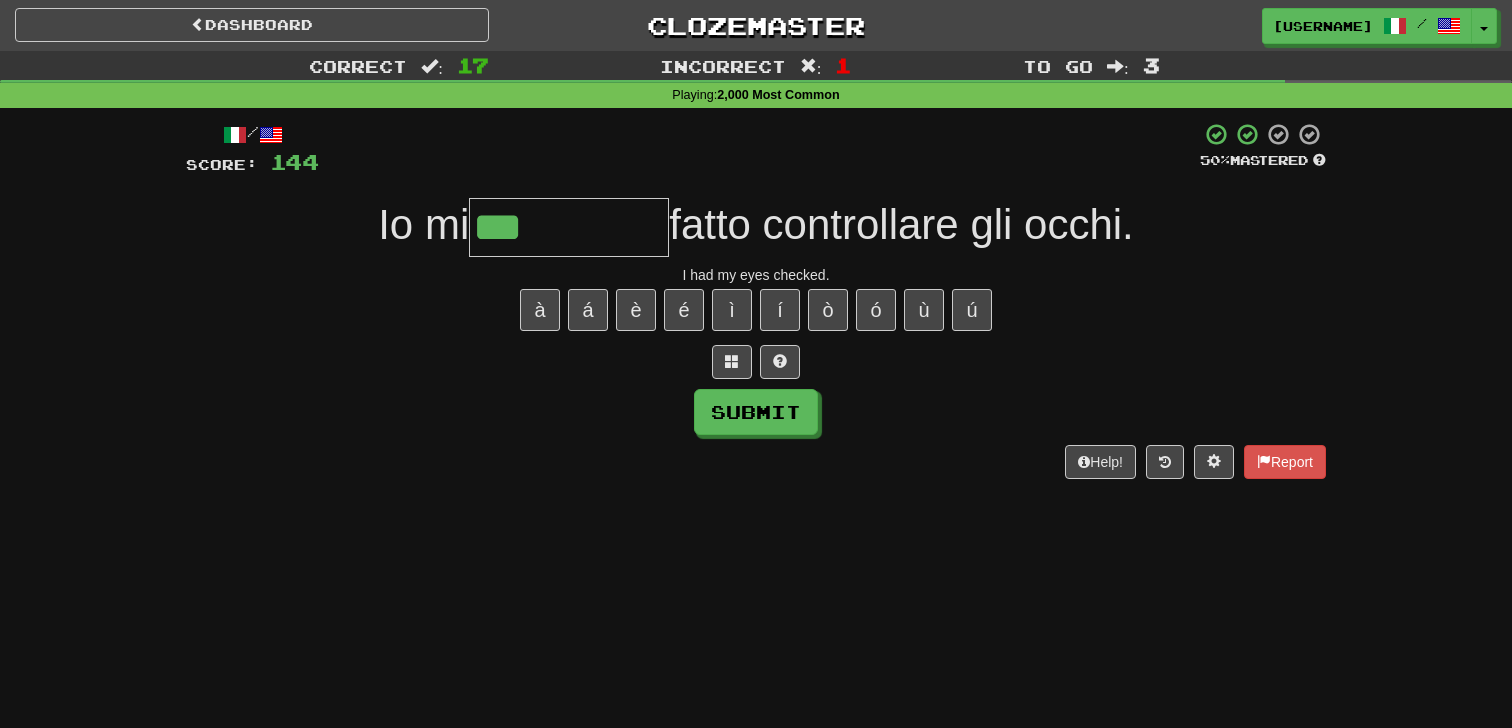 type on "***" 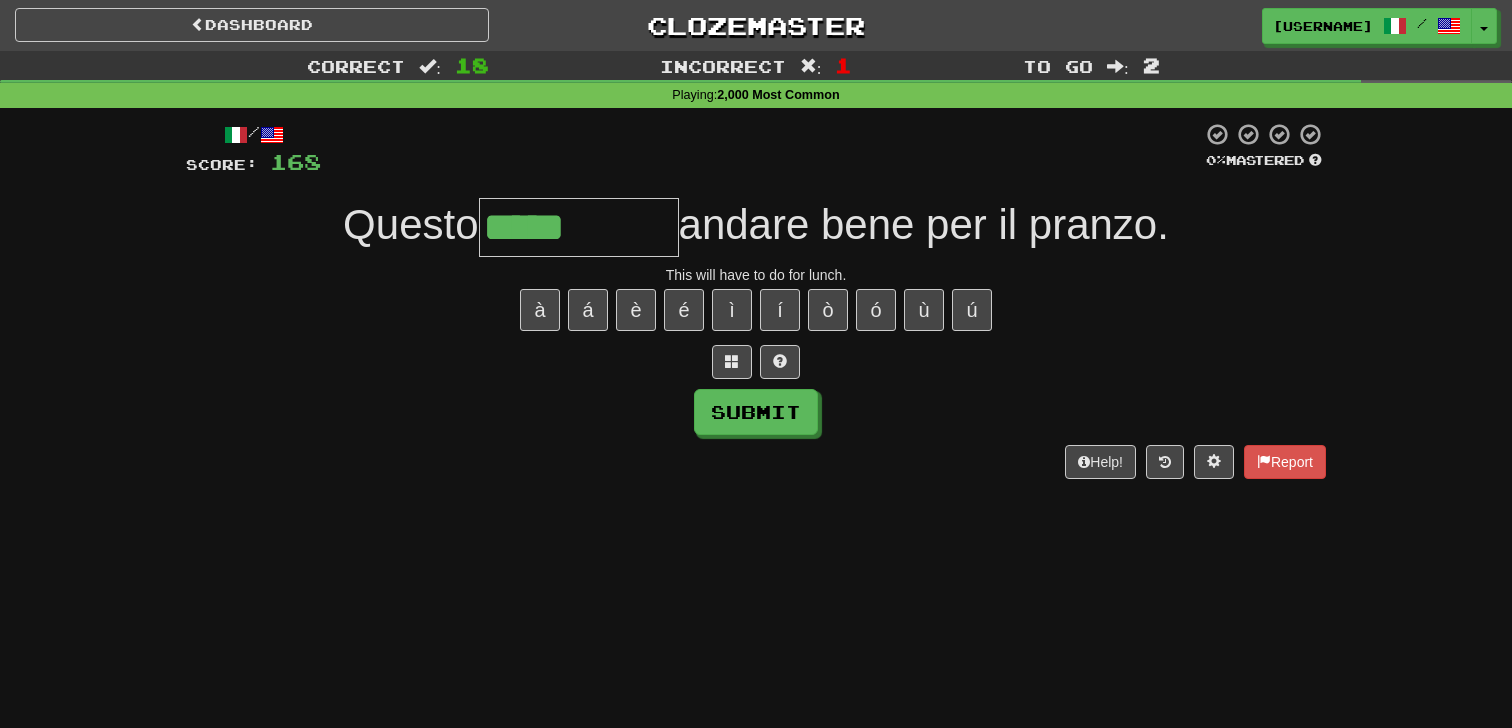 type on "*****" 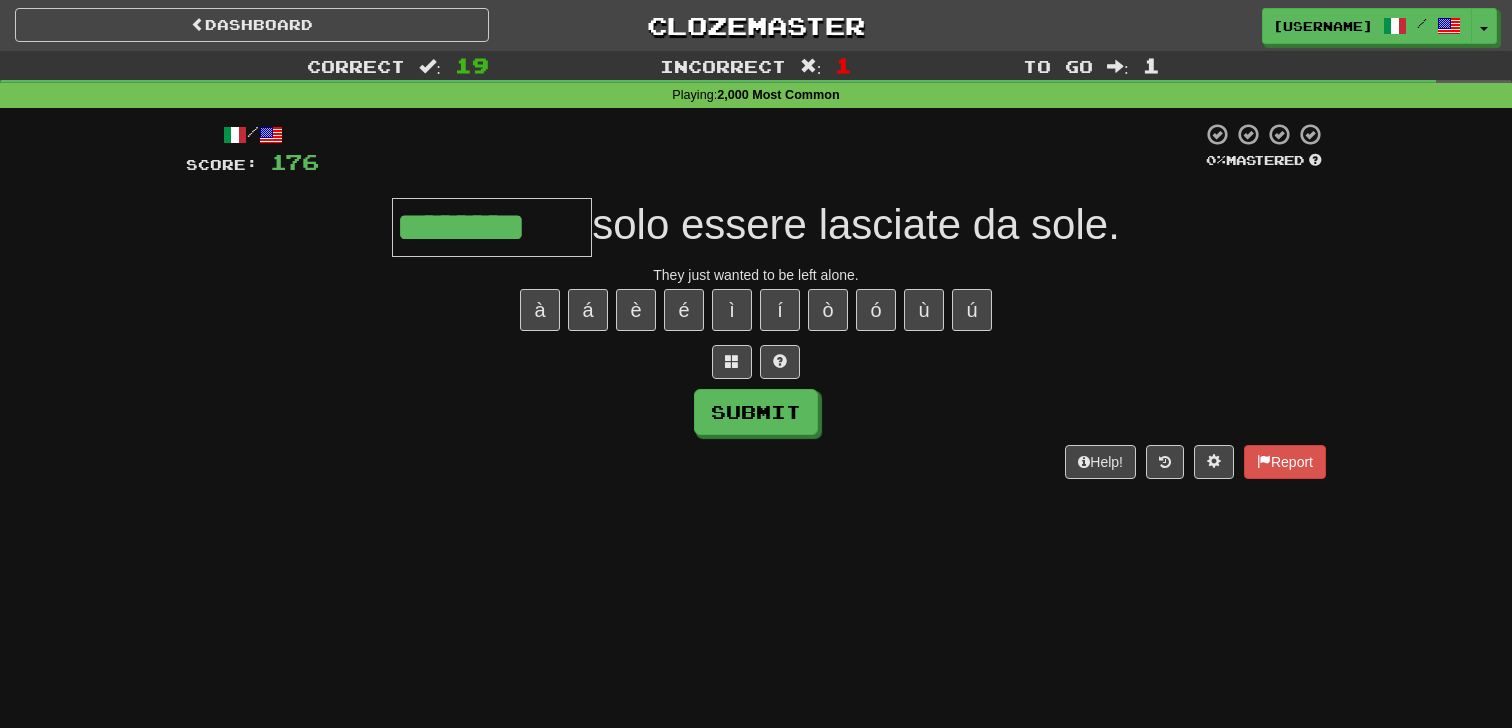 type on "********" 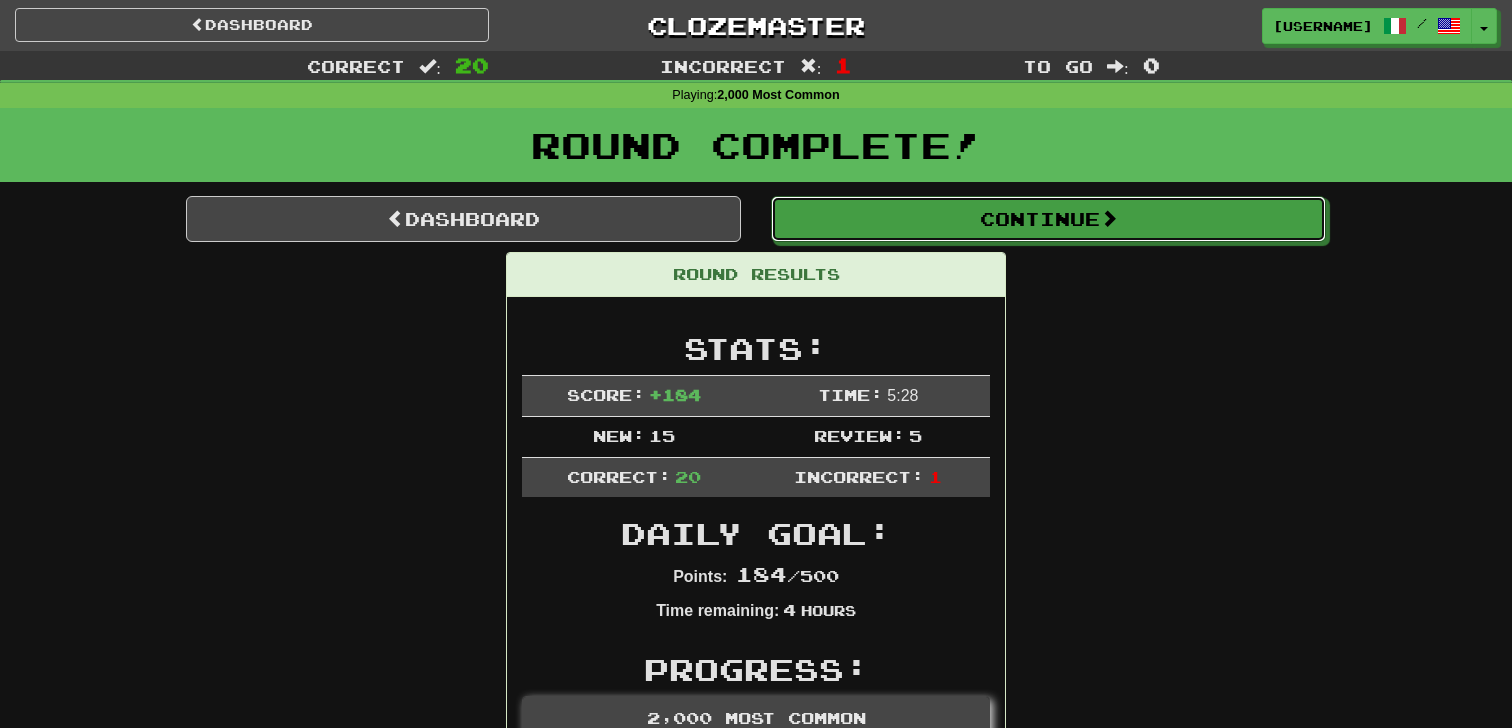 click on "Continue" at bounding box center [1048, 219] 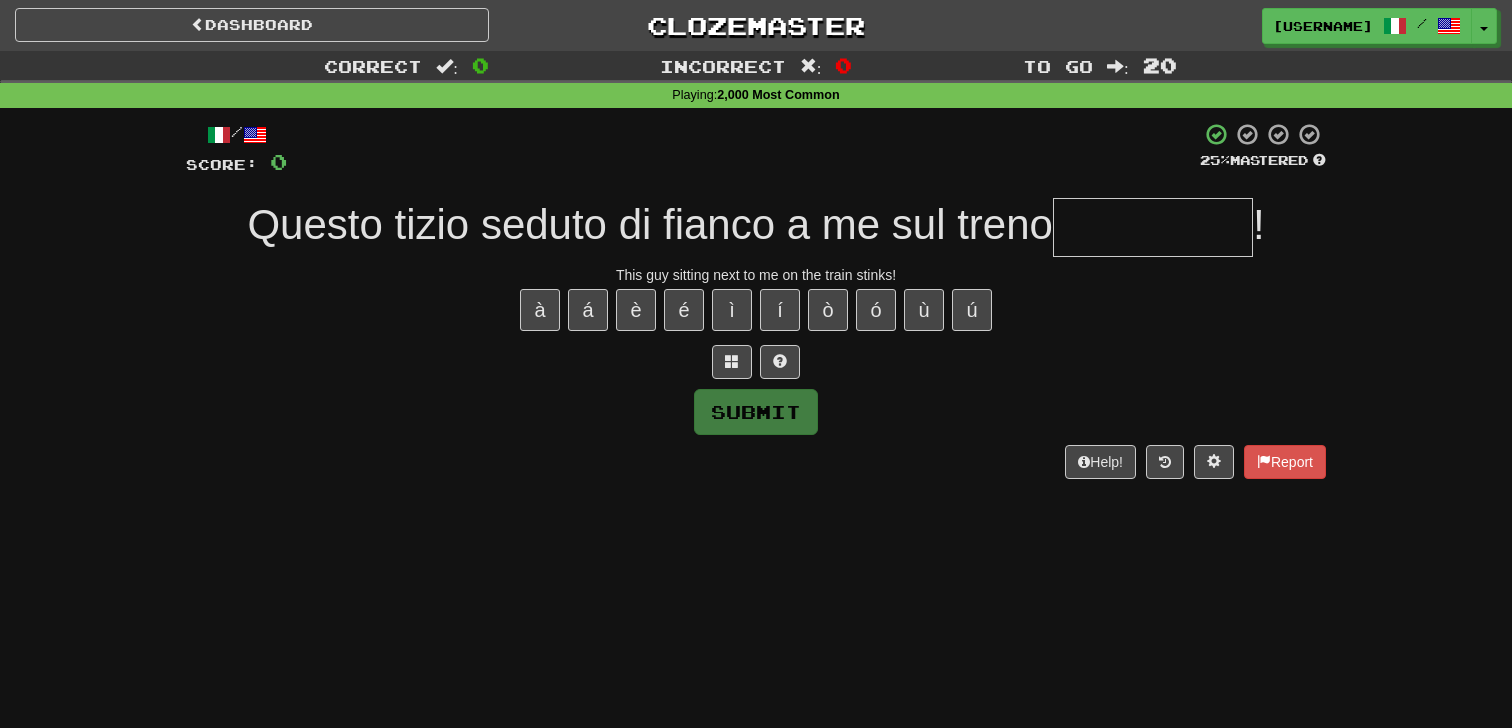 click at bounding box center [1153, 227] 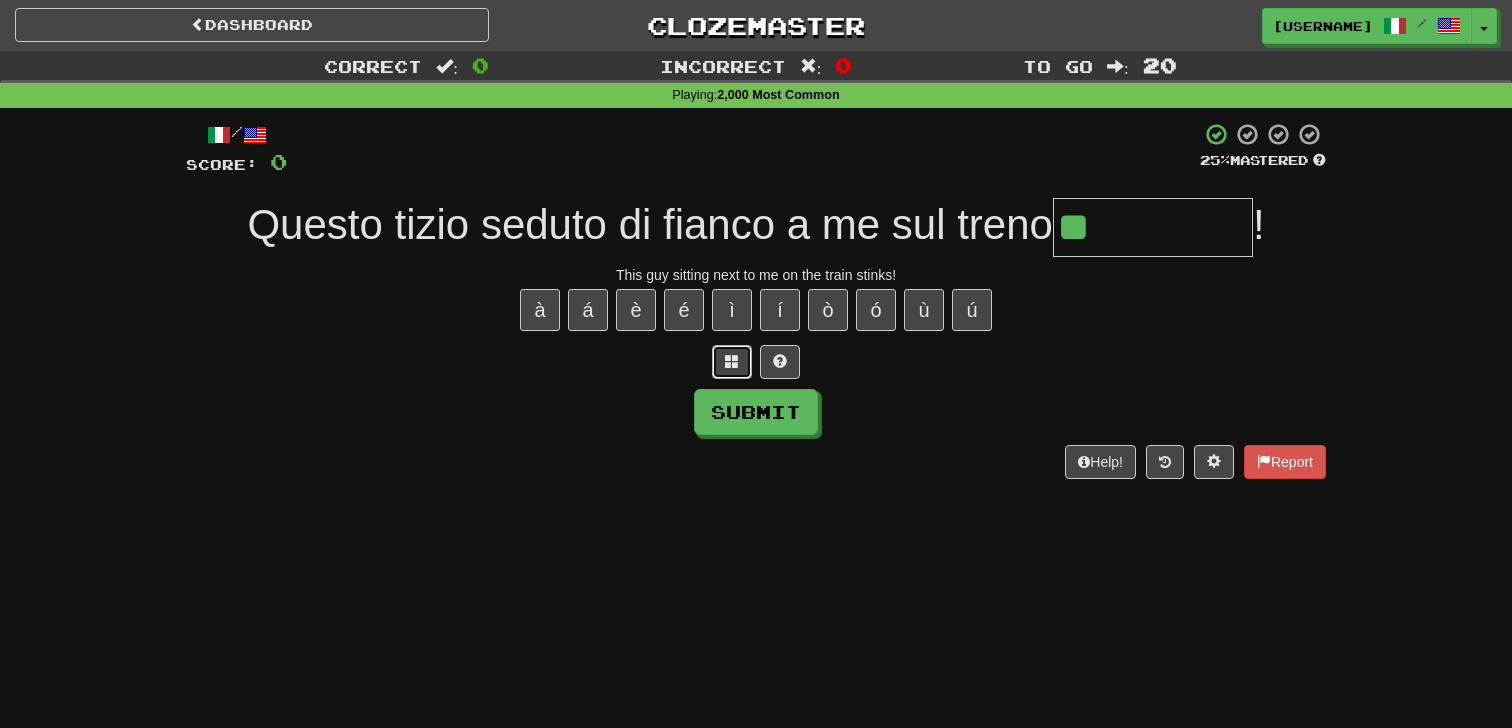 click at bounding box center (732, 362) 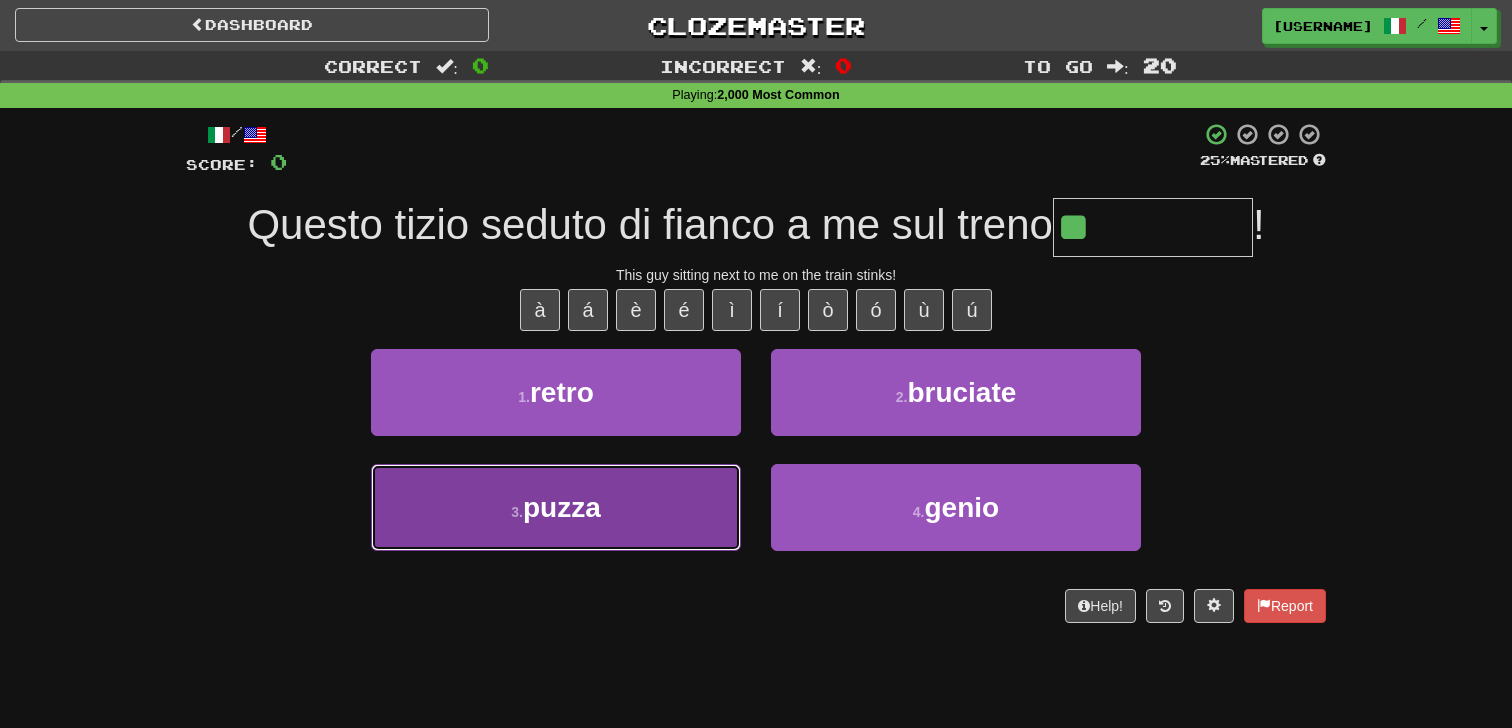 click on "3 .  puzza" at bounding box center (556, 507) 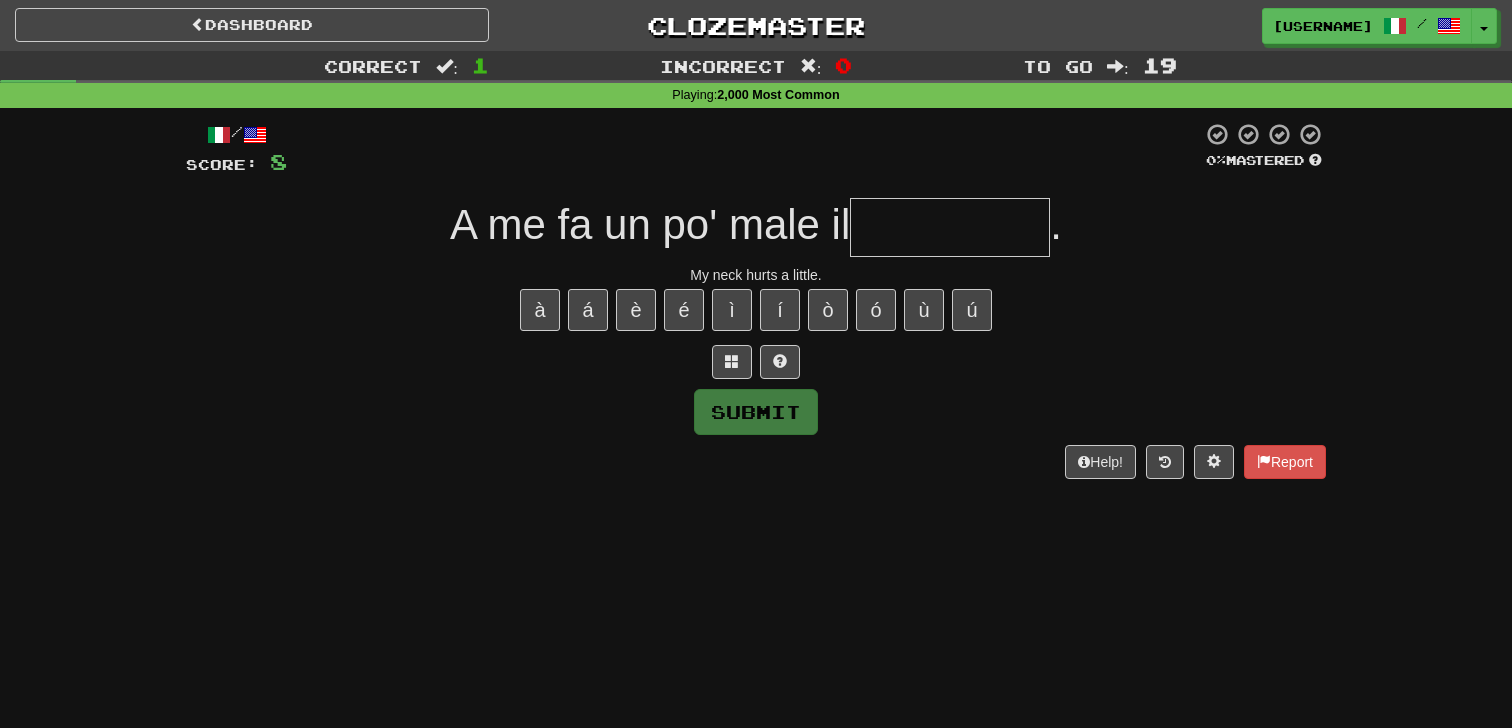 click on "My neck hurts a little." at bounding box center [756, 275] 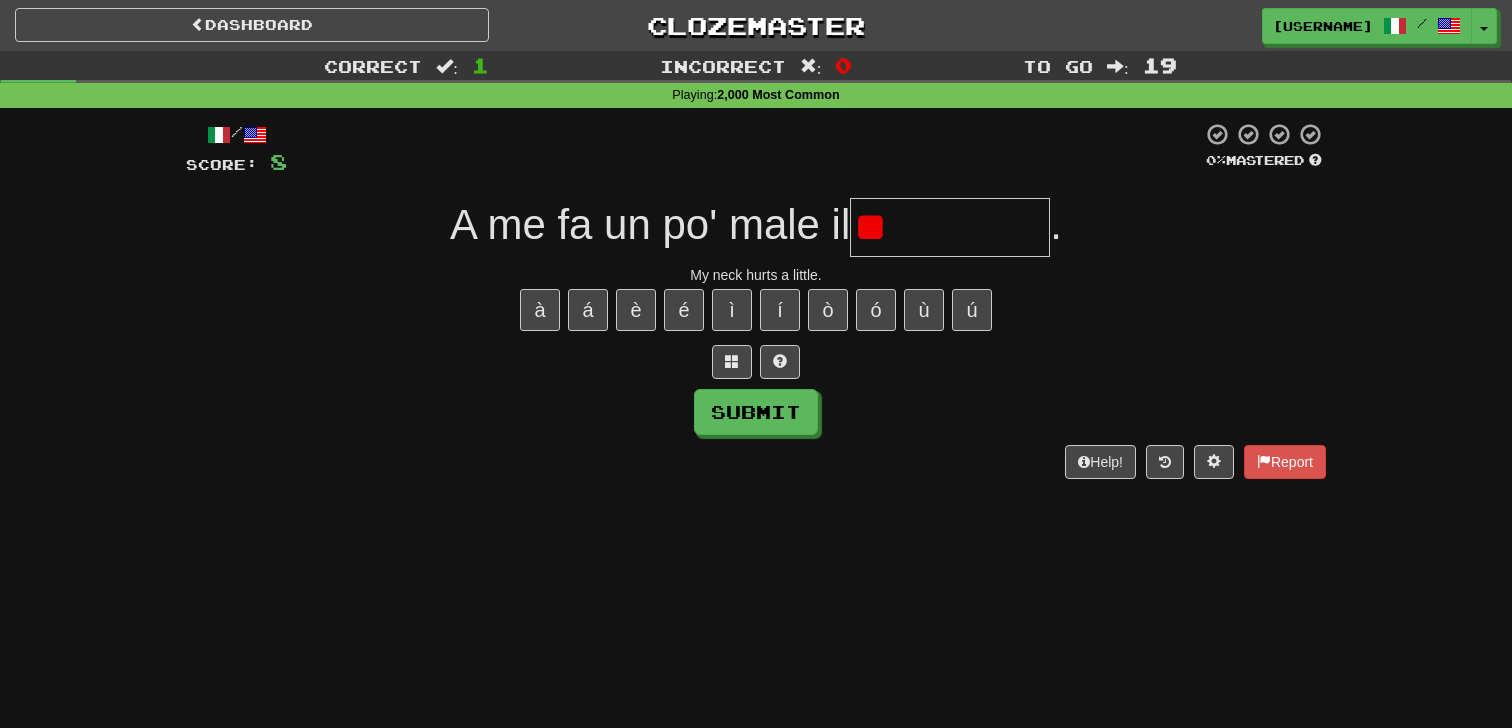 type on "*" 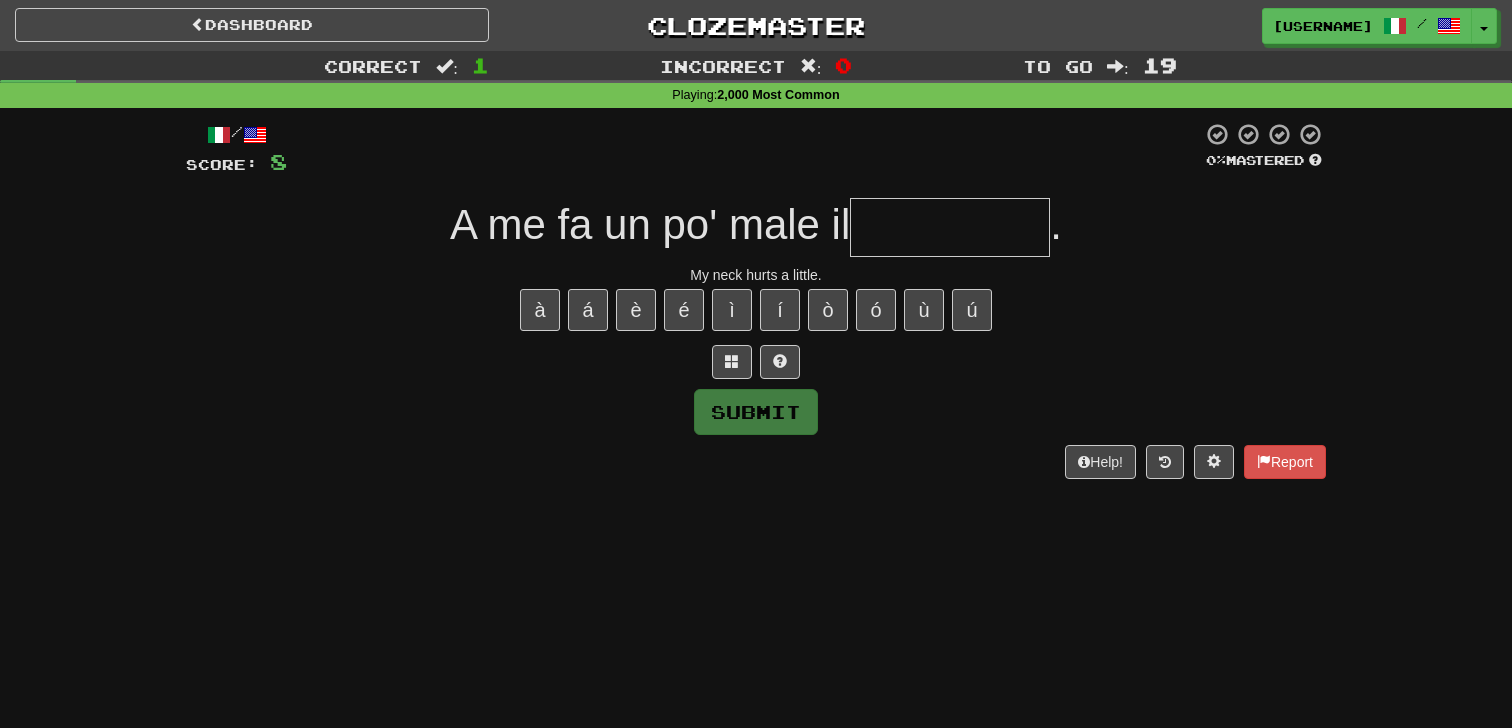 type on "*" 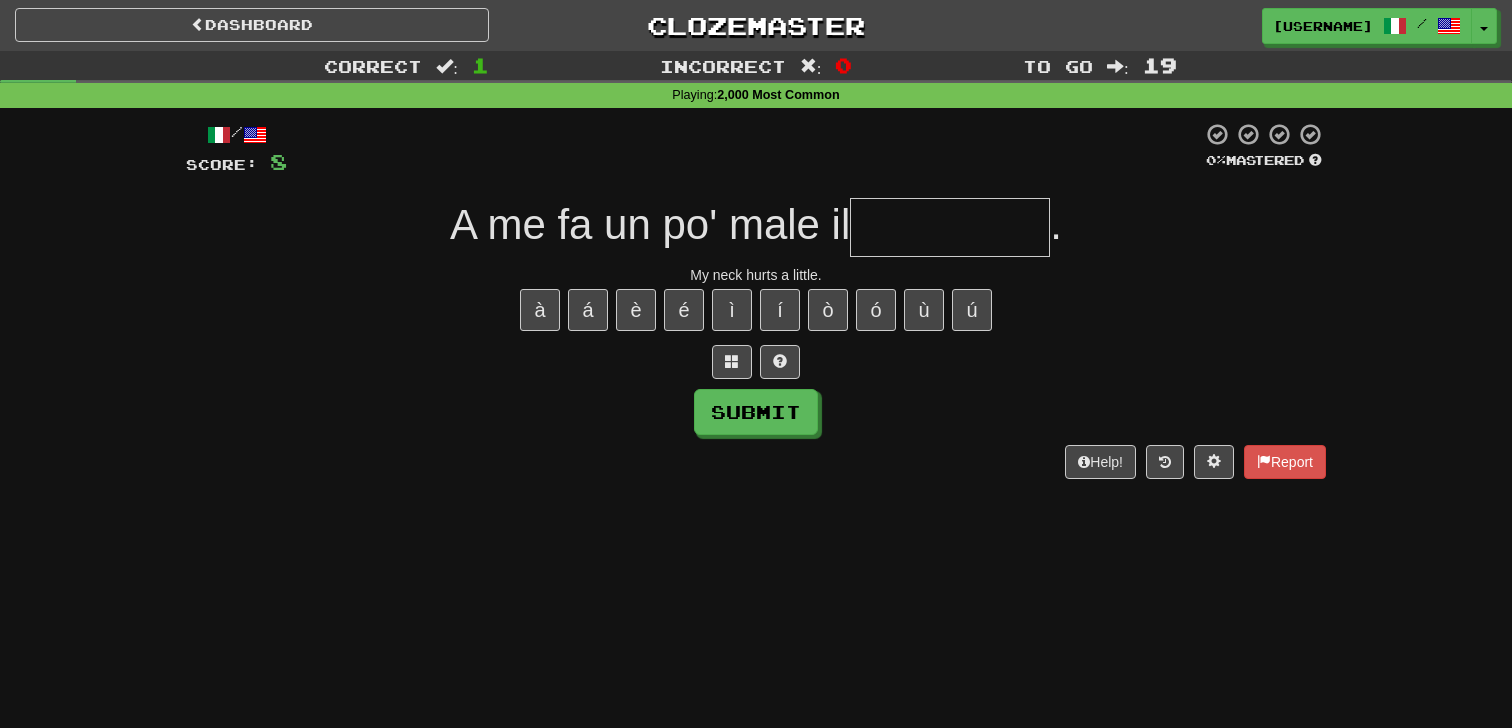 type on "*" 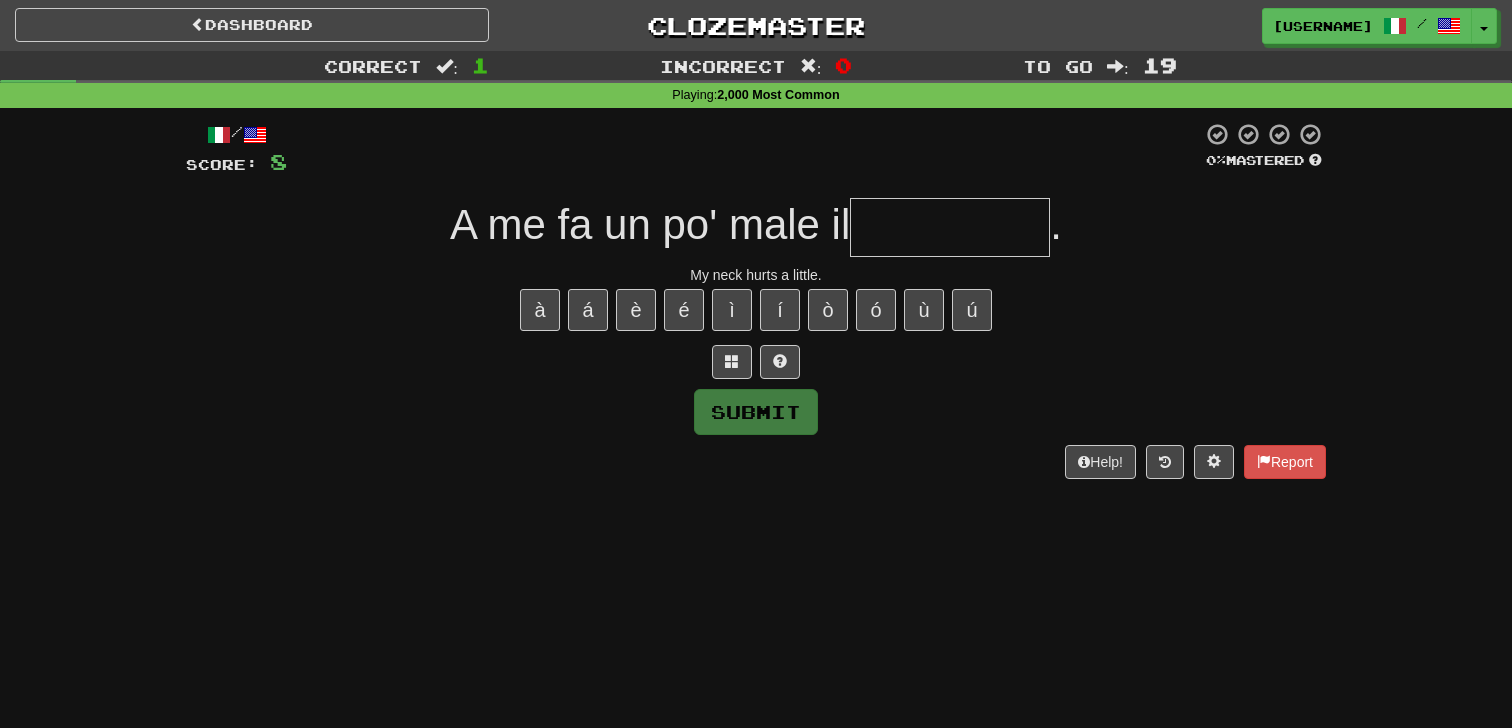 type on "*" 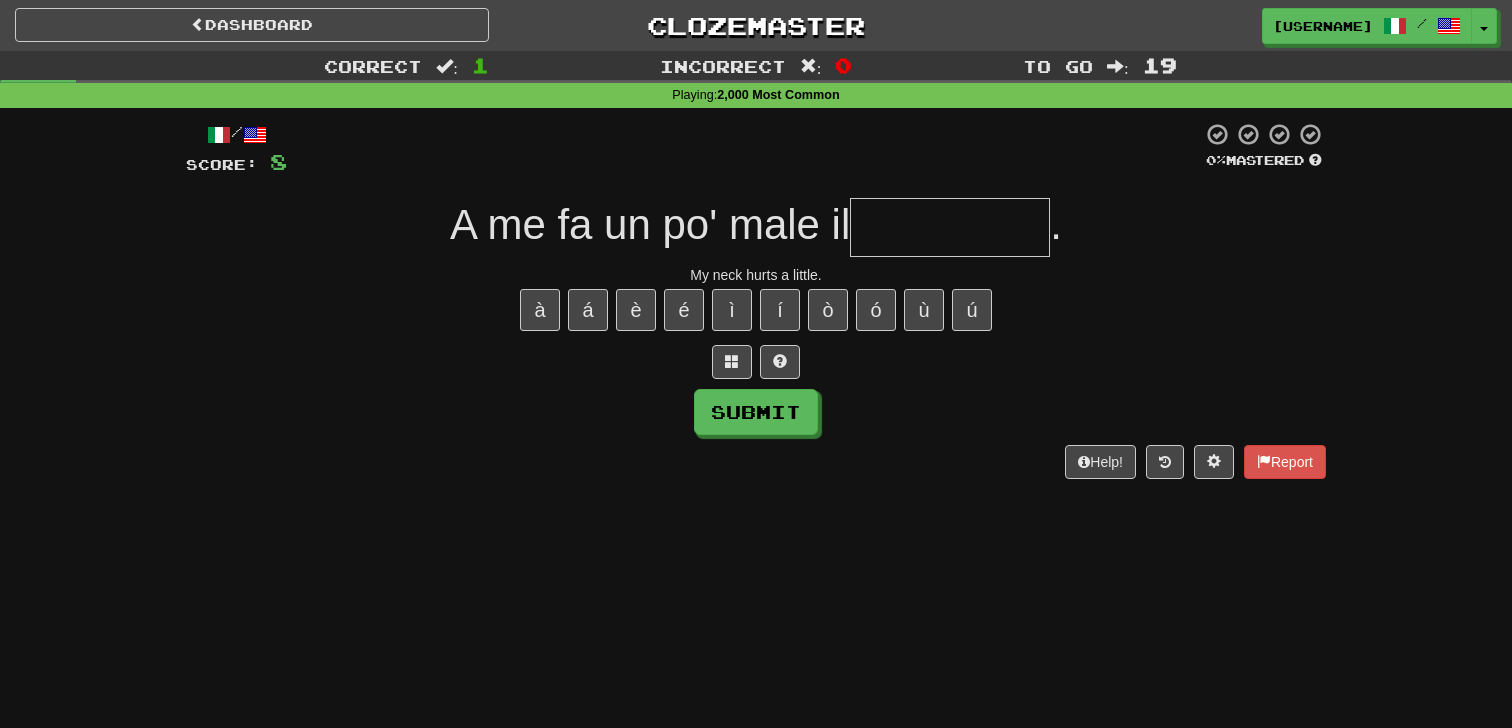type on "*" 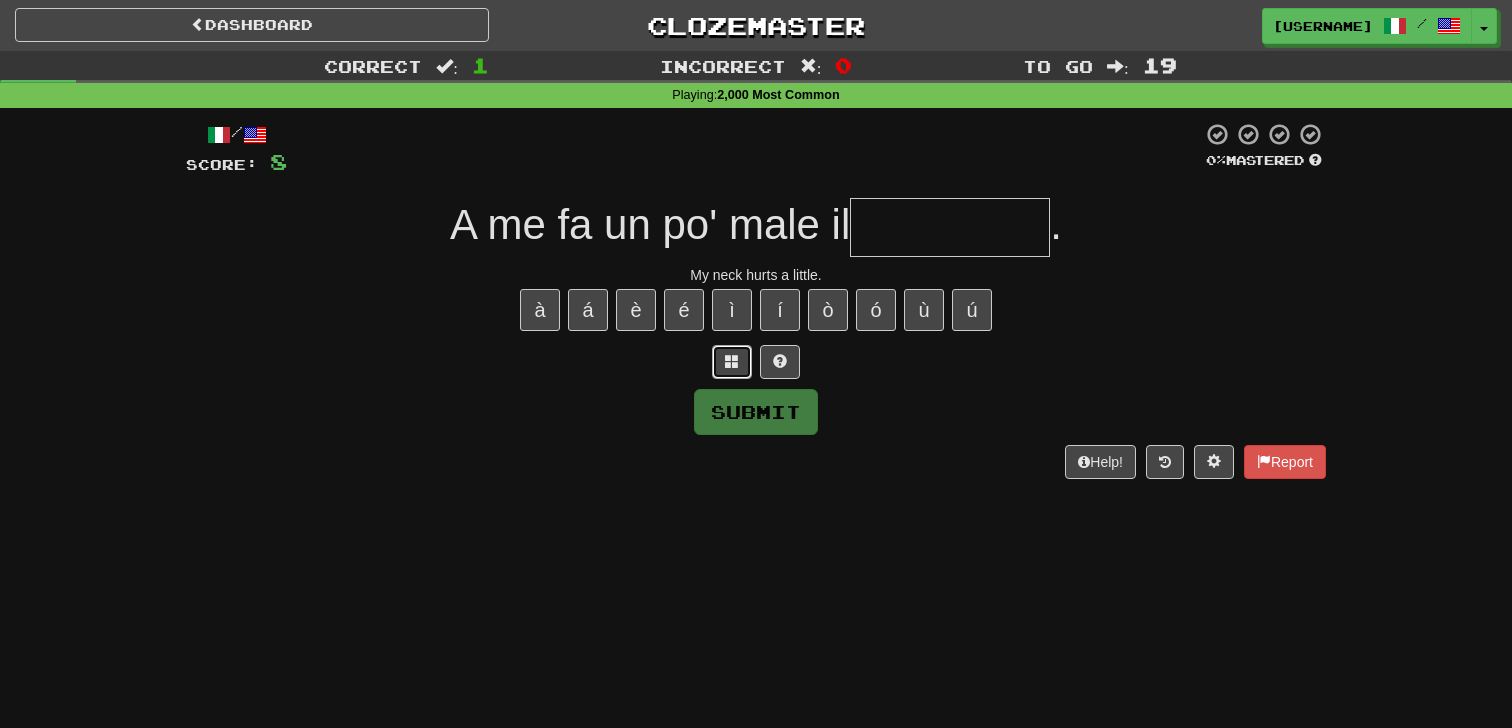 click at bounding box center [732, 362] 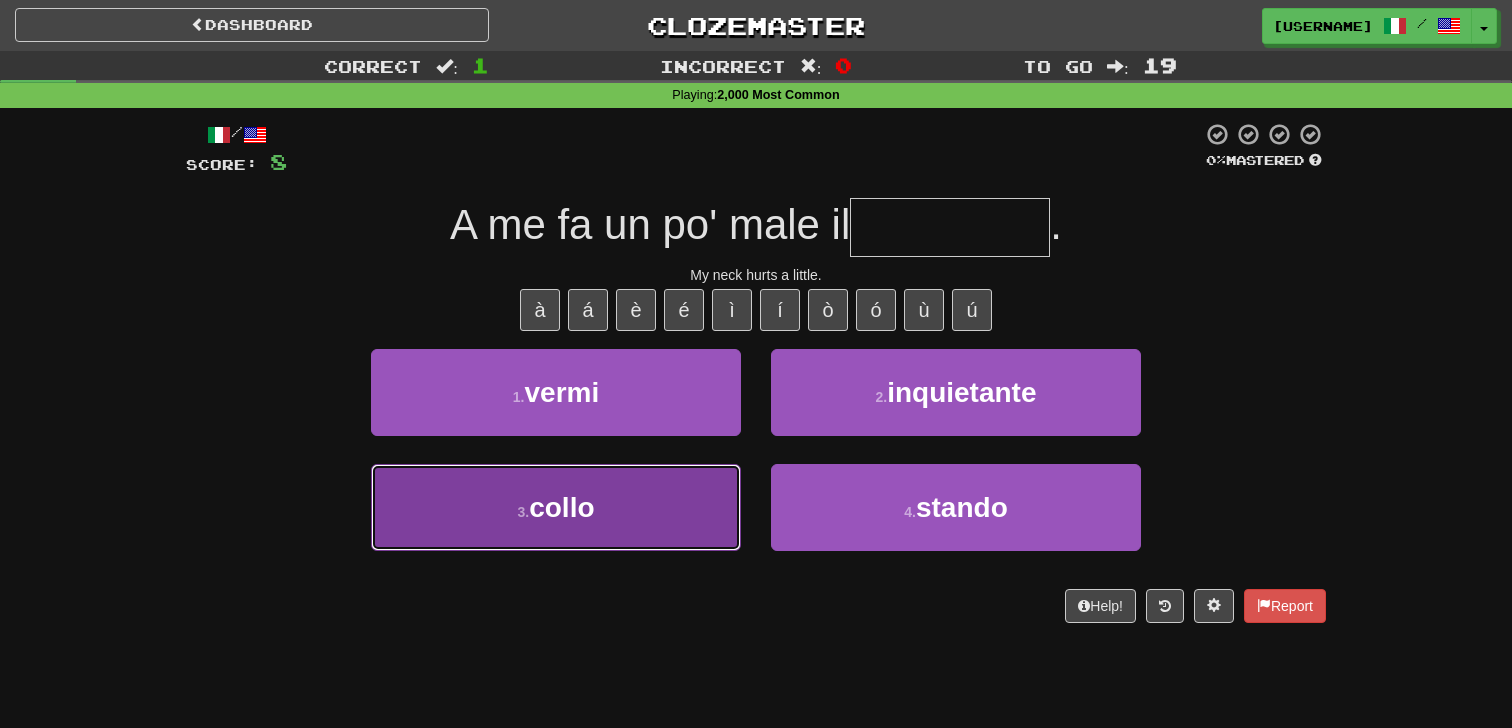 click on "3 .  collo" at bounding box center (556, 507) 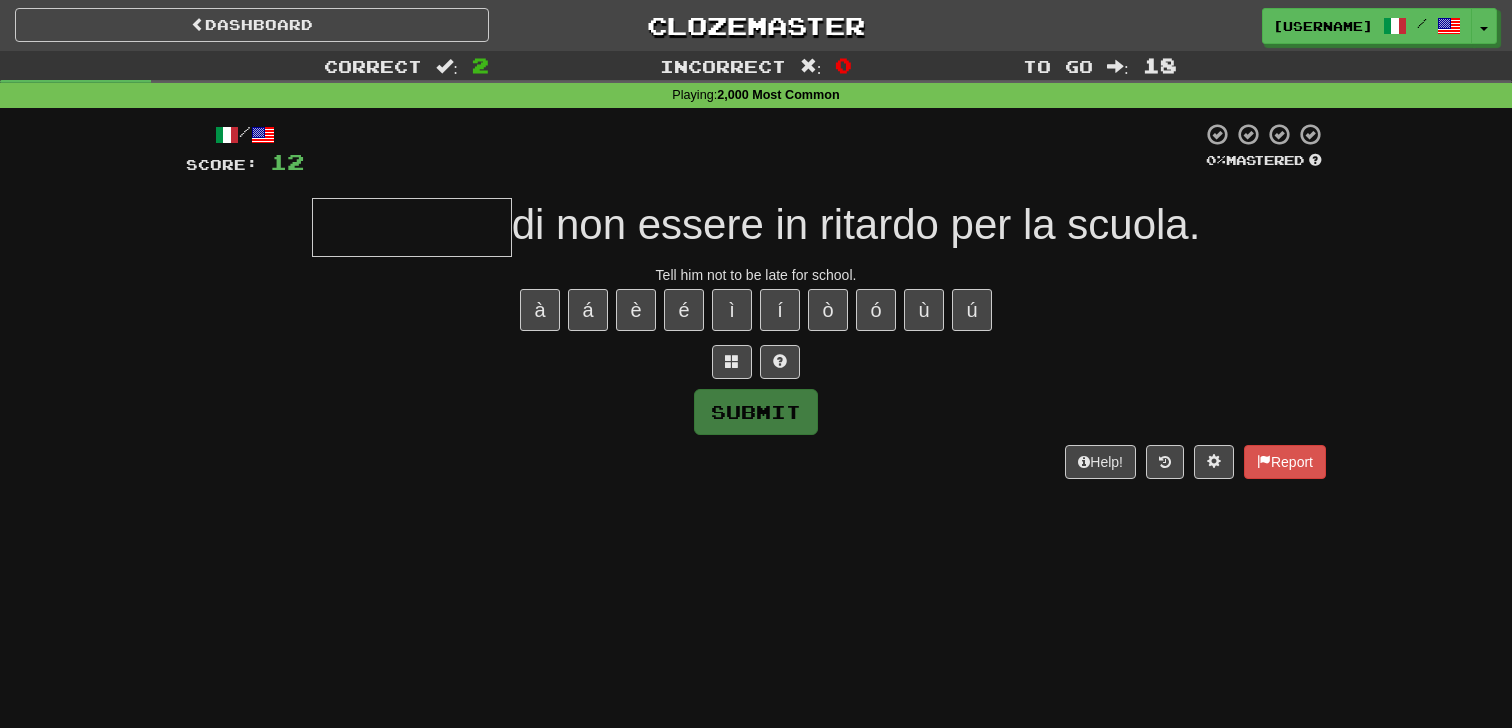 click at bounding box center [412, 227] 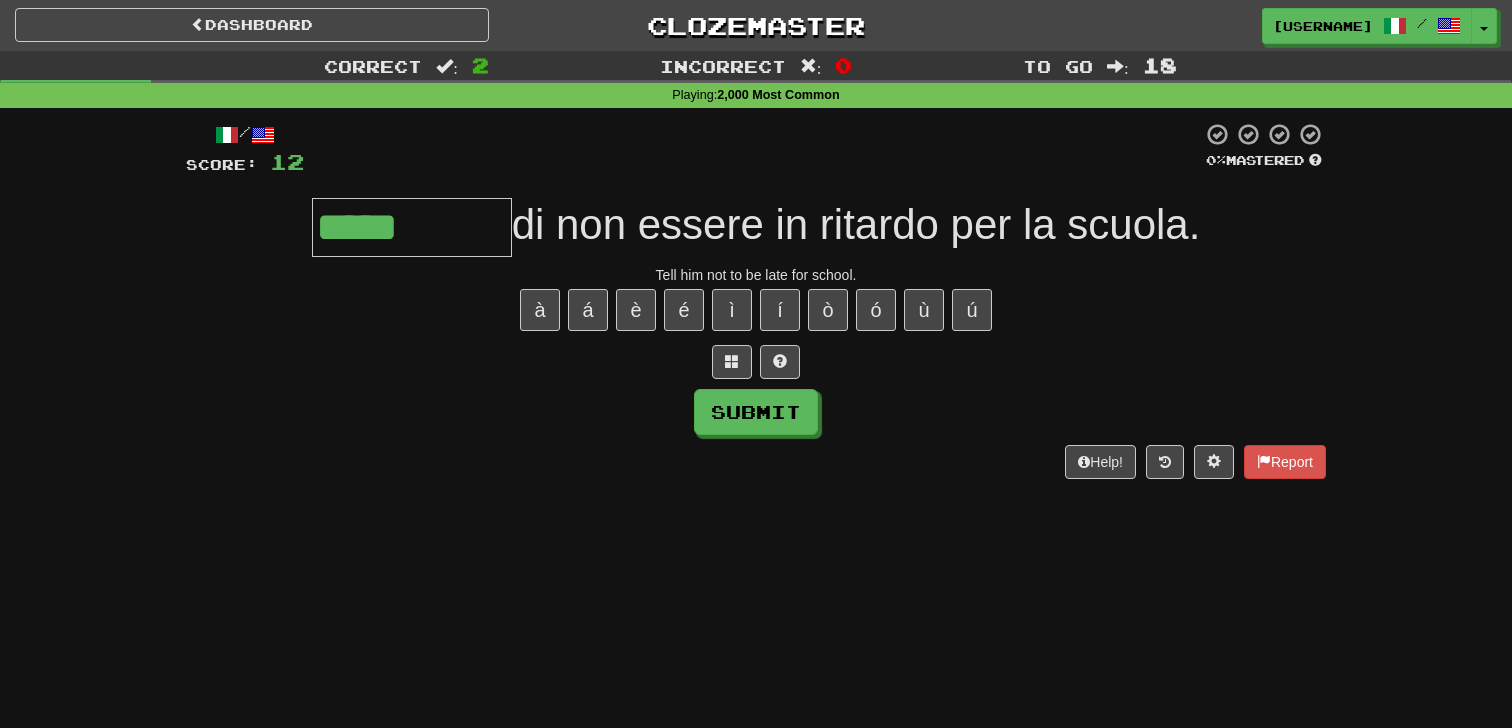 type on "*****" 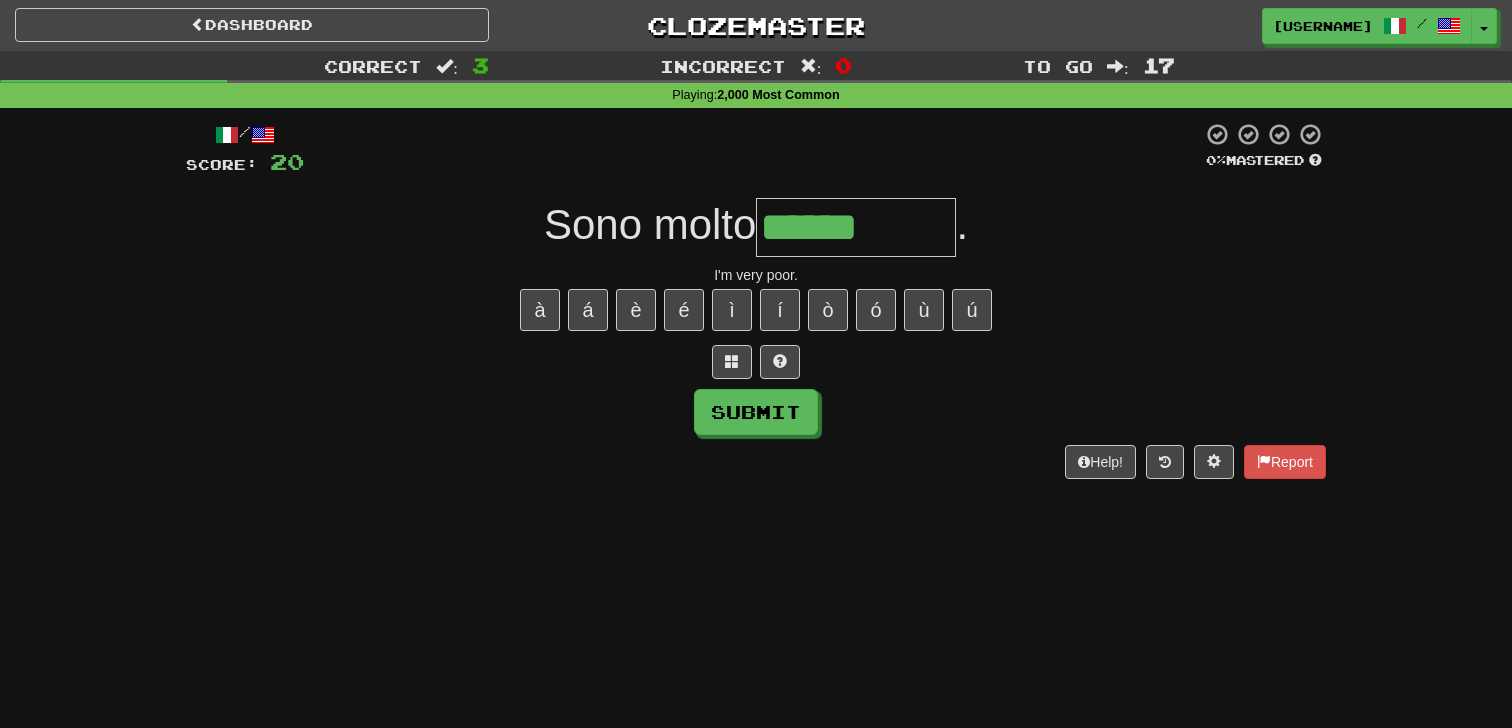 type on "******" 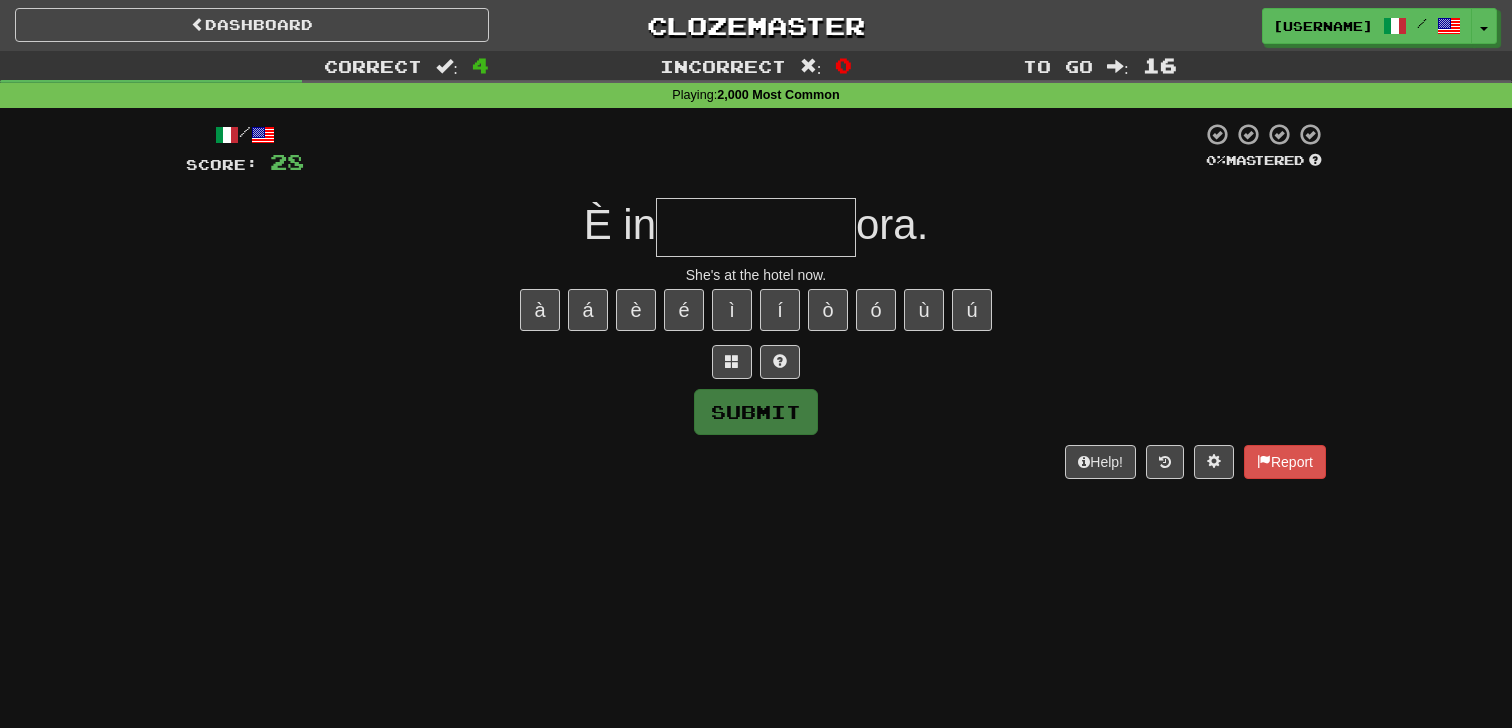 type on "*" 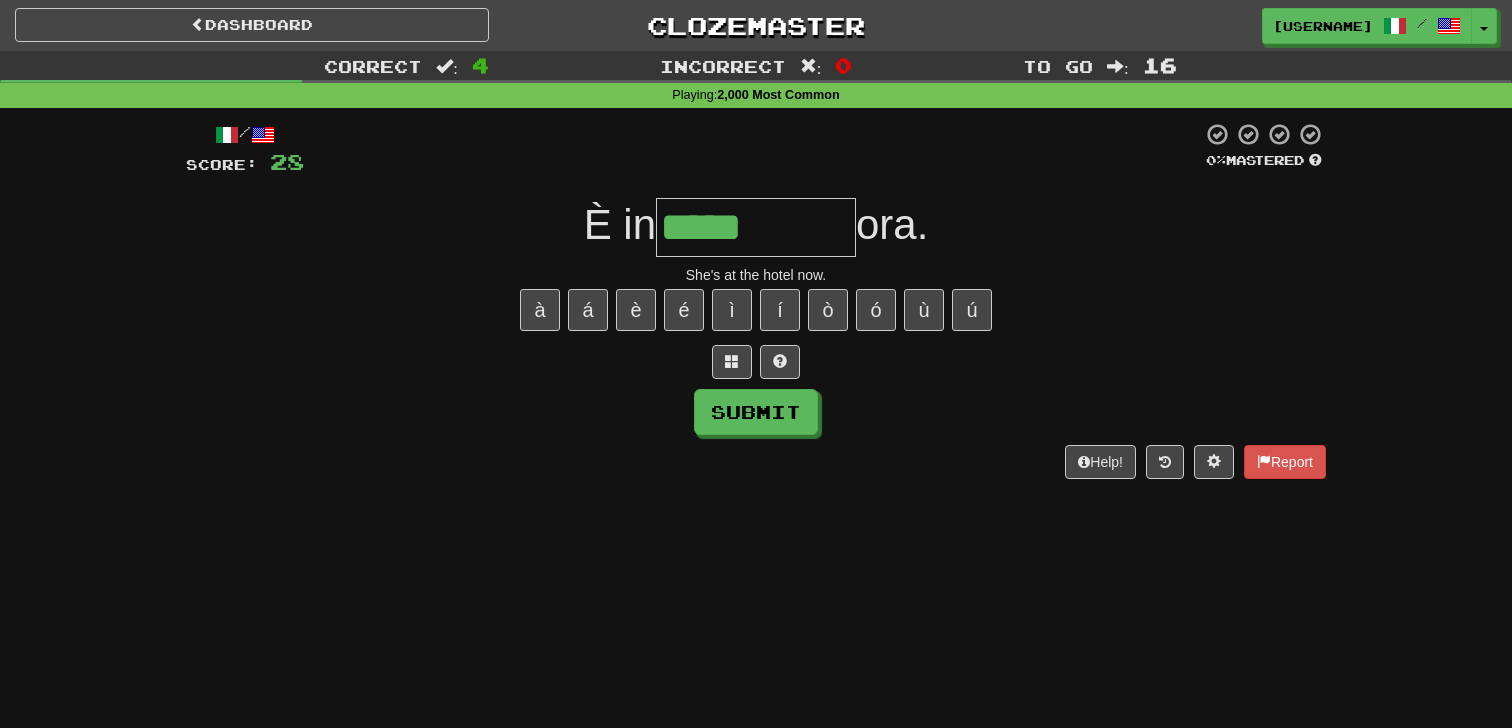 type on "*****" 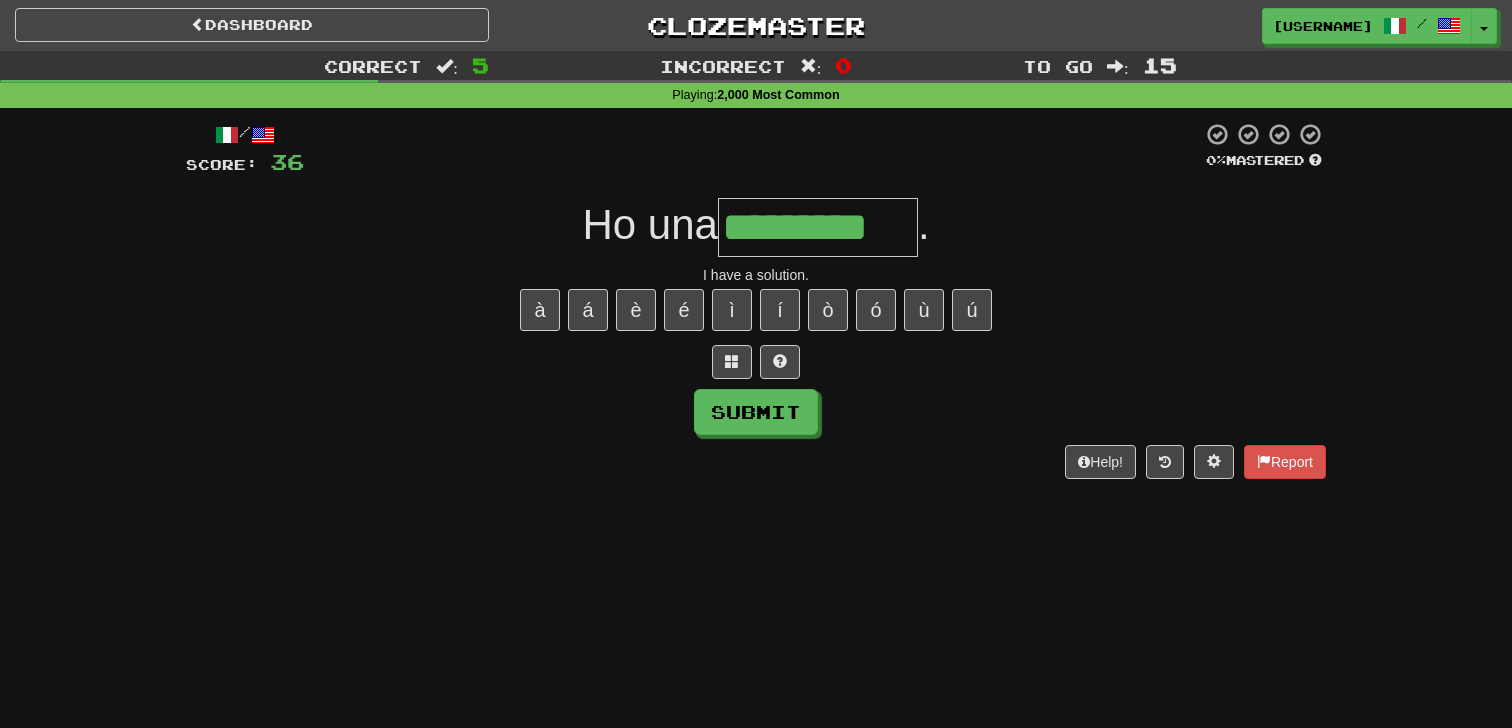 type on "*********" 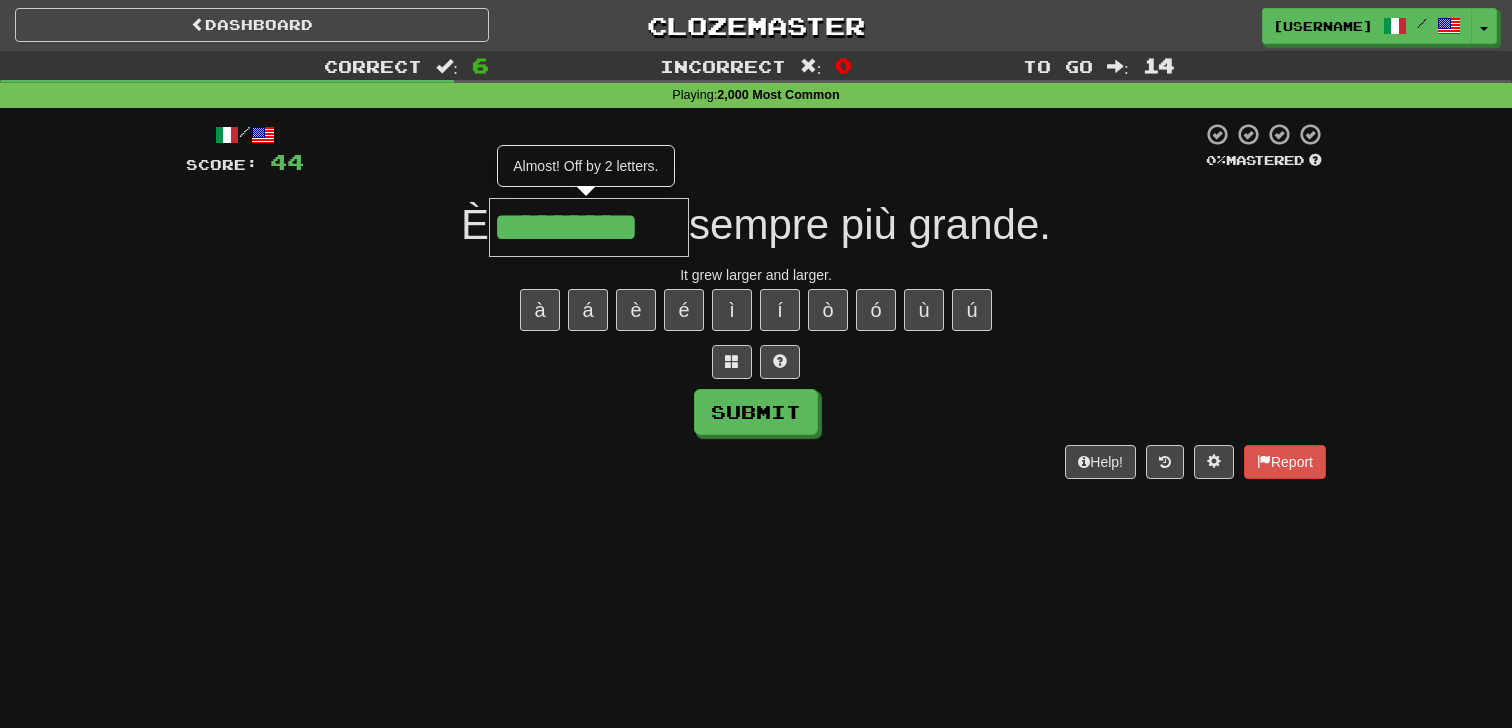 type on "*********" 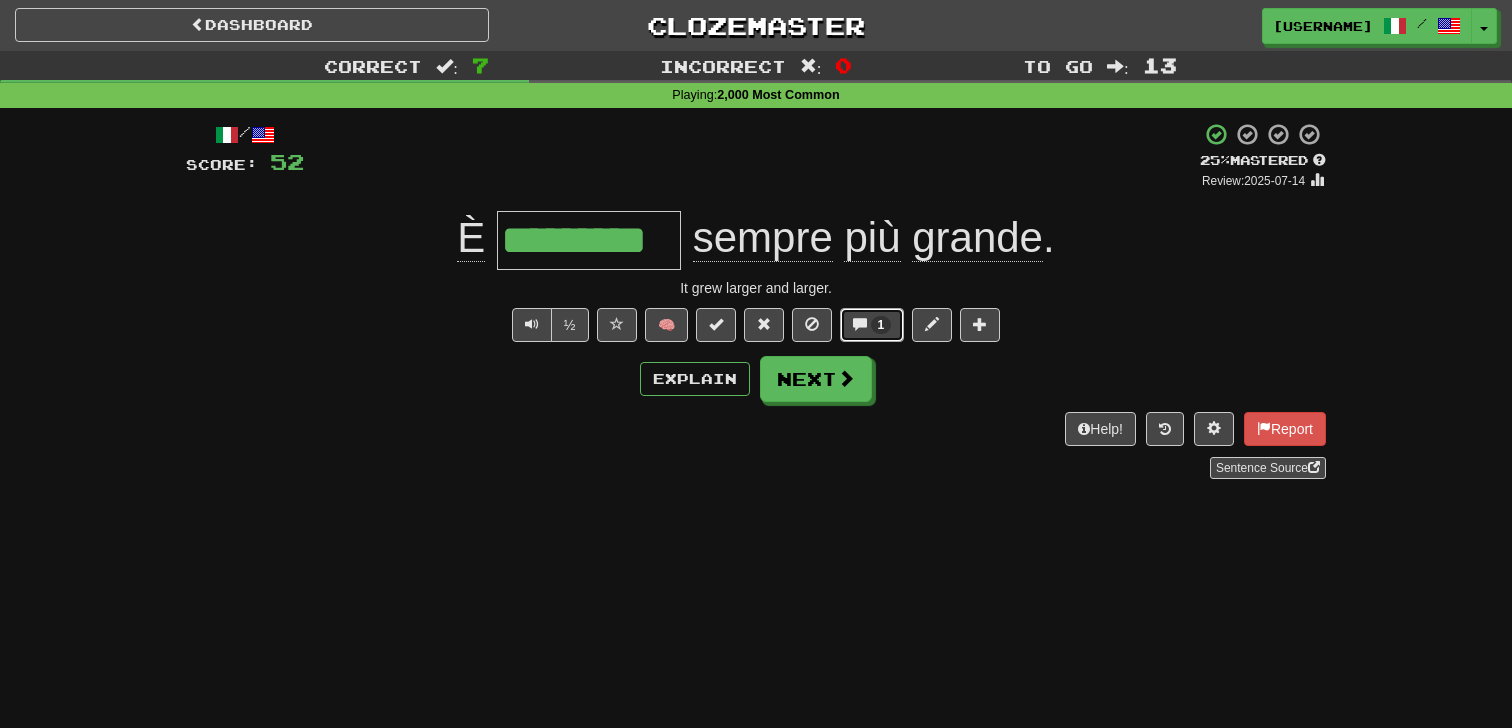 click on "1" at bounding box center [872, 325] 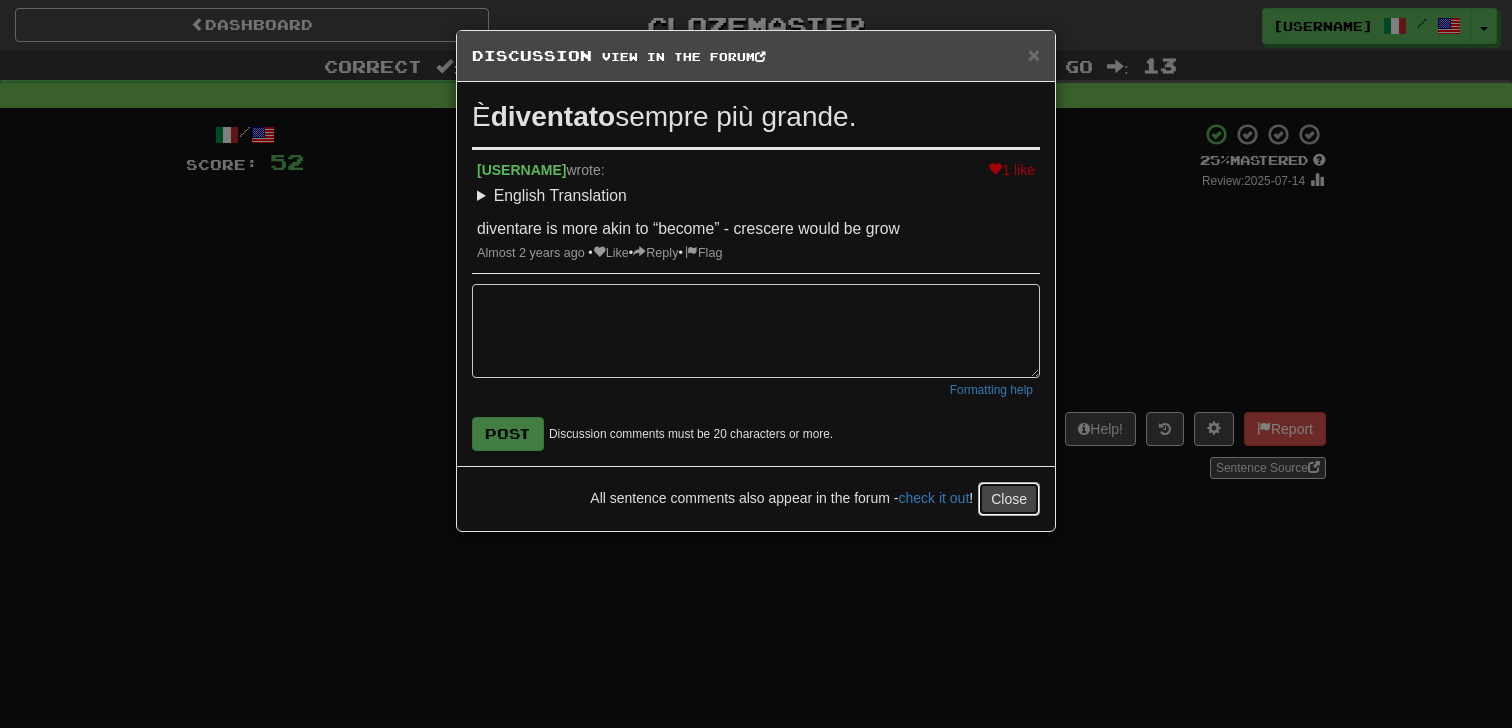 click on "Close" at bounding box center (1009, 499) 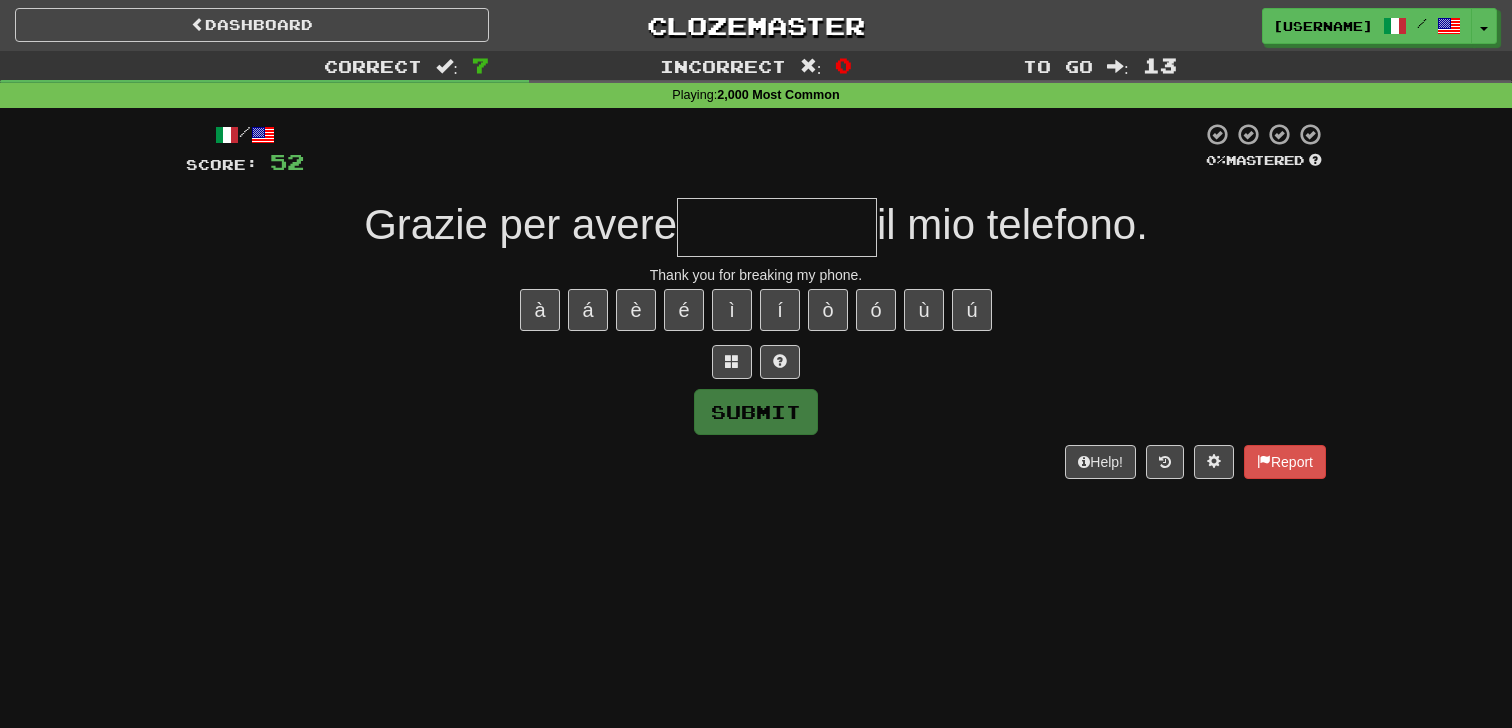 type on "*" 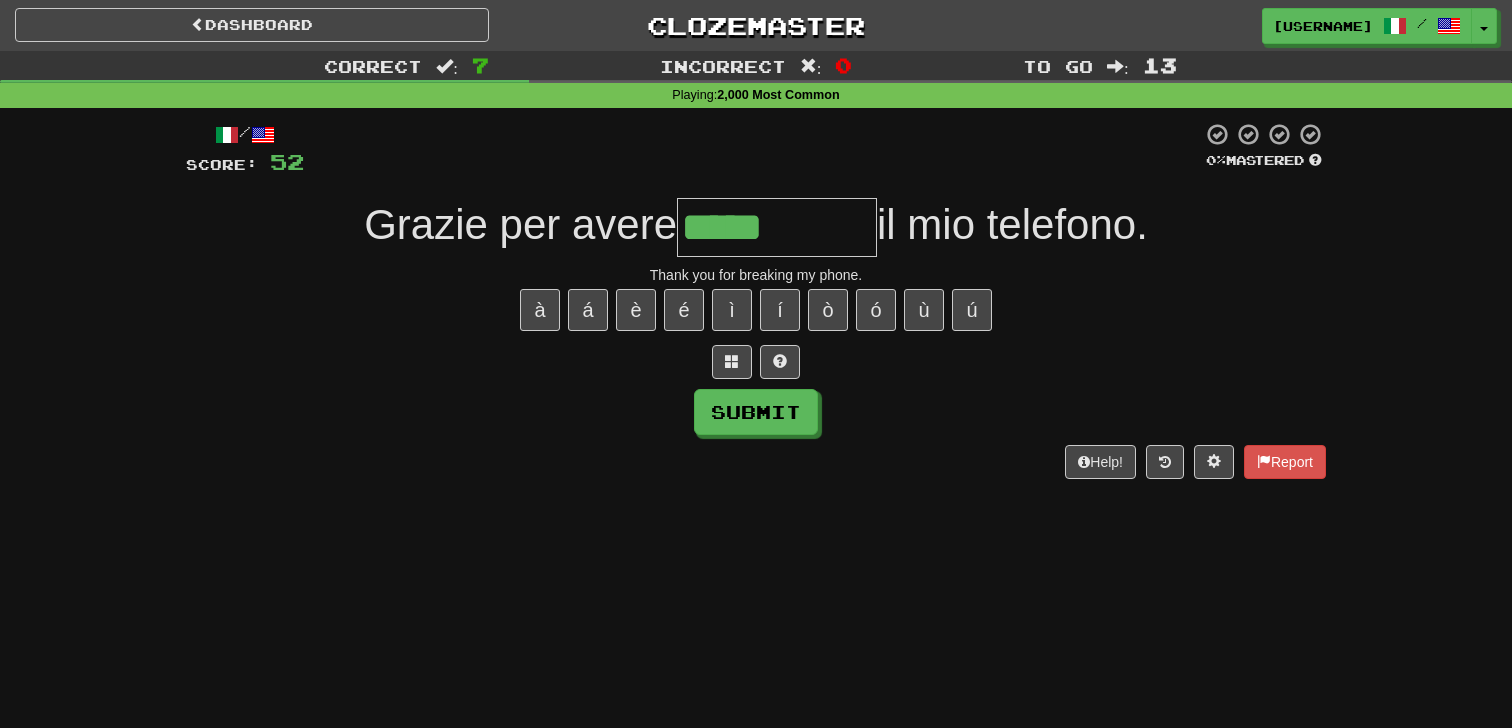 type on "*****" 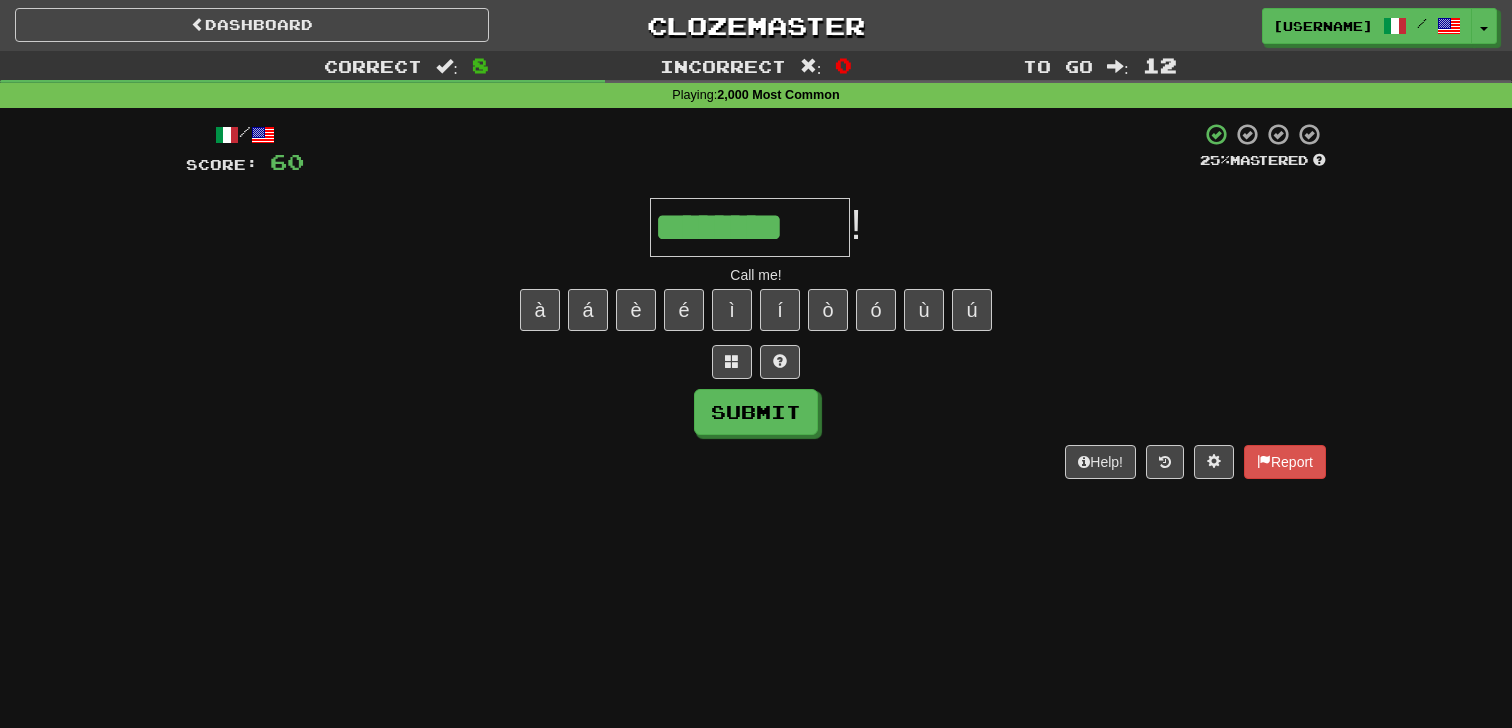 type on "********" 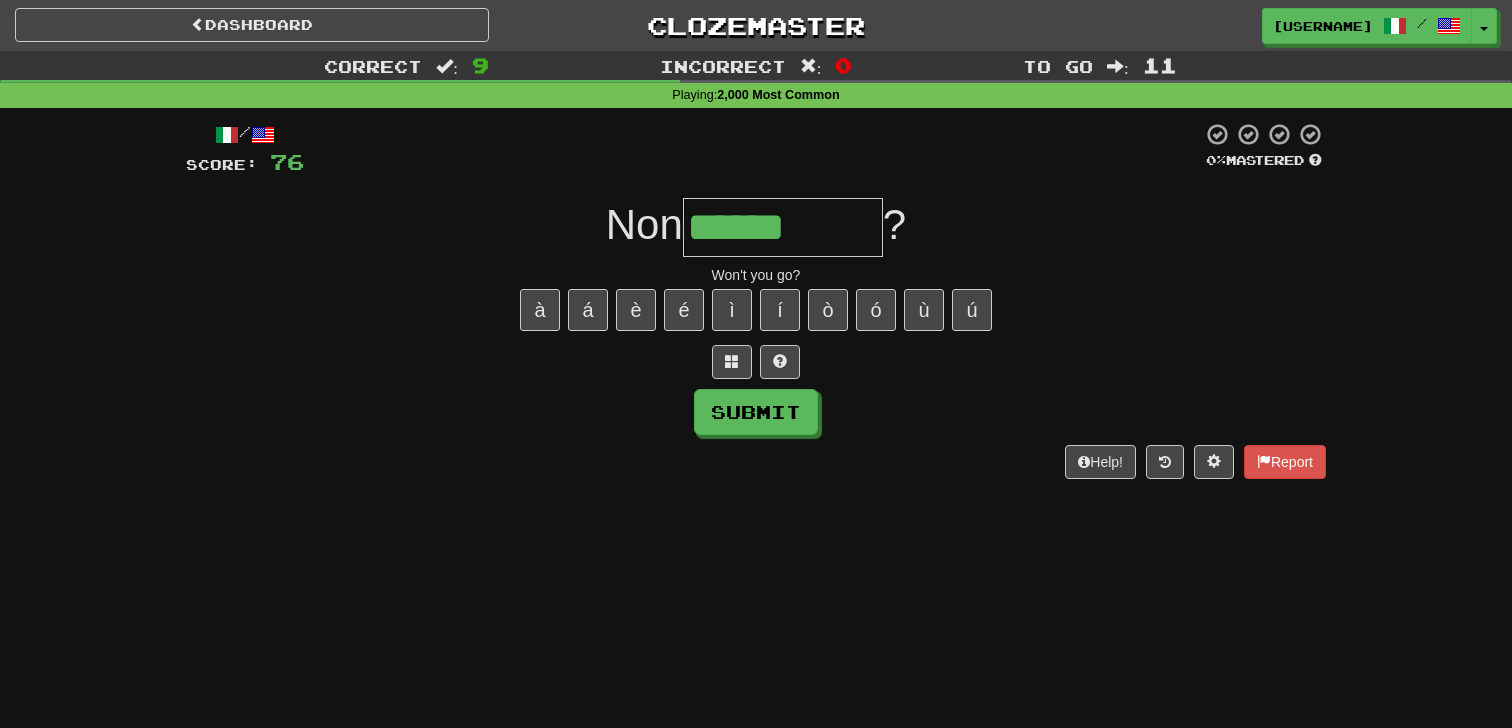 type on "******" 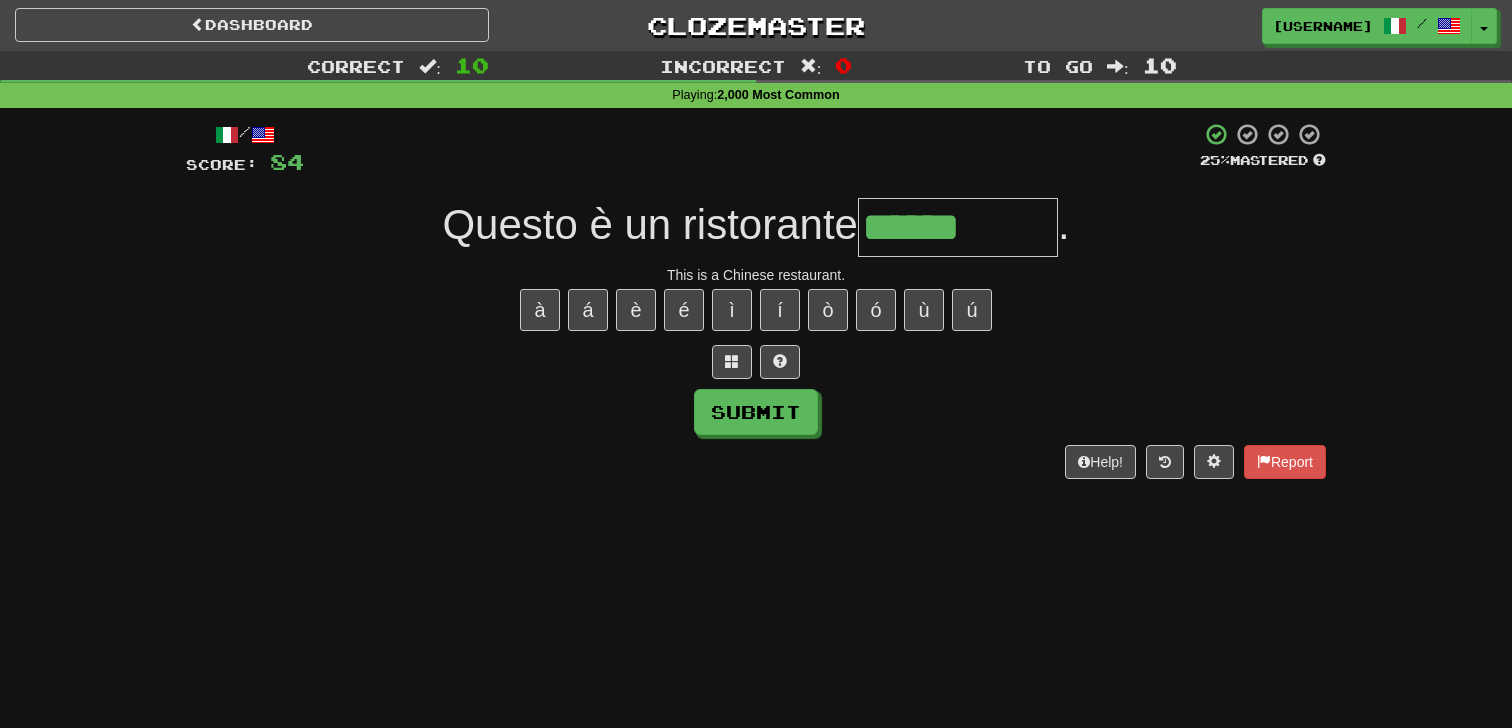 type on "******" 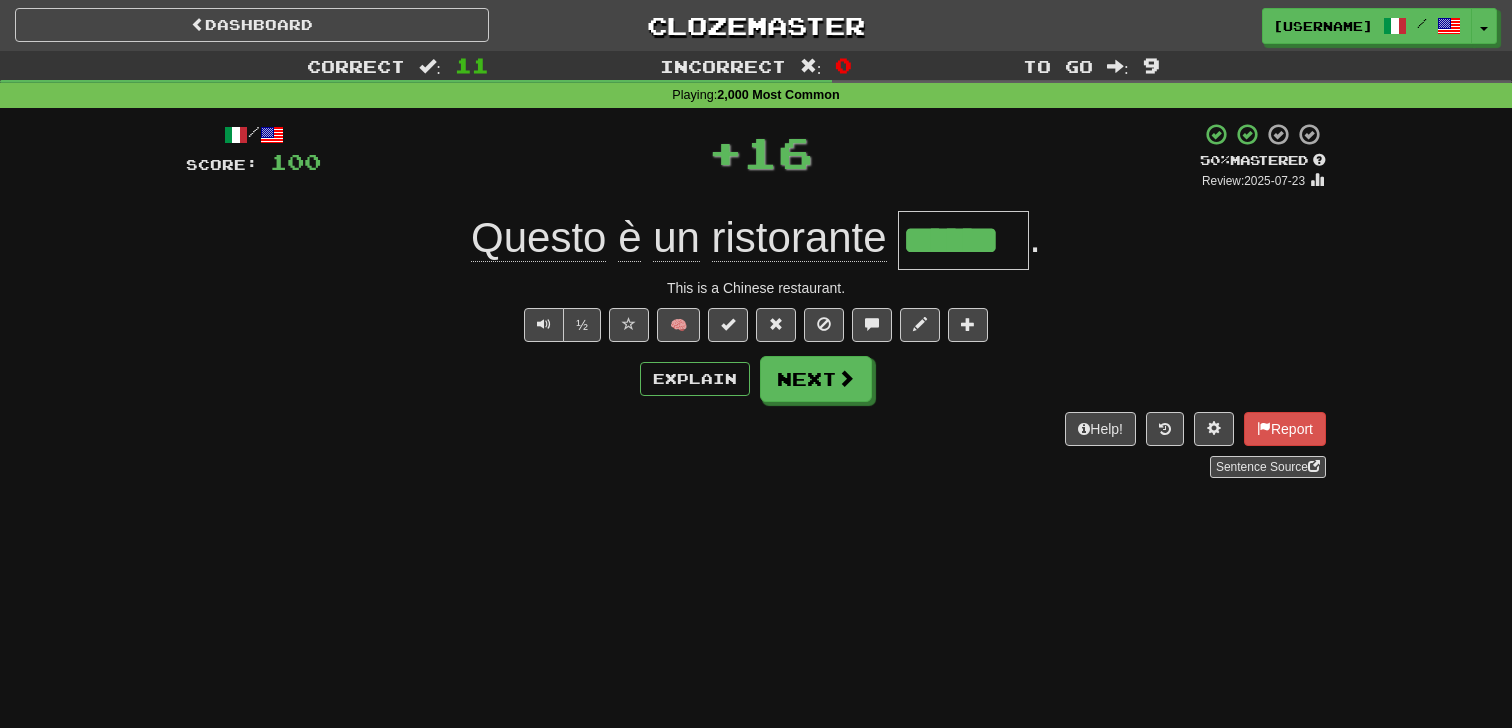 type 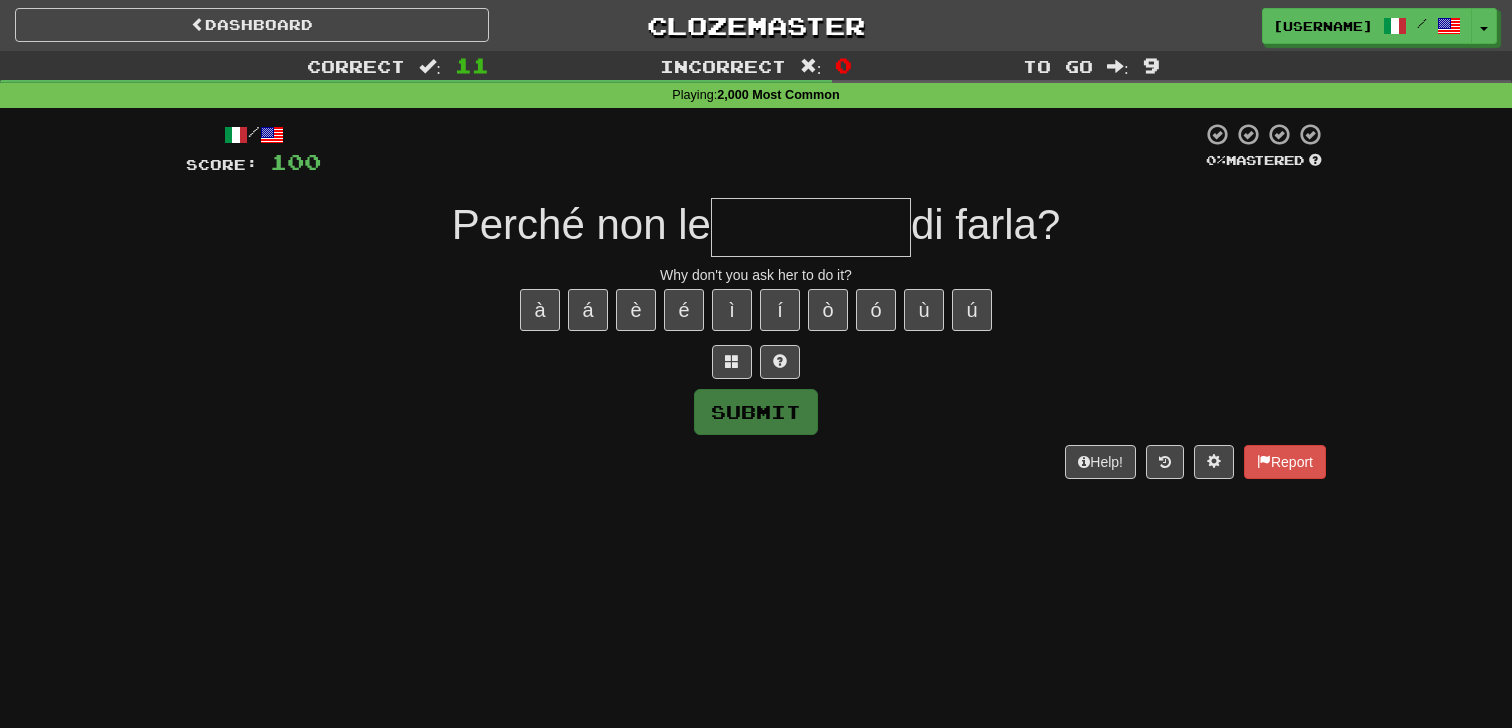 click on "Dashboard
Clozemaster
[USERNAME]
/
Toggle Dropdown
Dashboard
Leaderboard
Activity Feed
Notifications
Profile
Discussions
Italiano
/
English
Streak:
33
Review:
200
Daily Goal:  0 /500
Languages
Account
Logout
[USERNAME]
/
Toggle Dropdown
Dashboard
Leaderboard
Activity Feed
Notifications
Profile
Discussions
Italiano
/
English
Streak:
33
Review:
200
Daily Goal:  0 /500
Languages
Account
Logout
clozemaster" at bounding box center (756, 25) 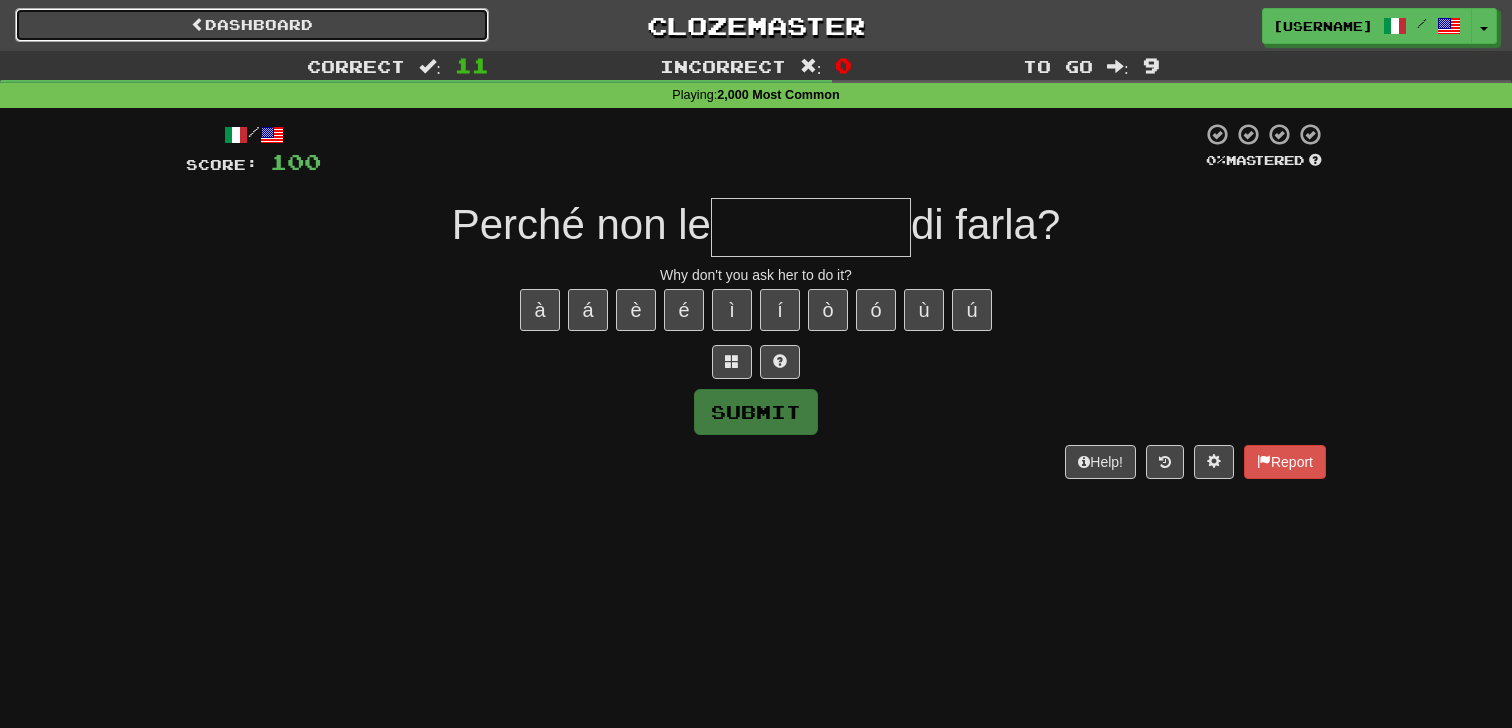 click on "Dashboard" at bounding box center [252, 25] 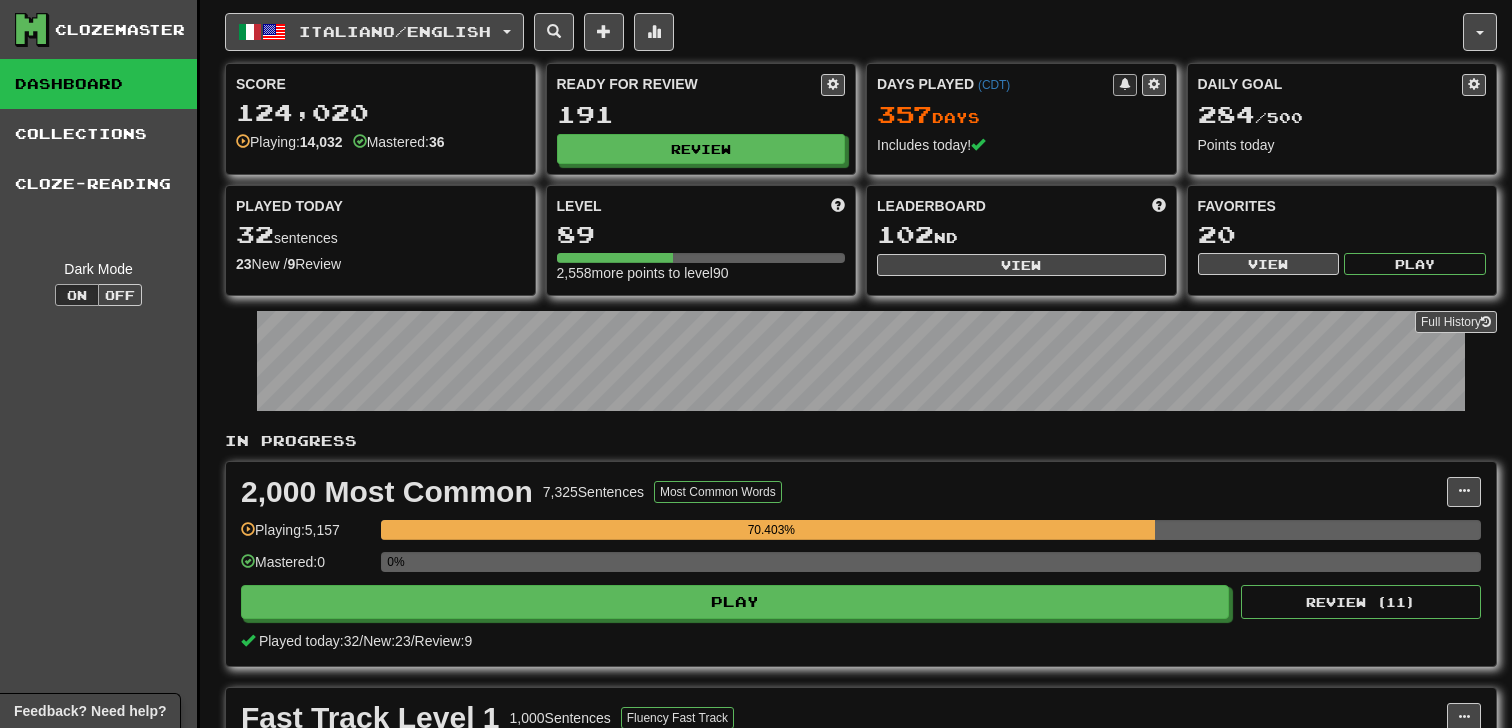 scroll, scrollTop: 0, scrollLeft: 0, axis: both 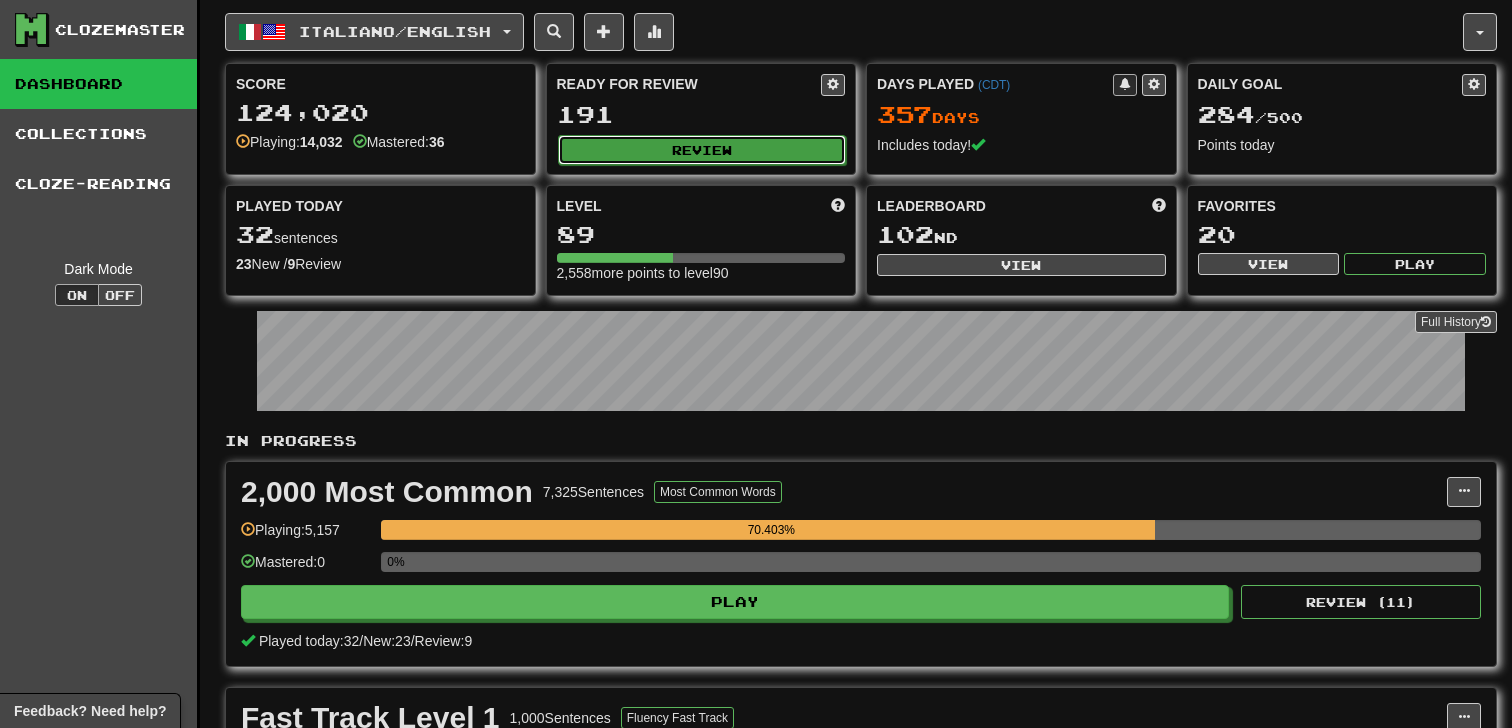 click on "Review" at bounding box center [702, 150] 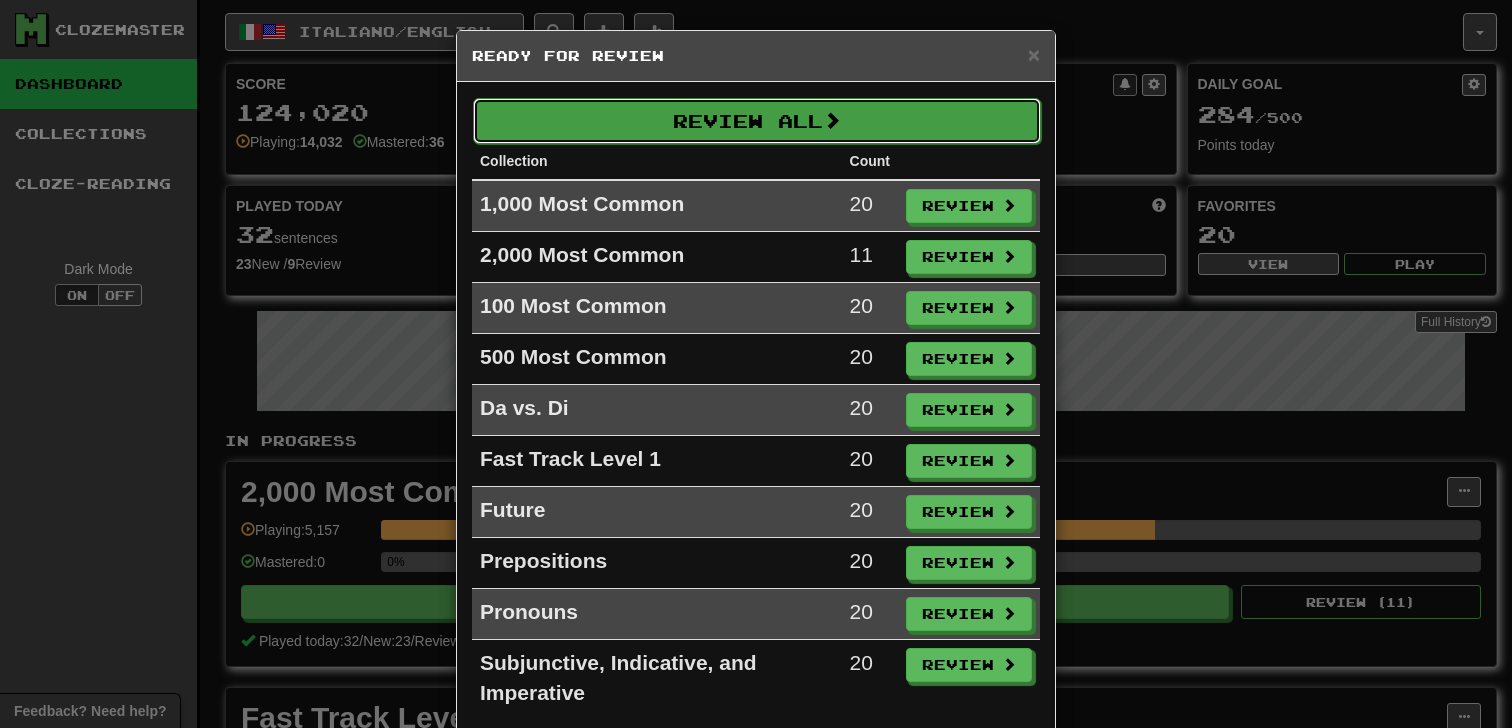 click on "Review All" at bounding box center [757, 121] 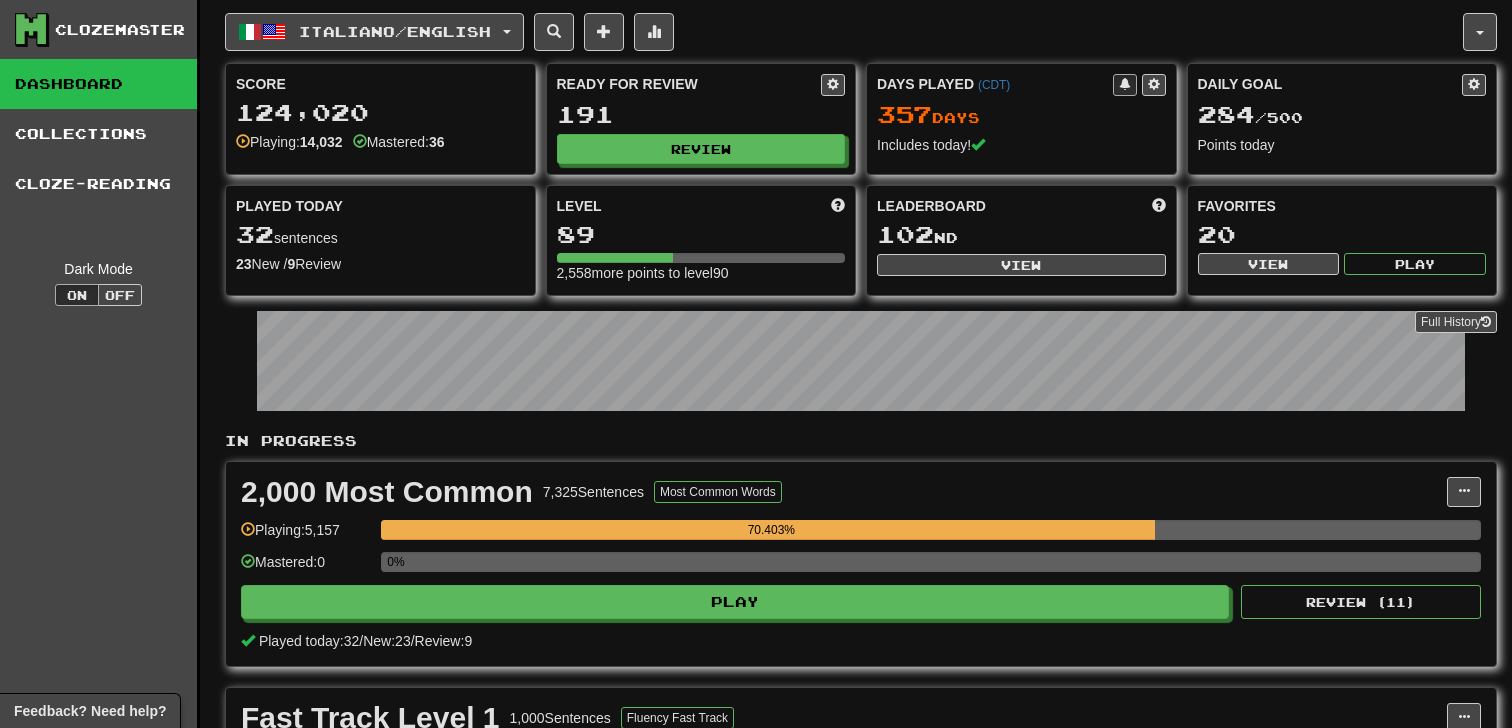 select on "**" 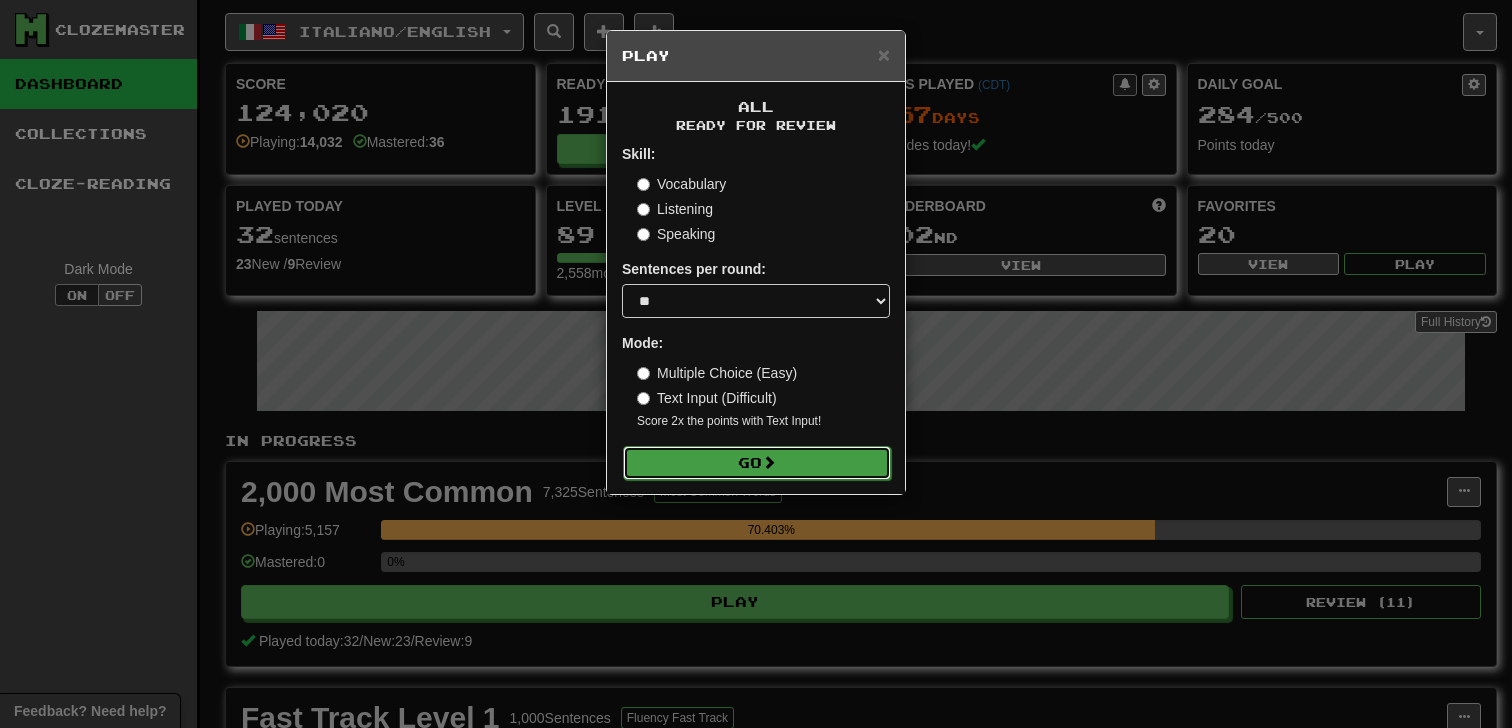 click on "Go" at bounding box center [757, 463] 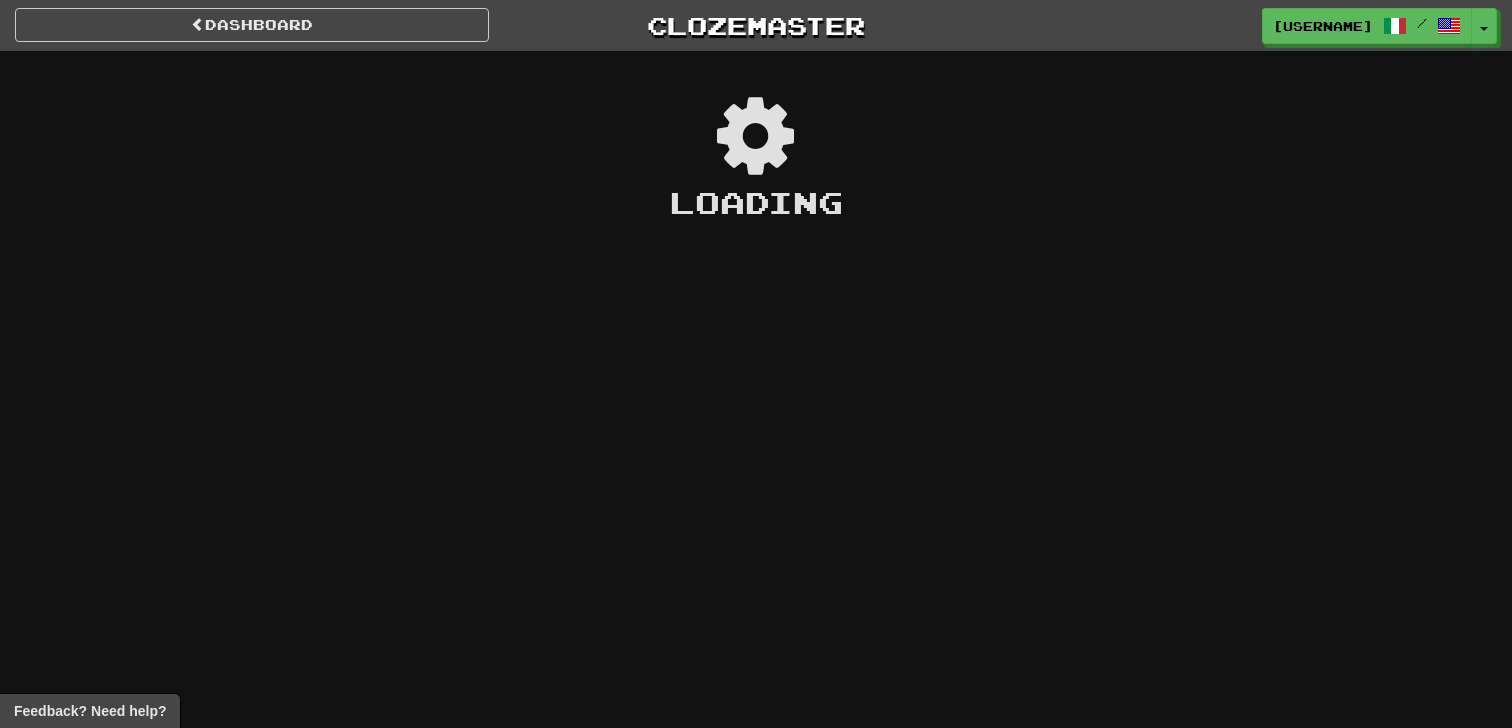 scroll, scrollTop: 0, scrollLeft: 0, axis: both 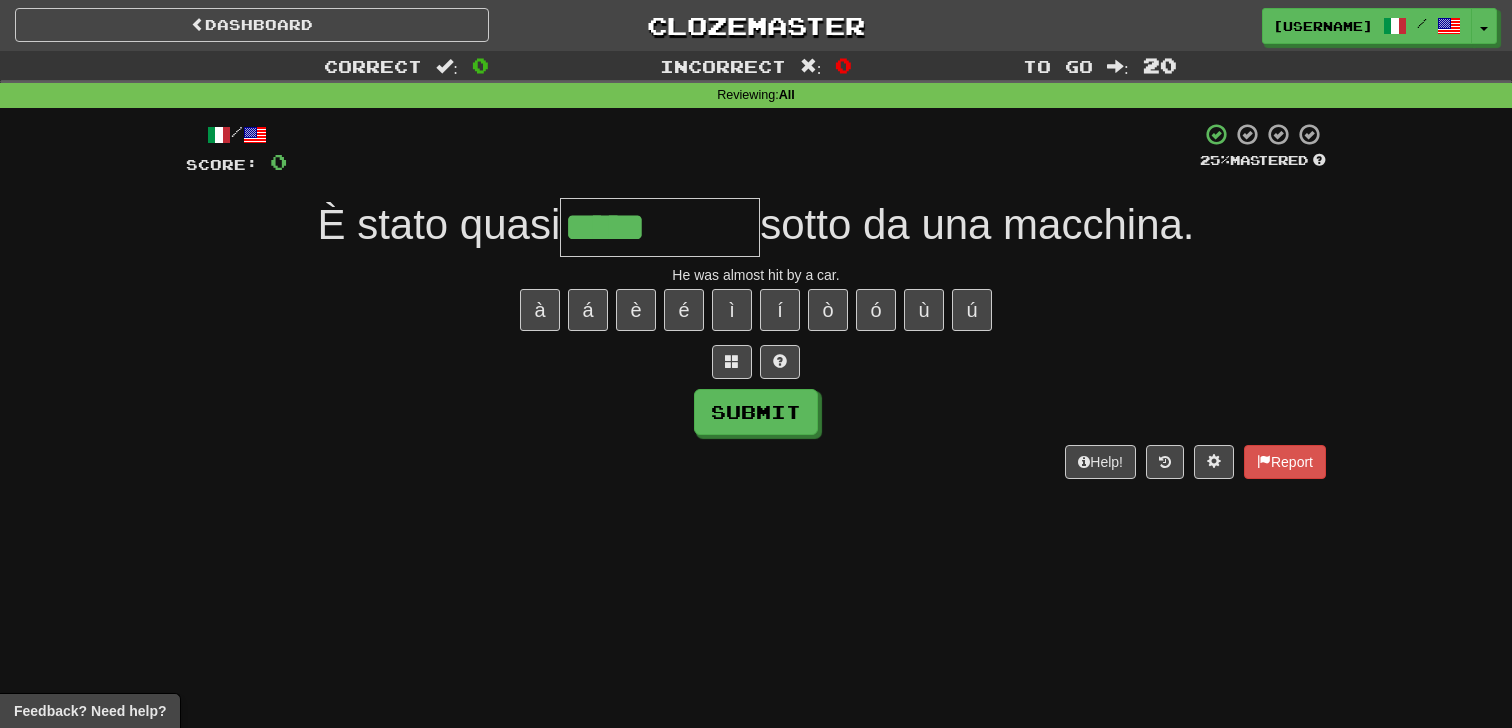 type on "*****" 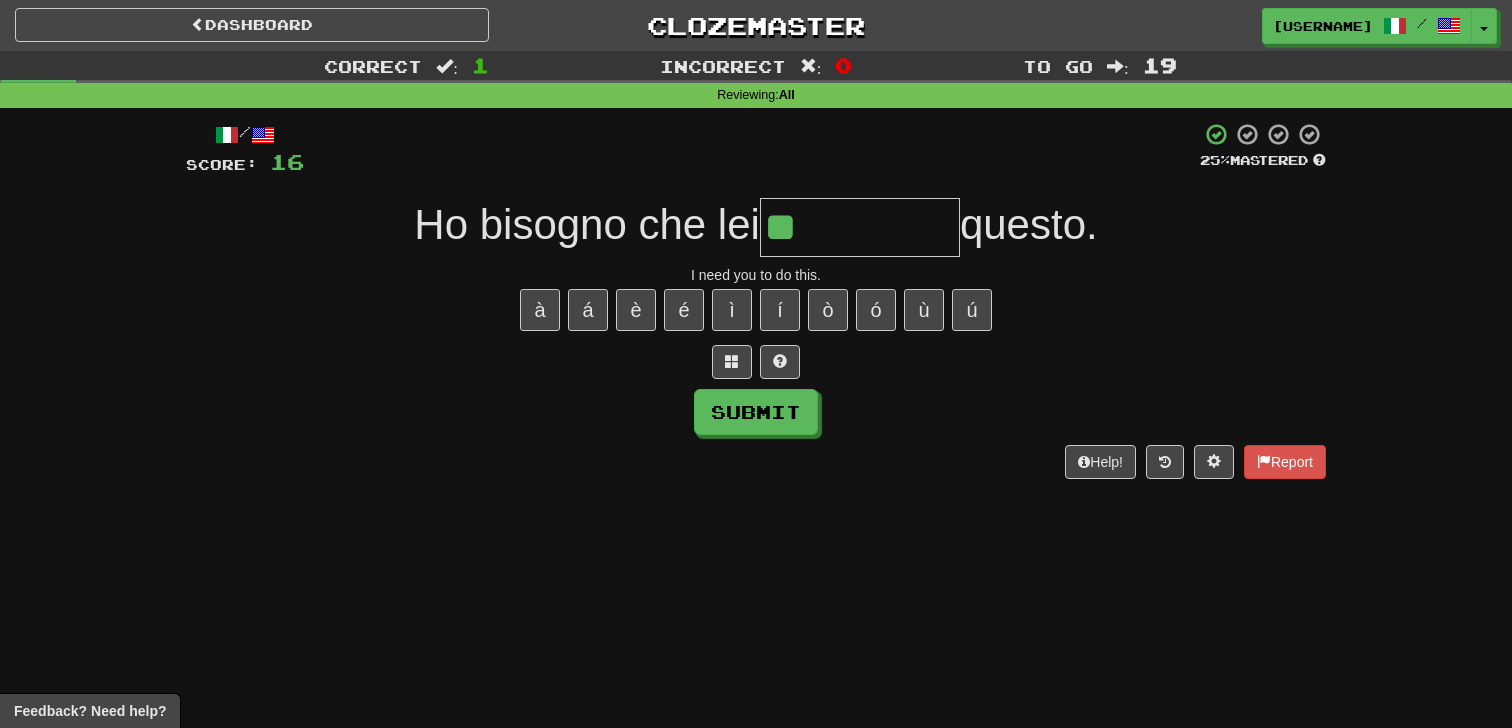 type on "******" 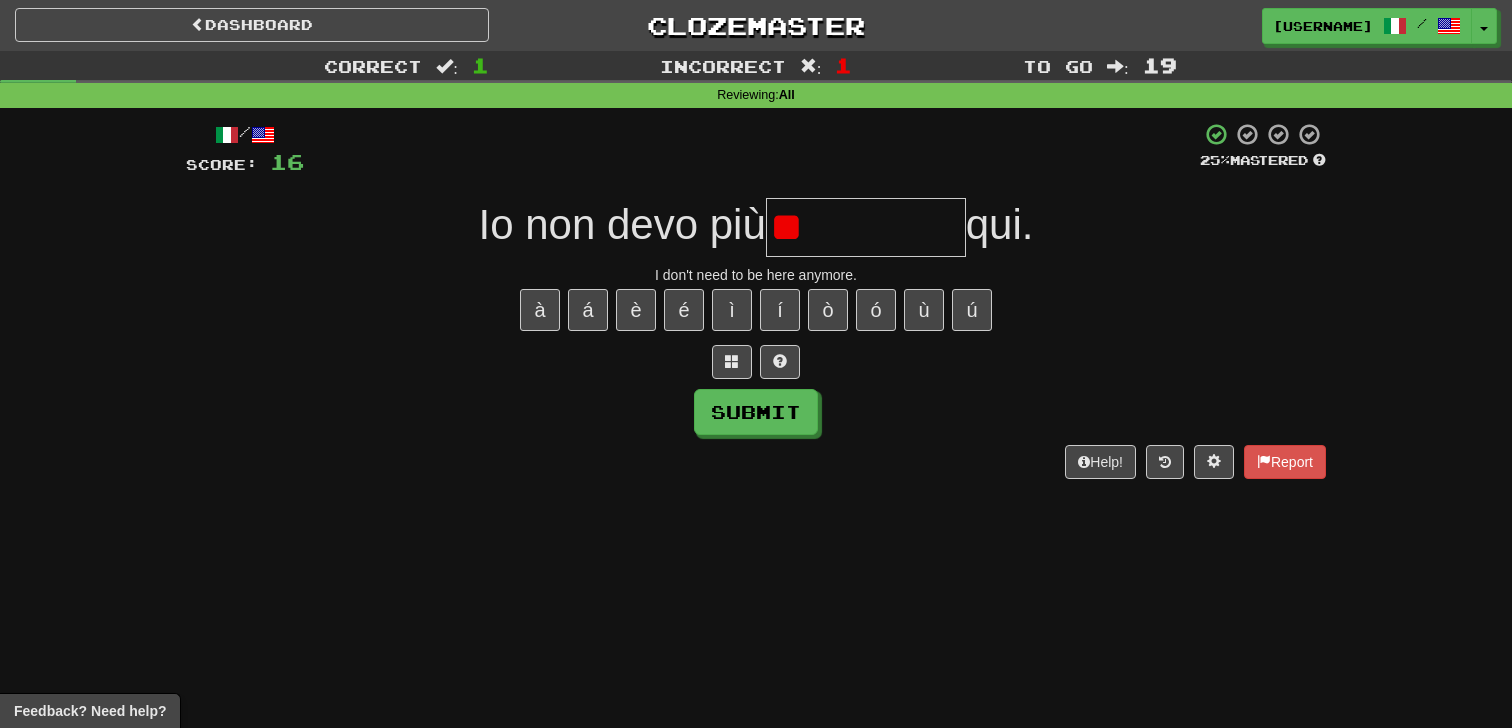 type on "*" 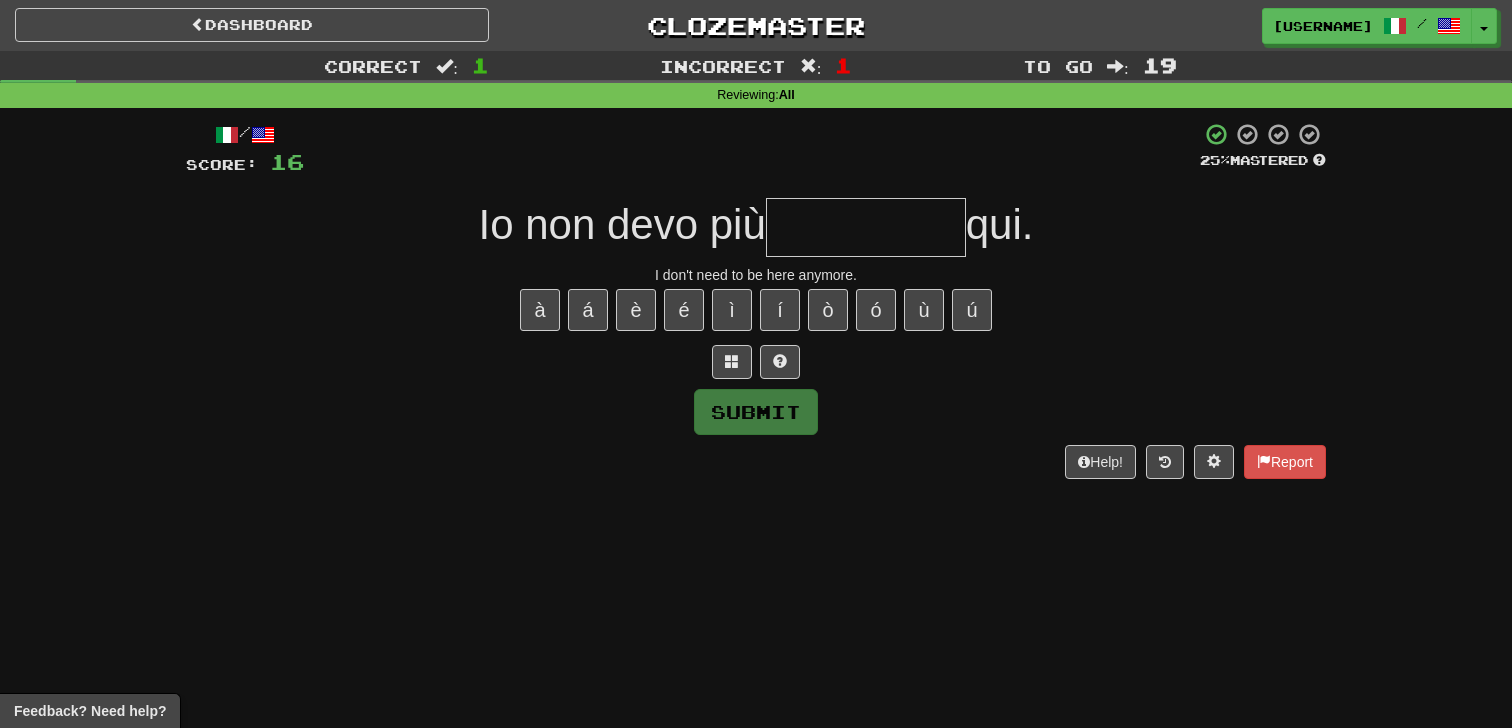 type on "*" 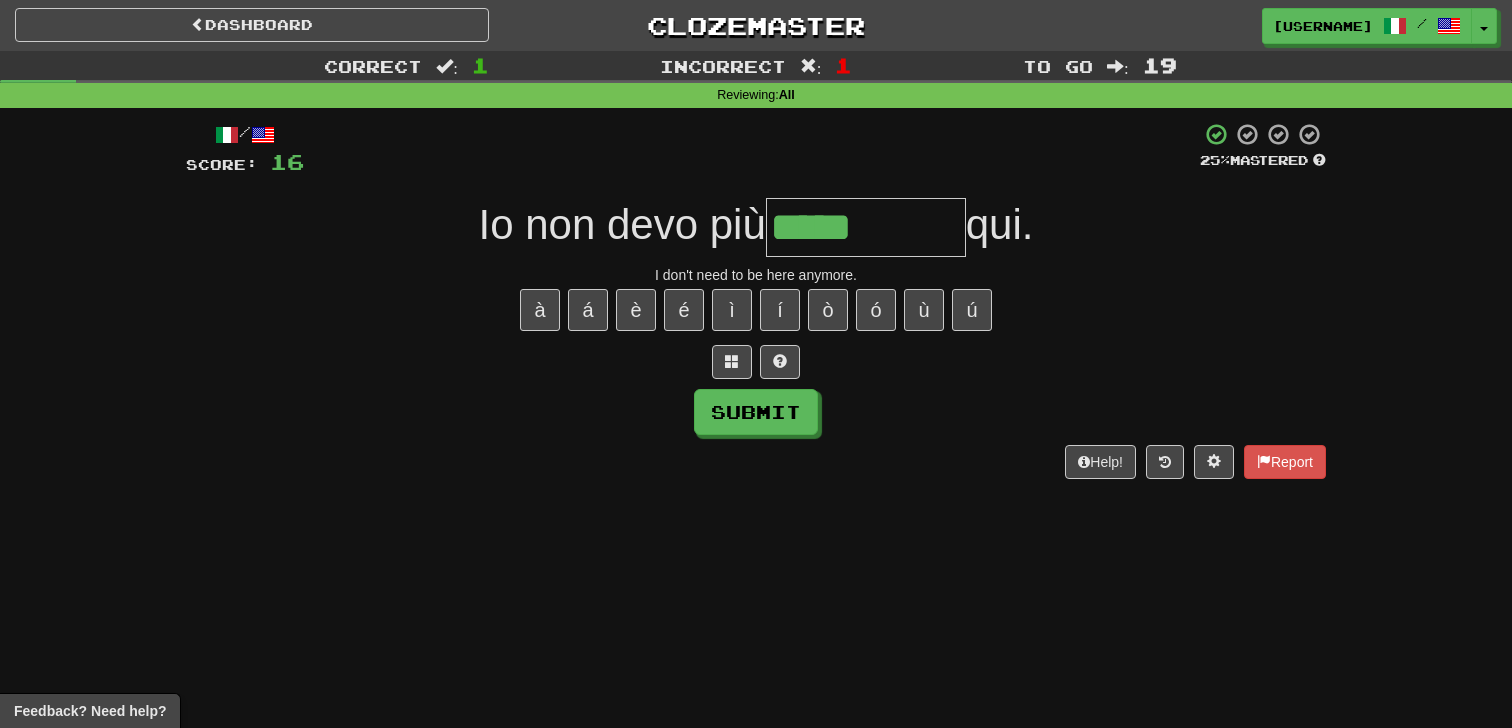 type on "*****" 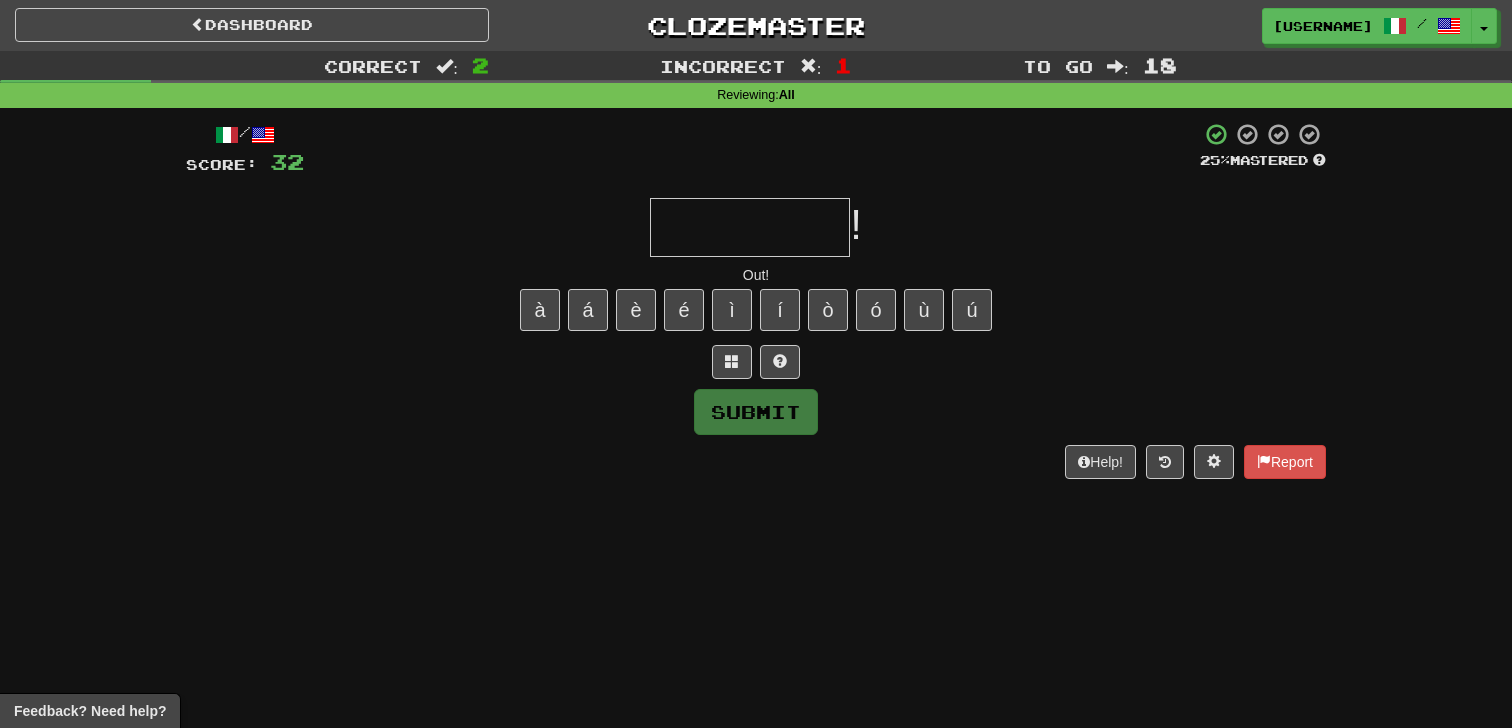 type on "*" 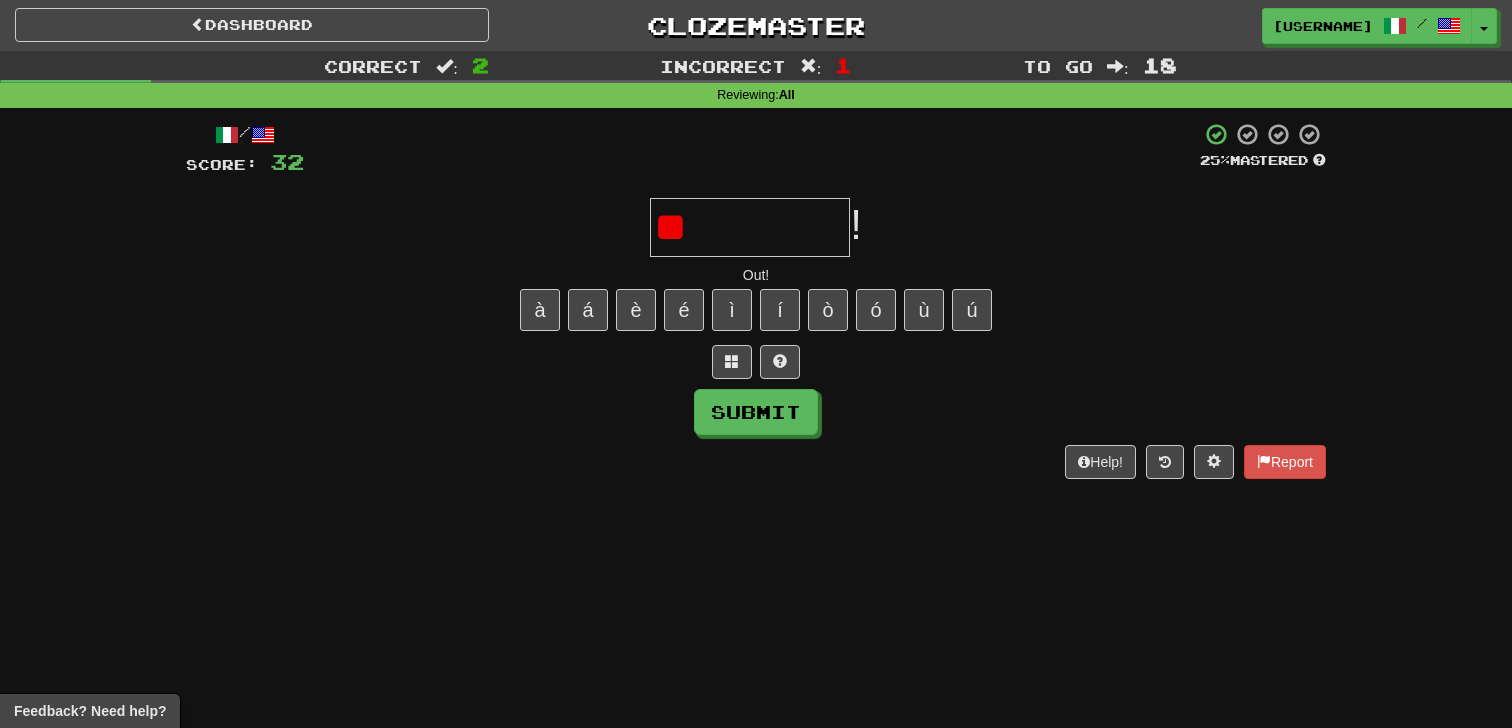 type on "***" 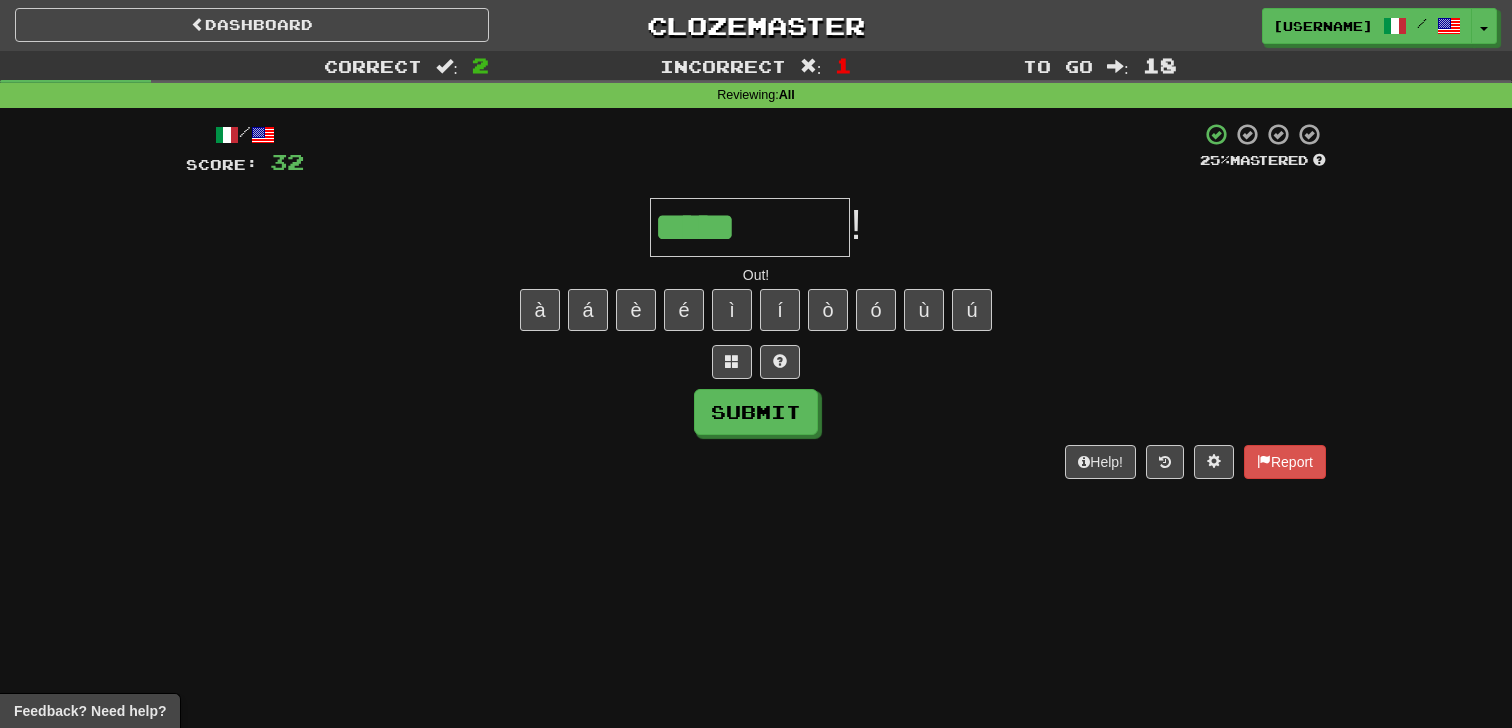 type on "*****" 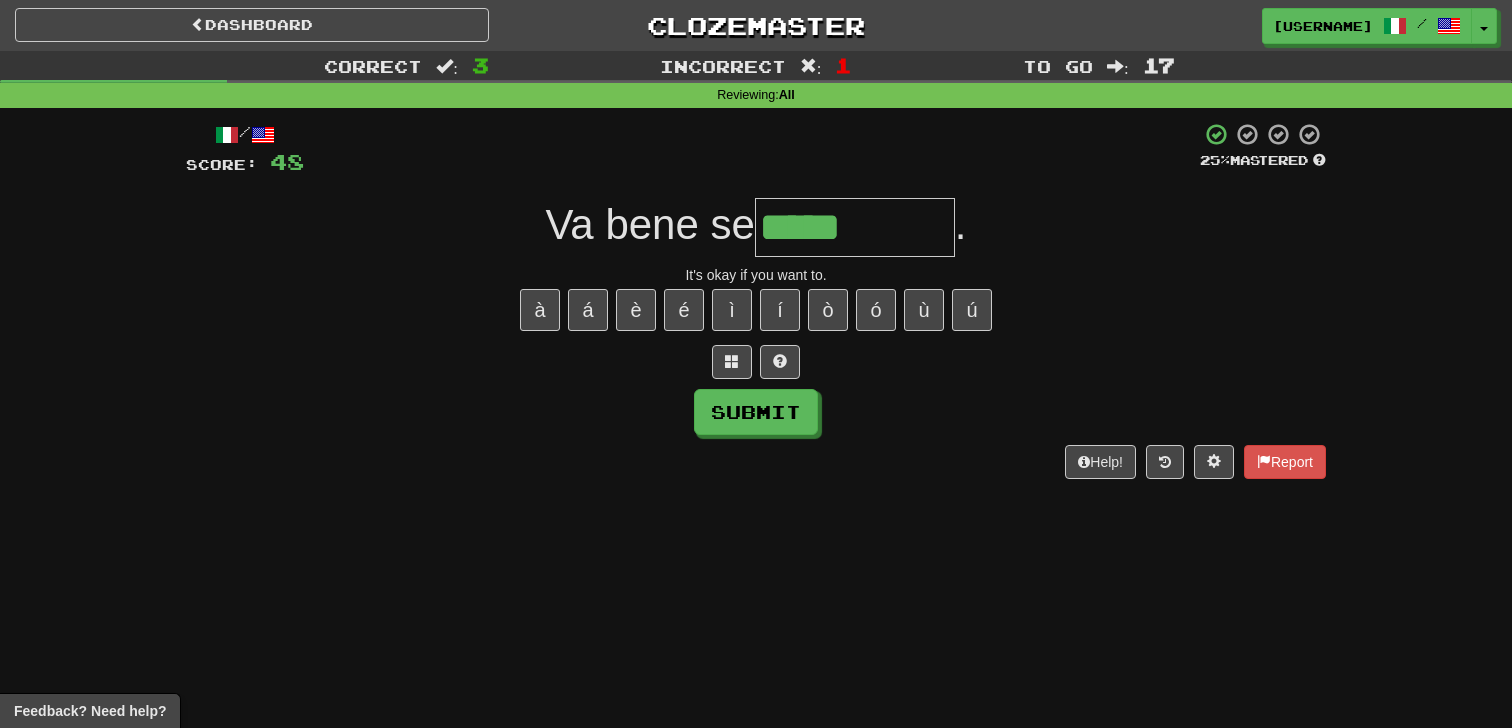 type on "*****" 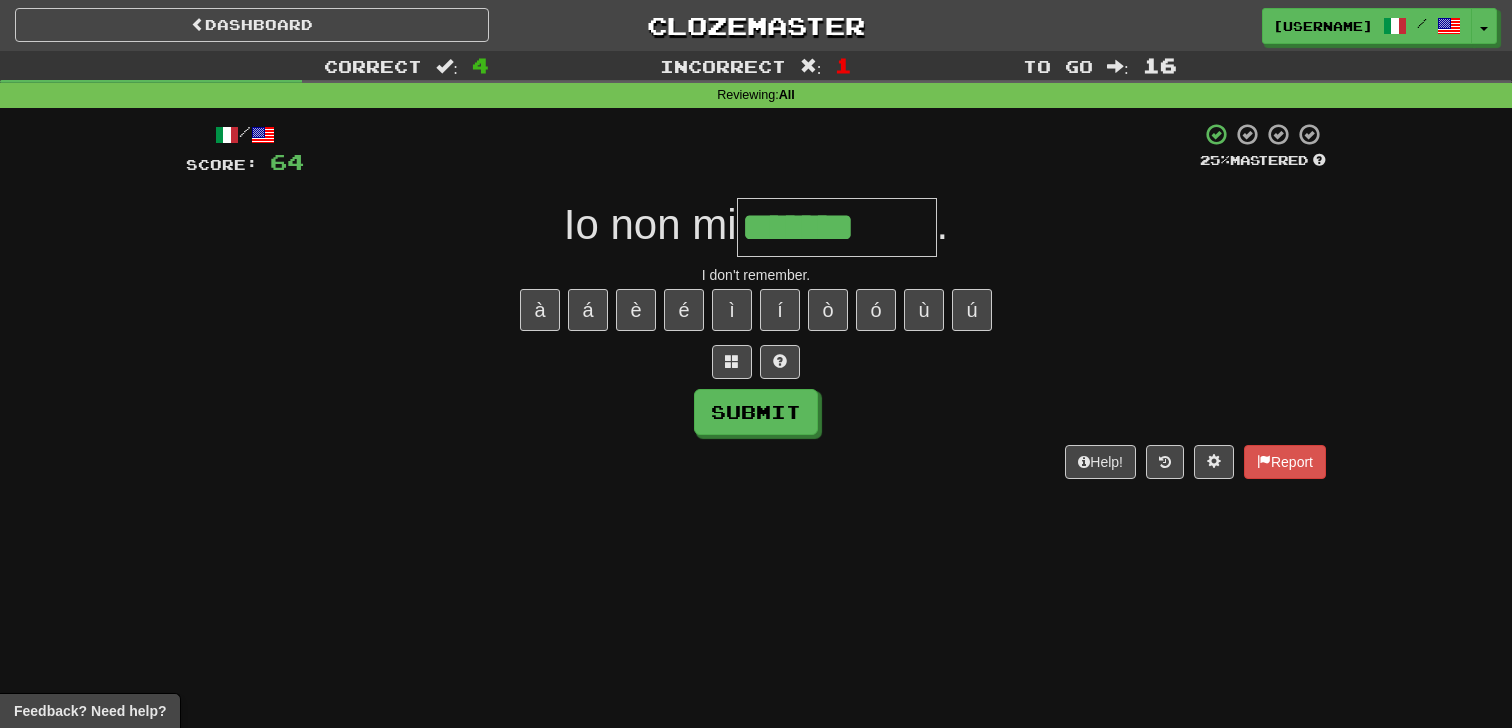 type on "*******" 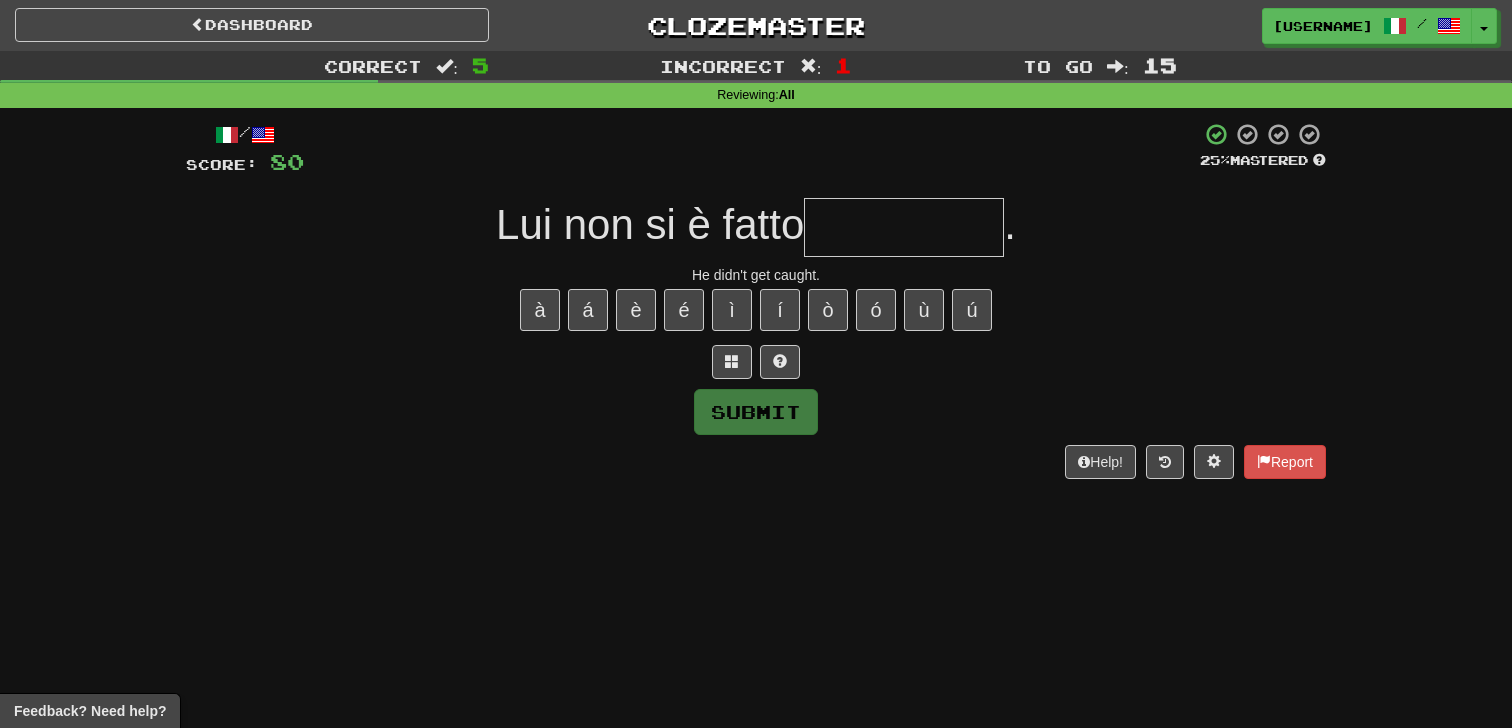 click on "/  Score:   80 25 %  Mastered Lui non si è fatto  . He didn't get caught. à á è é ì í ò ó ù ú Submit  Help!  Report" at bounding box center (756, 300) 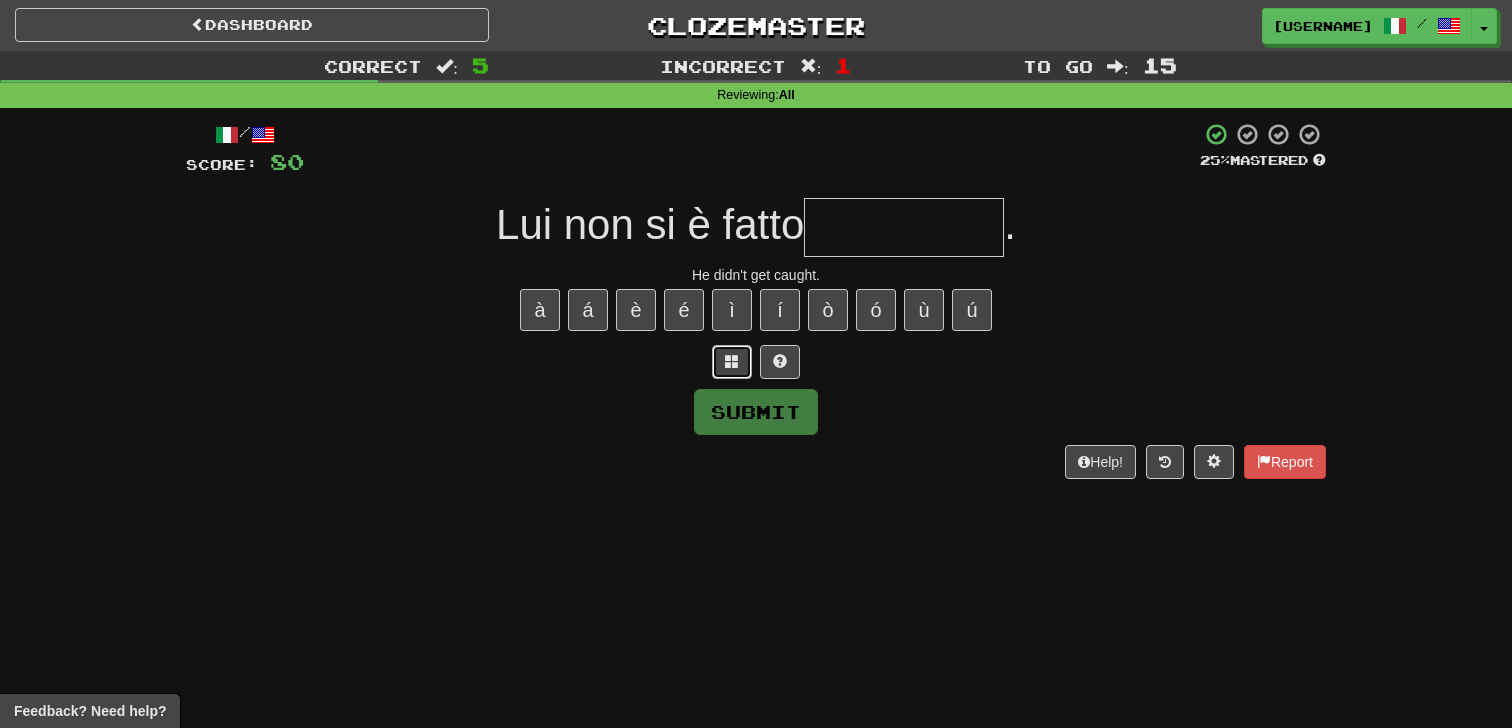 click at bounding box center (732, 362) 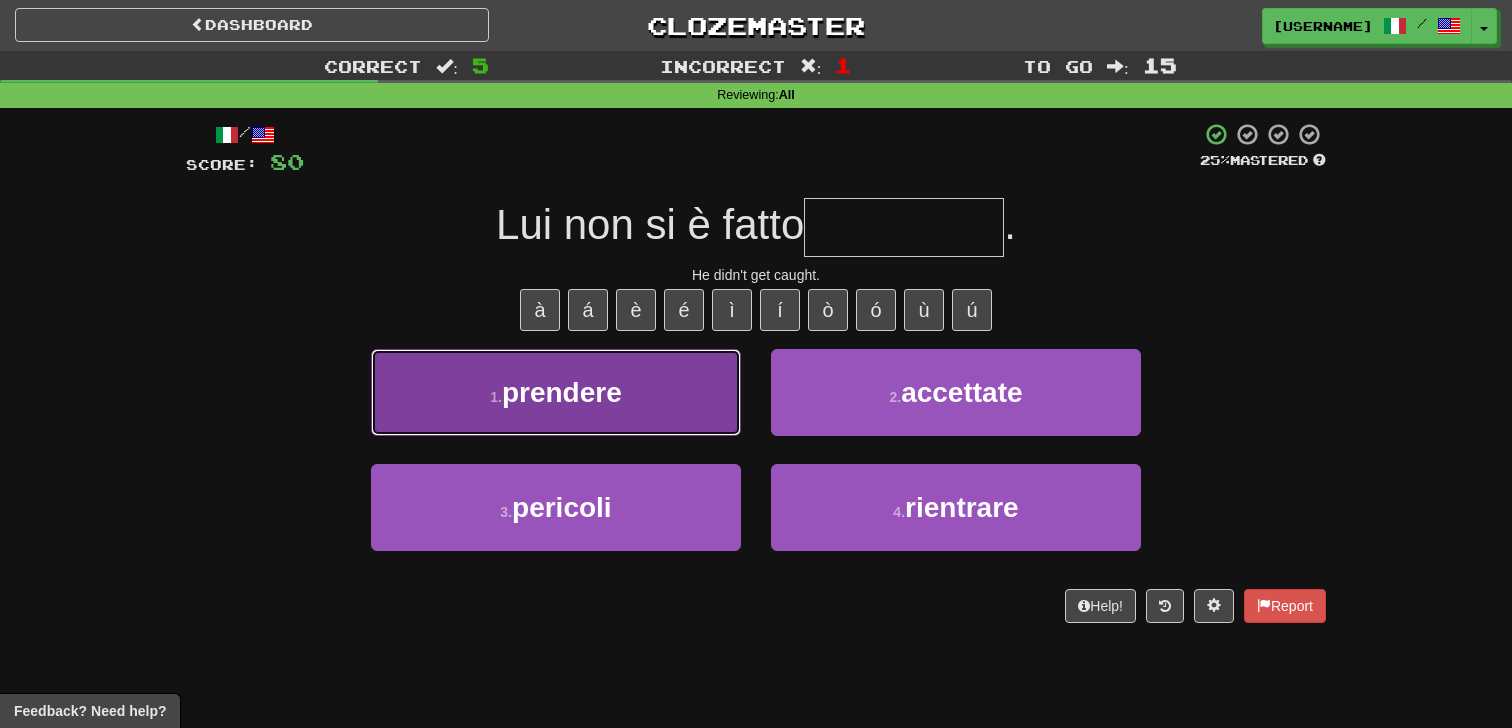click on "prendere" at bounding box center (562, 392) 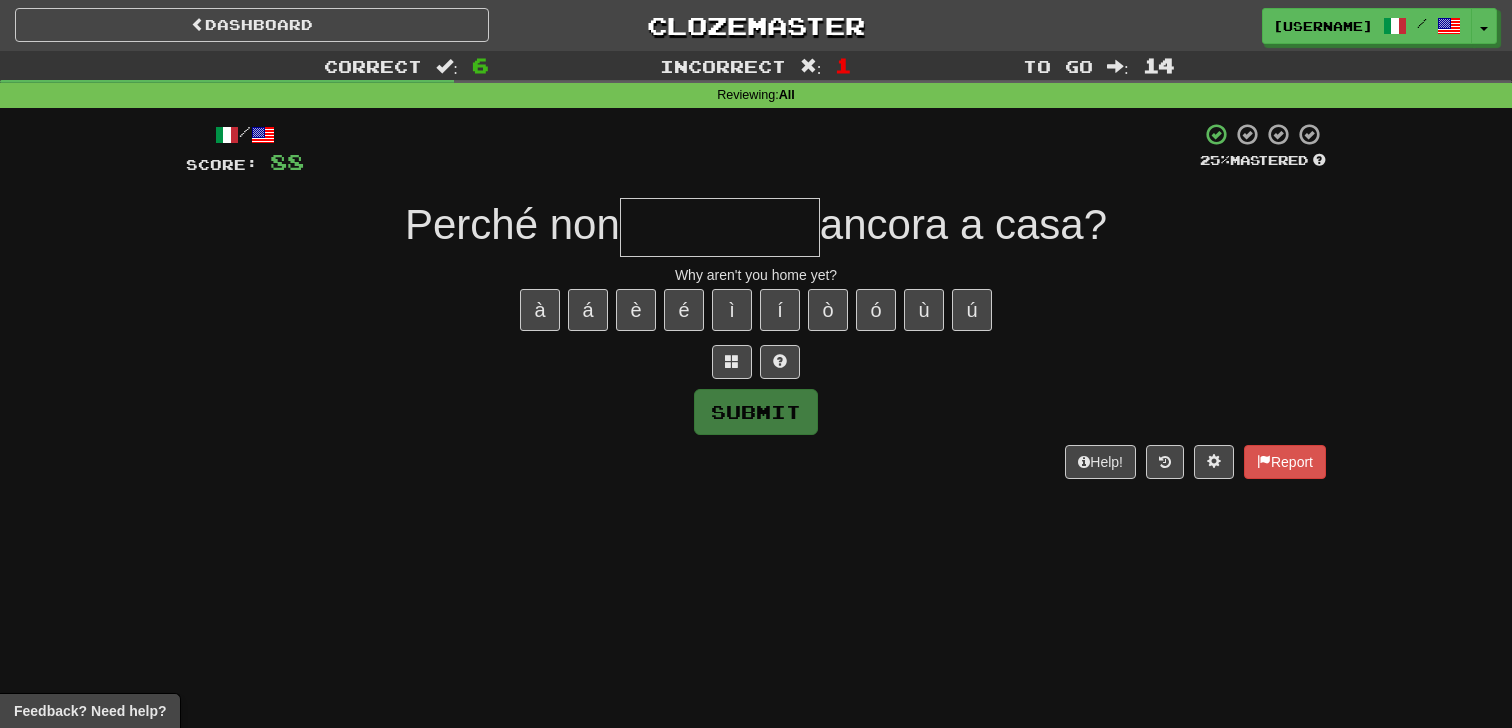 click at bounding box center [720, 227] 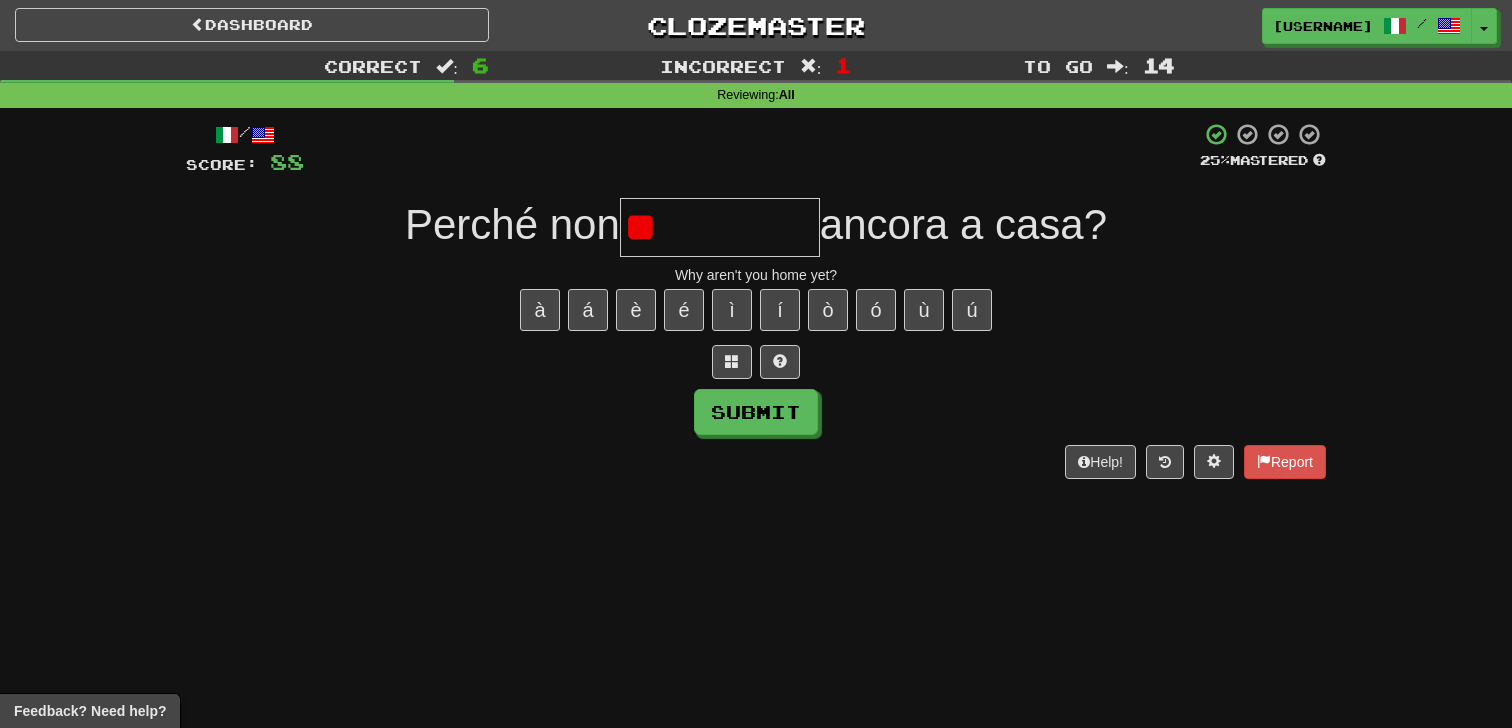 type on "*" 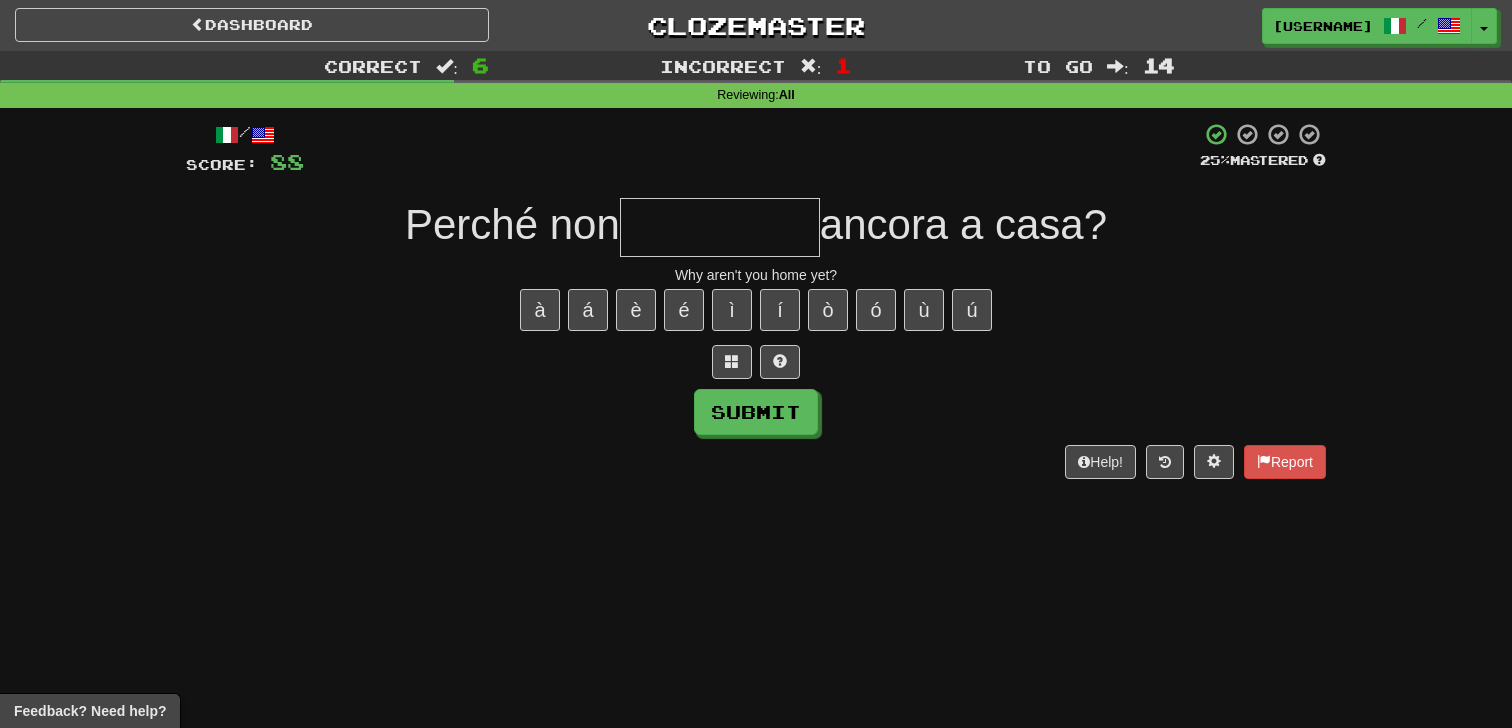 type on "*" 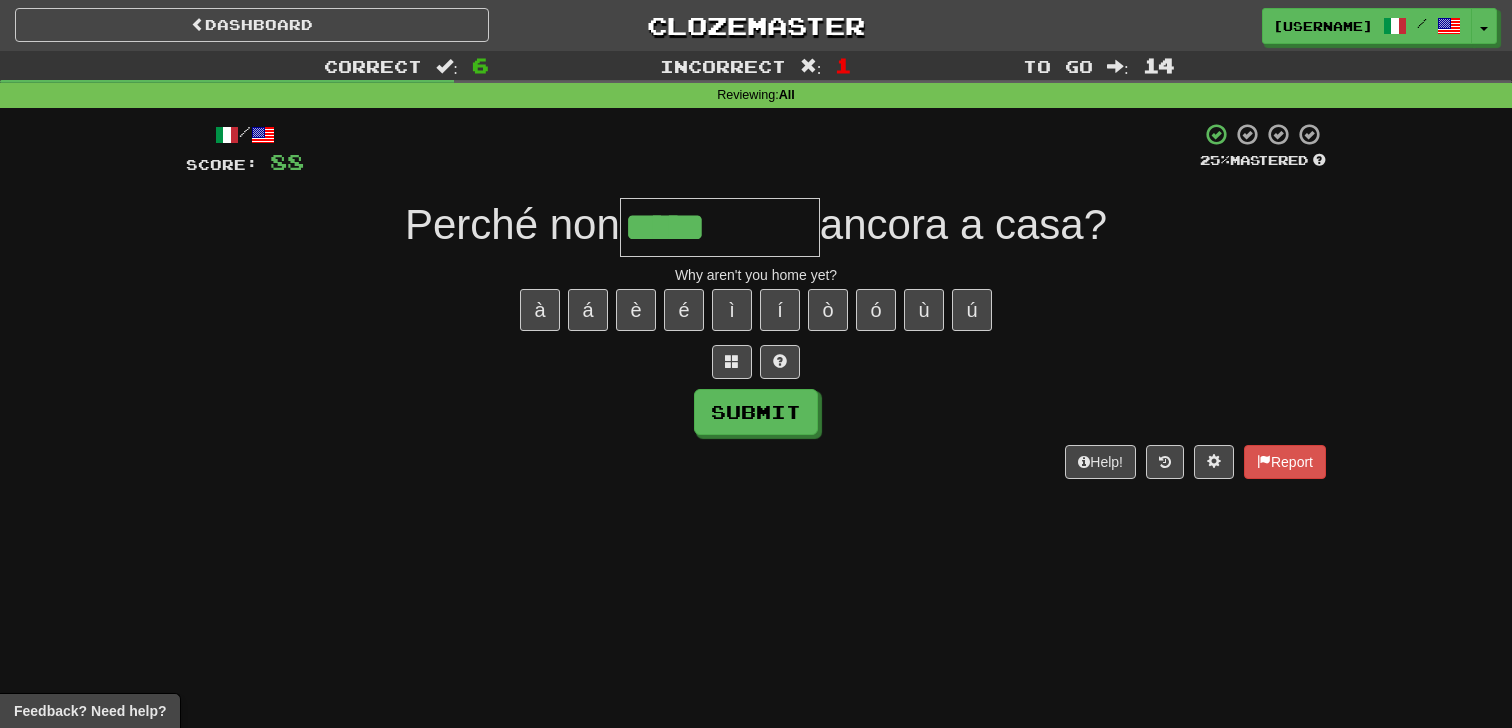 type on "*****" 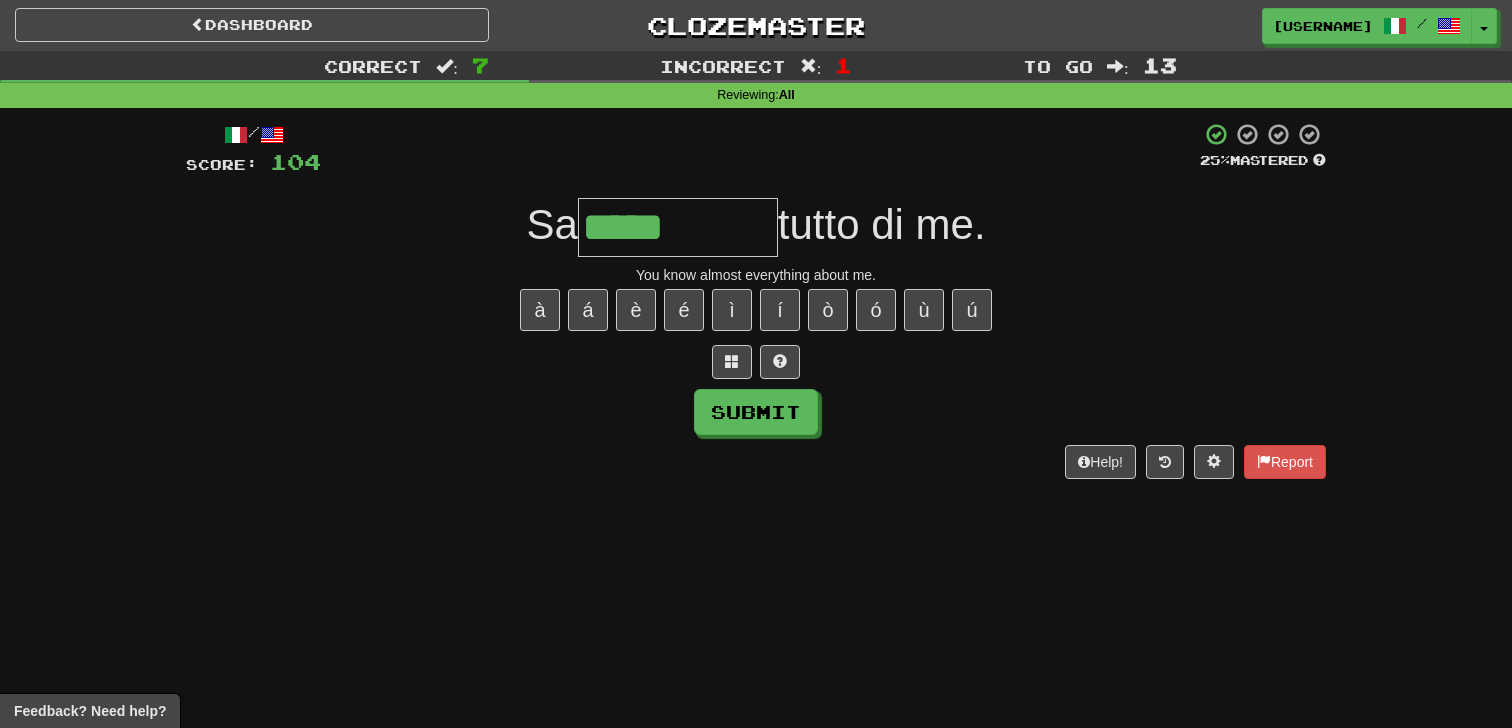 type on "*****" 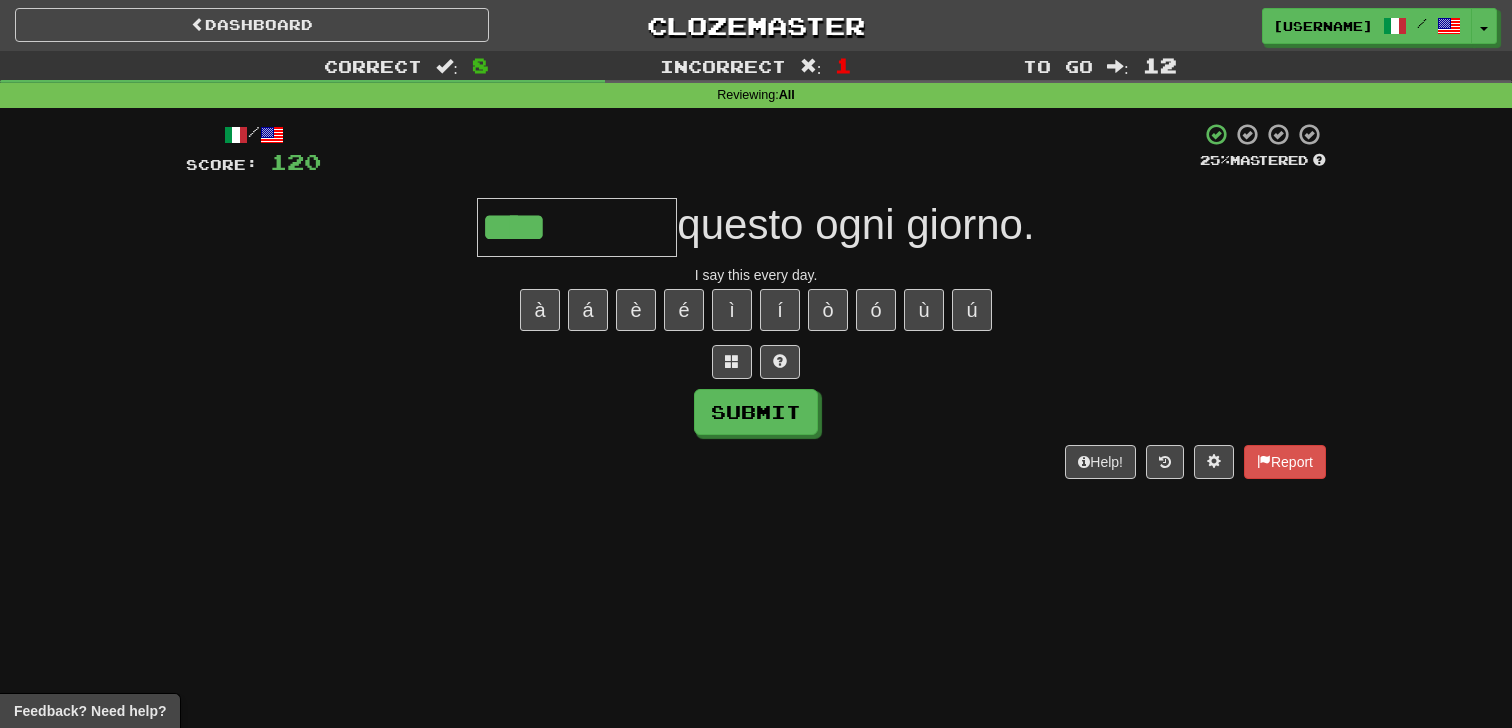 type on "****" 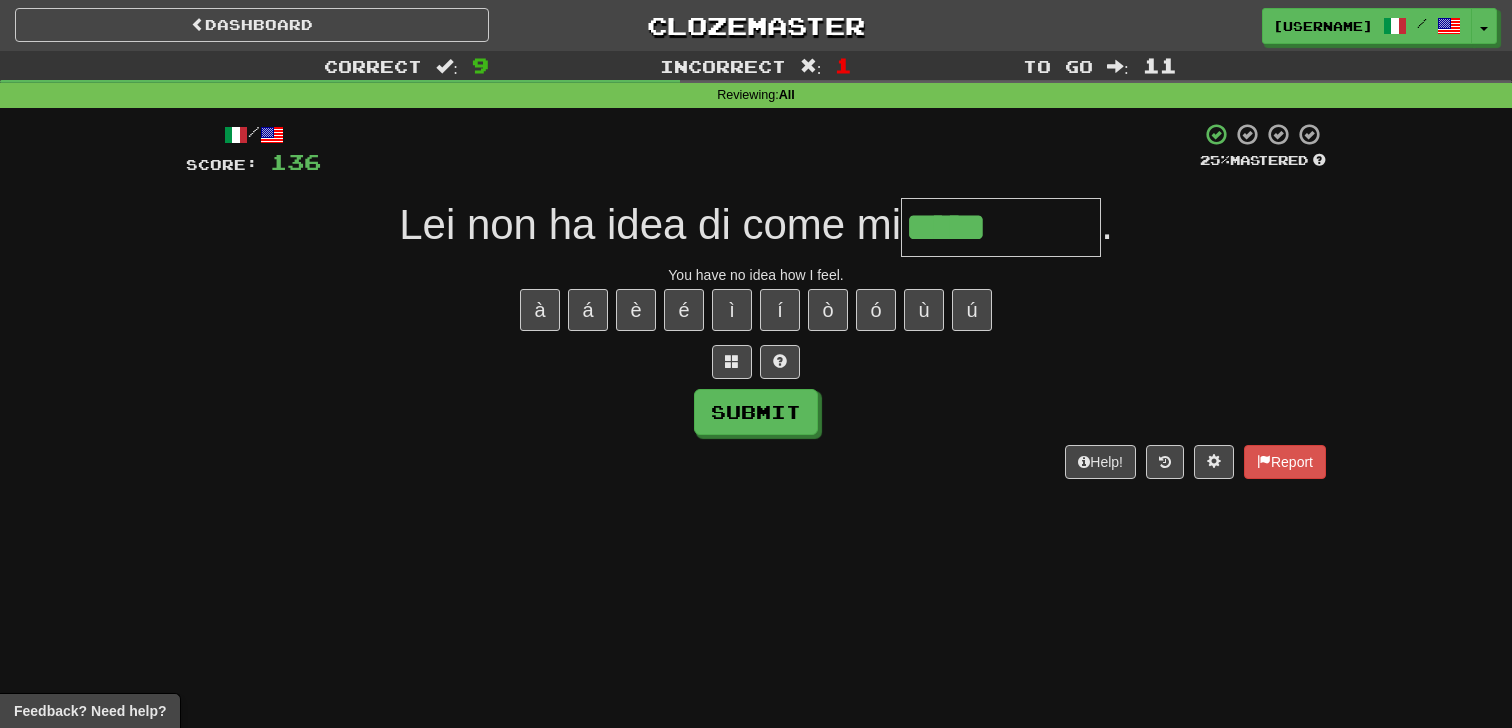 type on "*****" 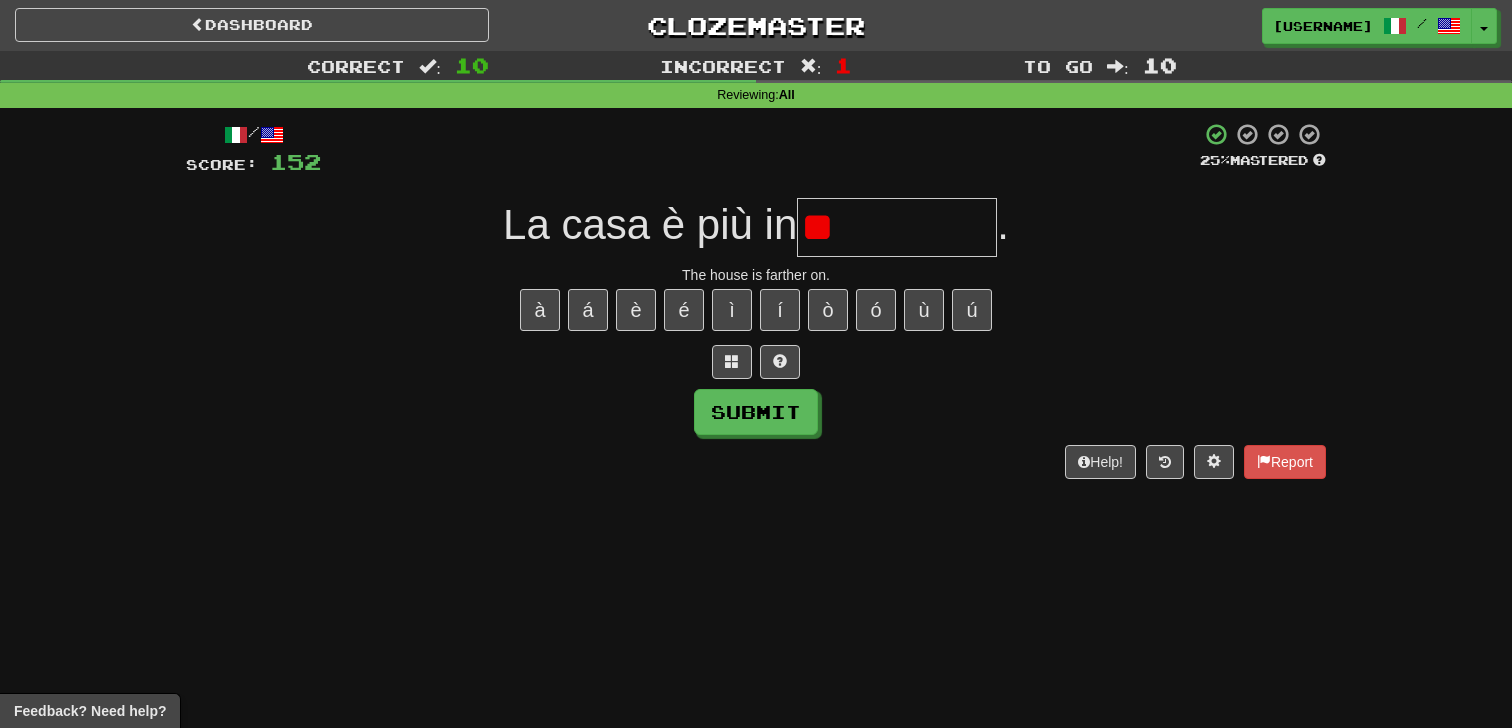 type on "*" 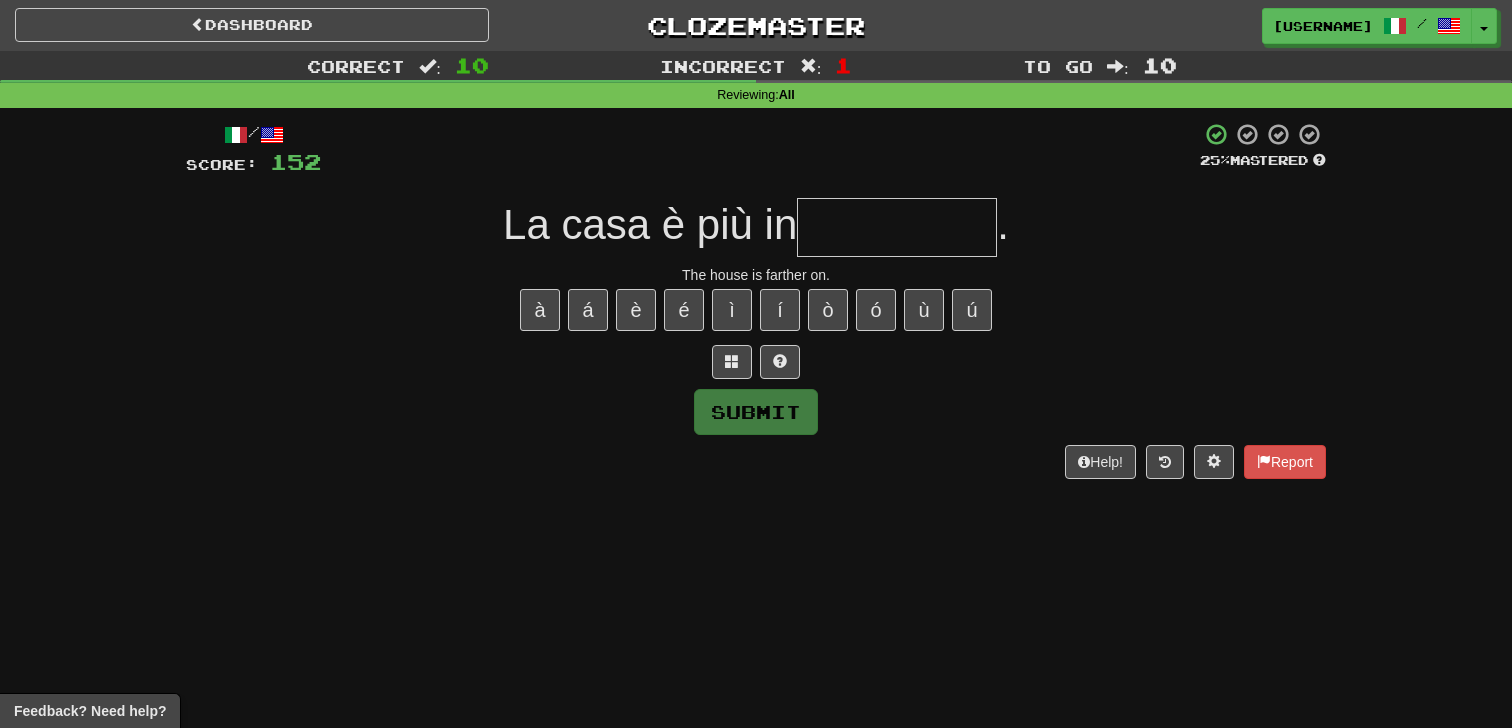 type on "*" 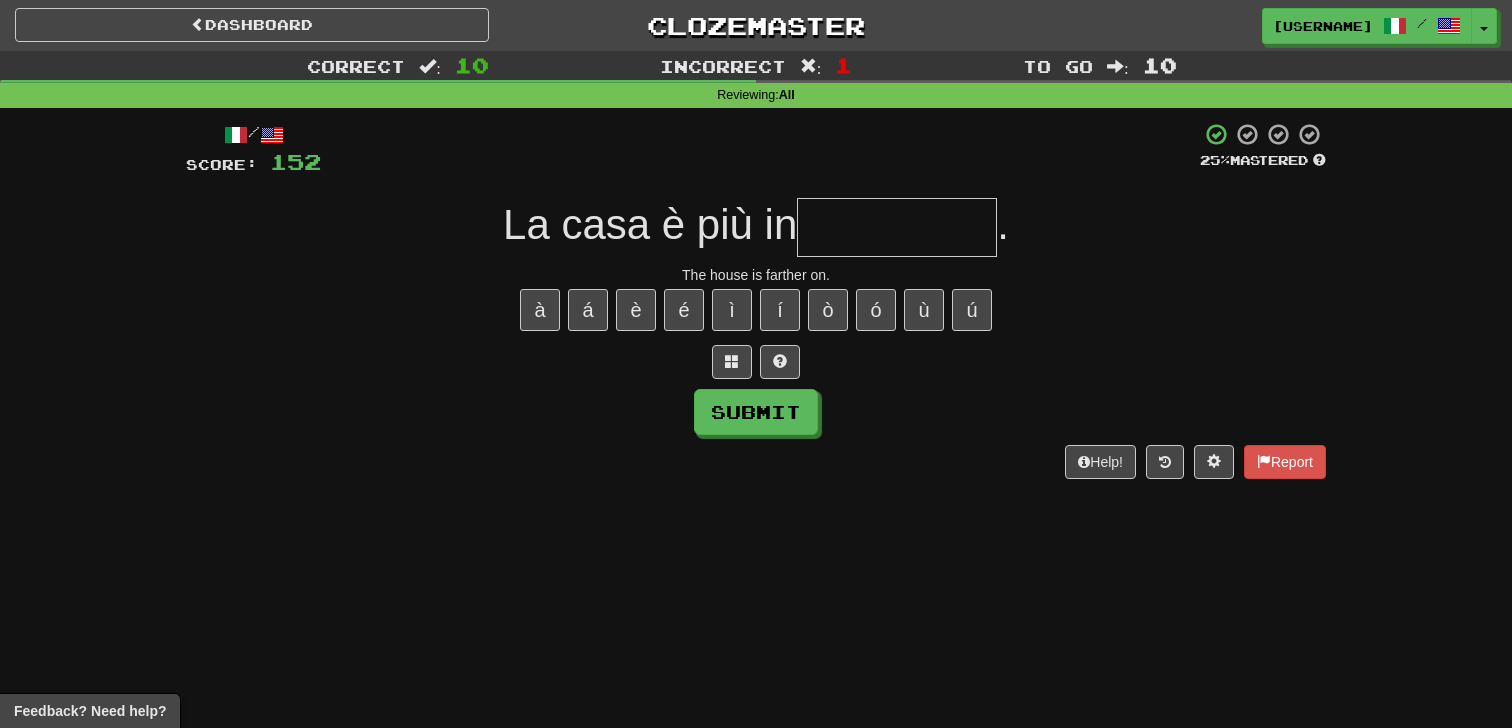 type on "*" 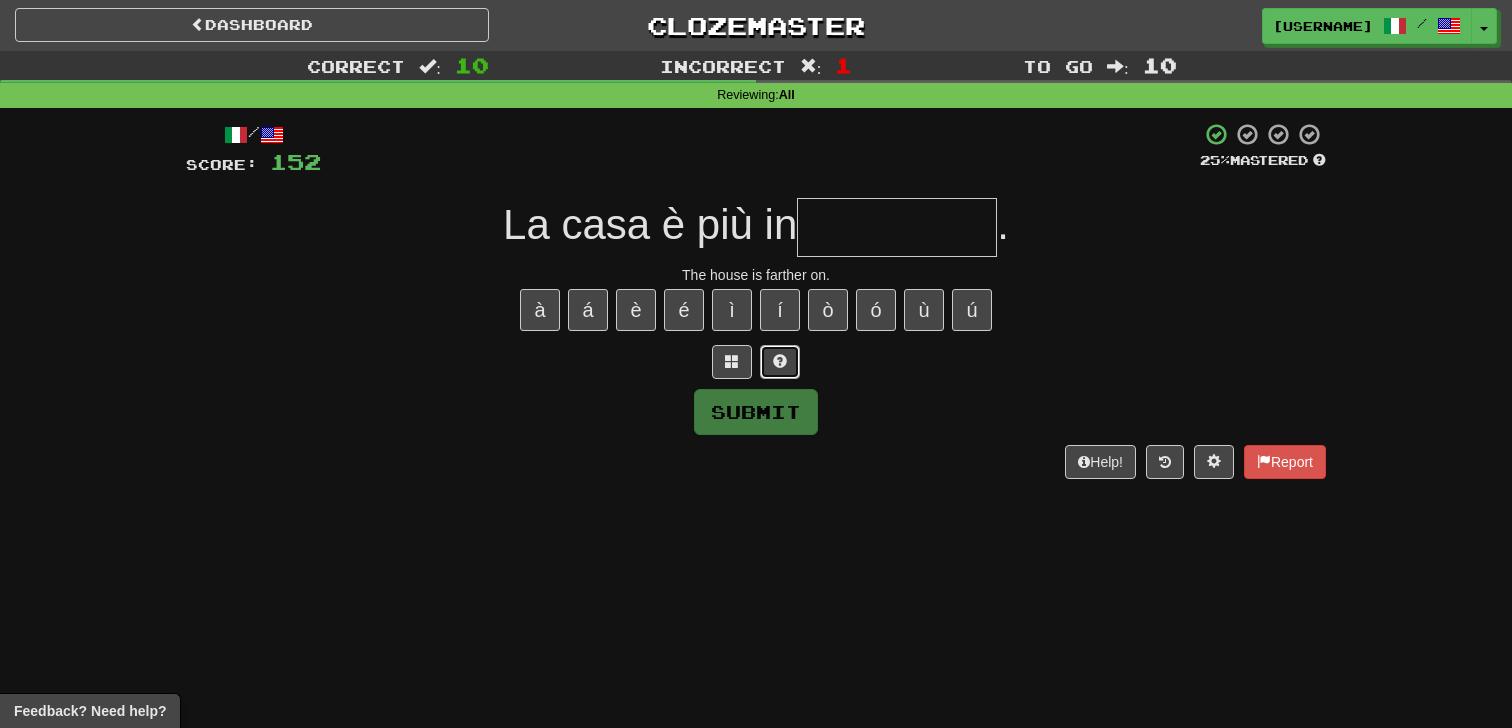 click at bounding box center (780, 362) 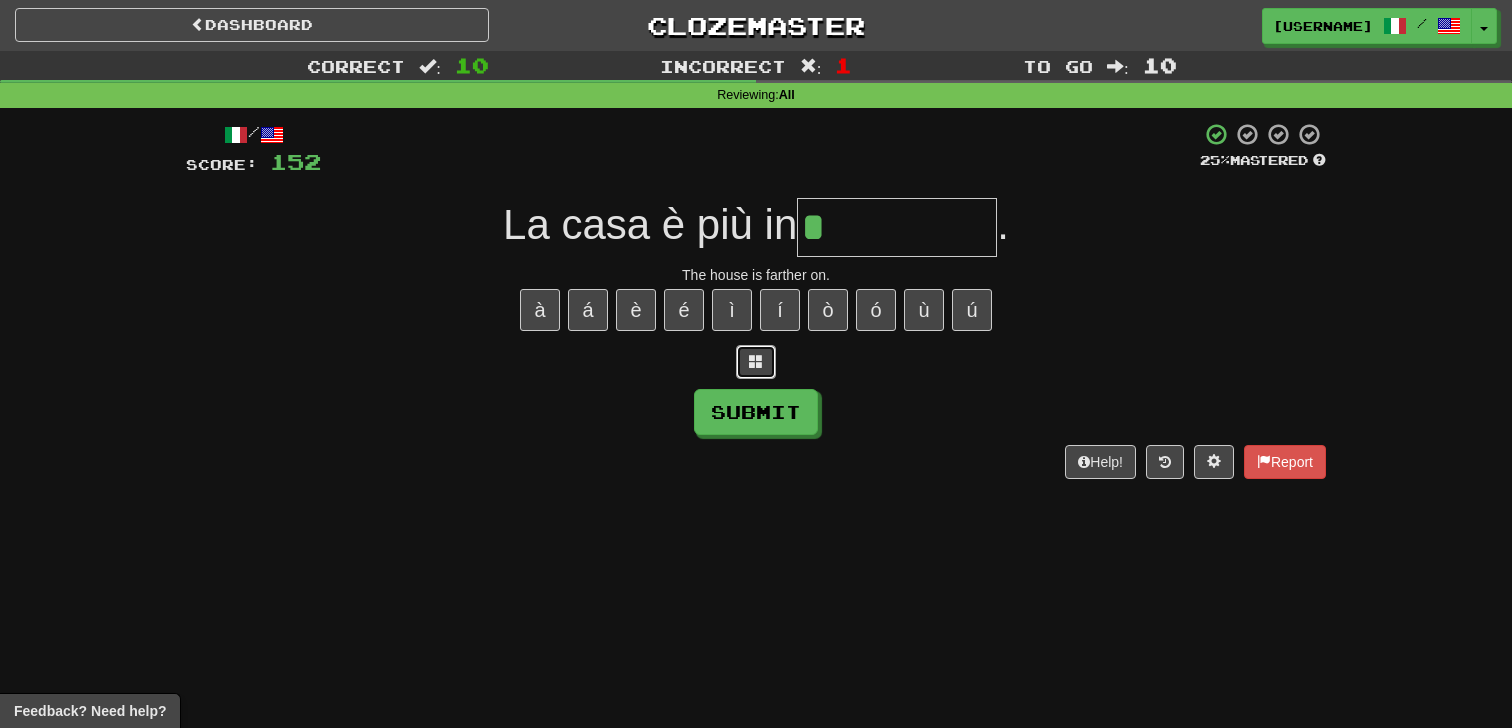 click at bounding box center (756, 361) 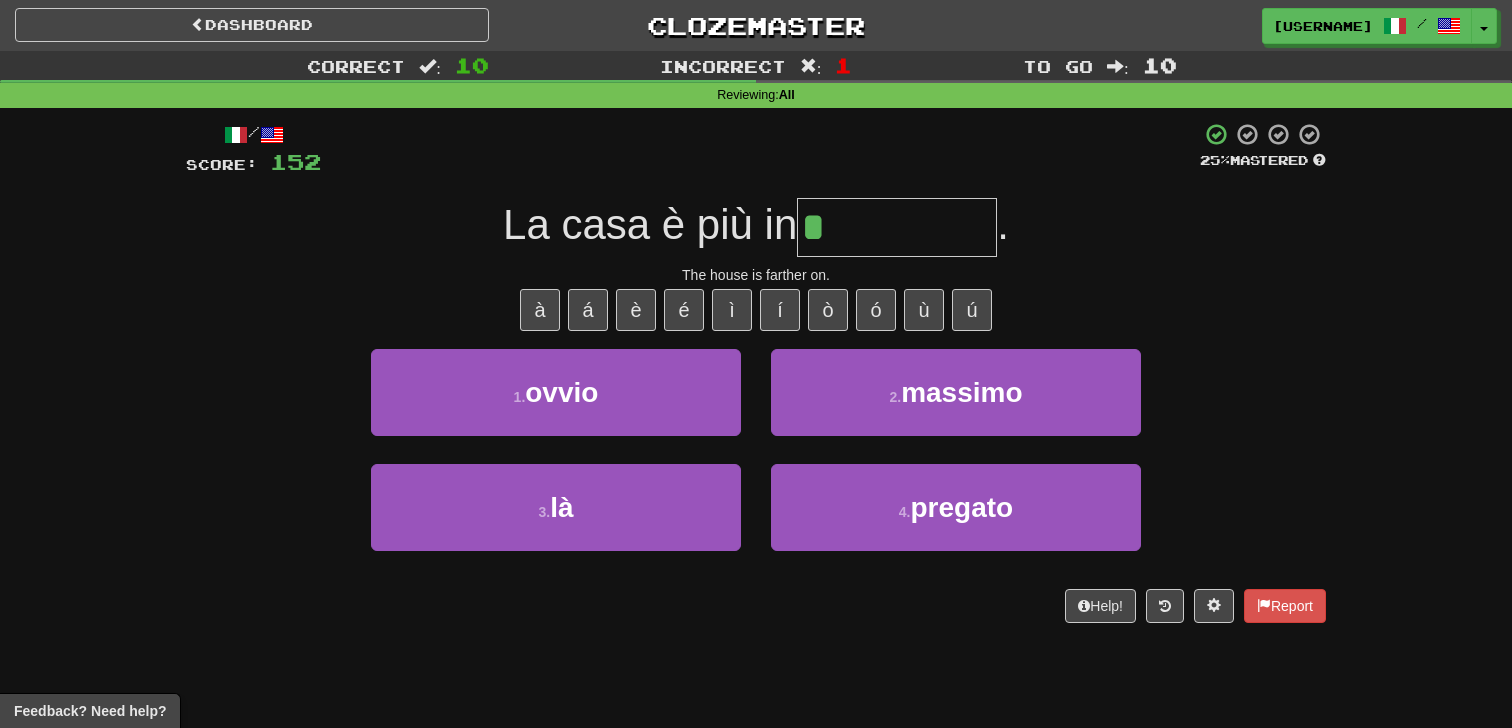 click on "Help!  Report" at bounding box center (756, 606) 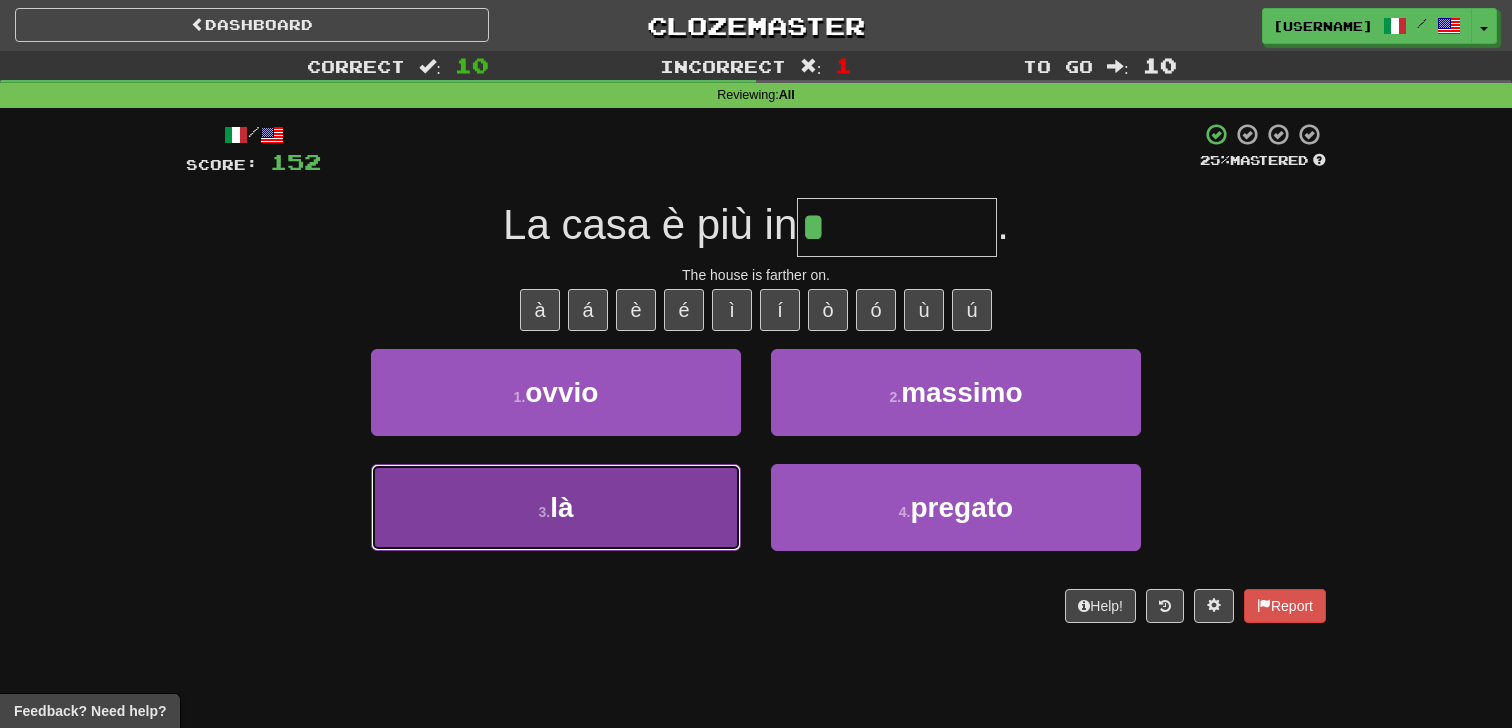 click on "3 .  là" at bounding box center (556, 507) 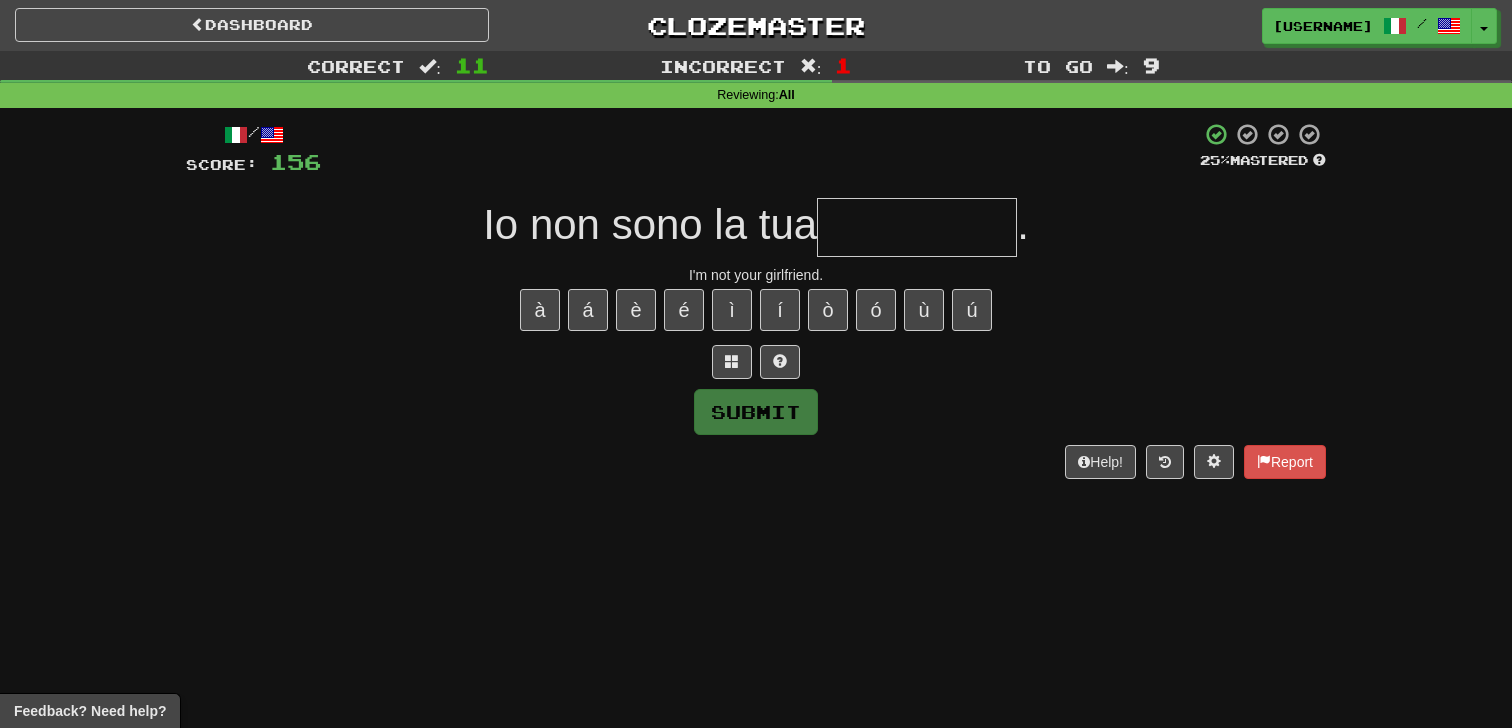 click on "/  Score:   156 25 %  Mastered Io non sono la tua  . I'm not your girlfriend. à á è é ì í ò ó ù ú Submit  Help!  Report" at bounding box center [756, 300] 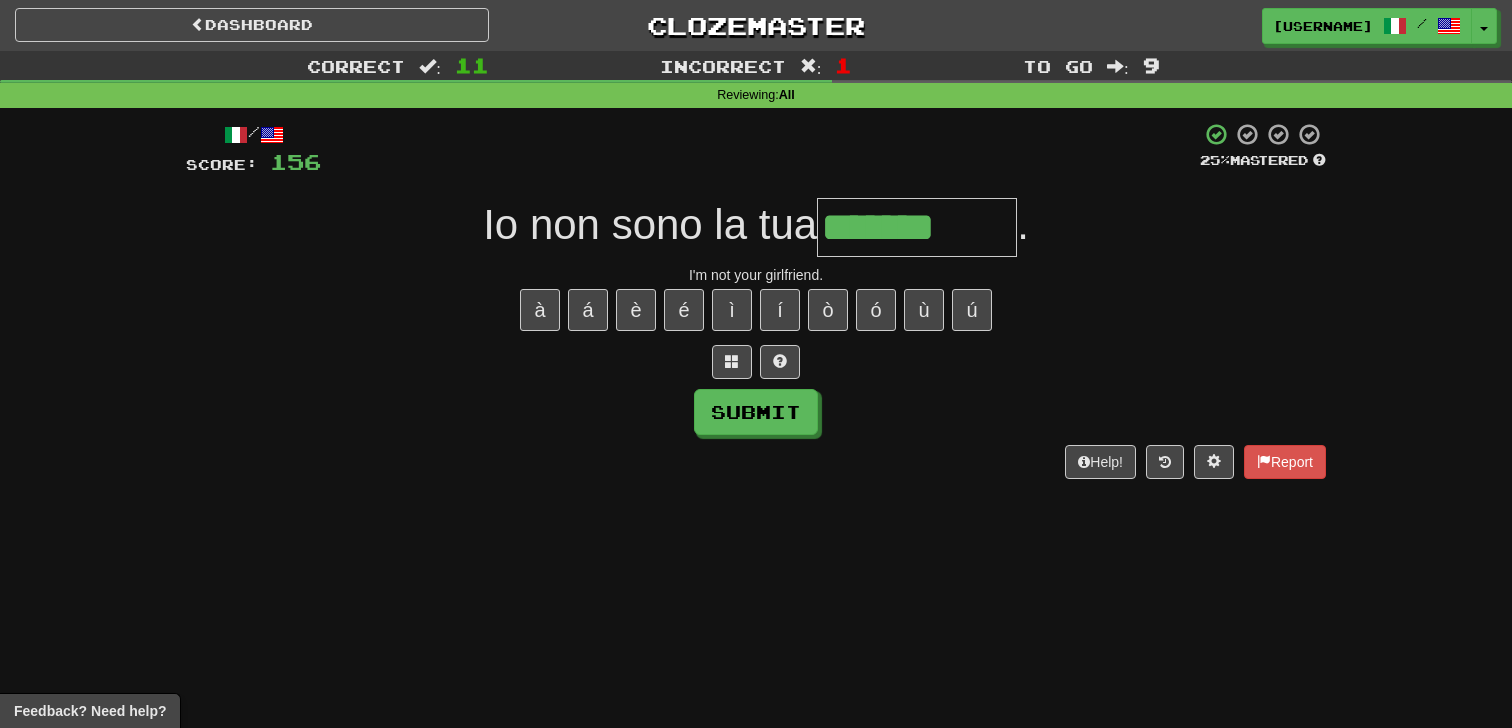 type on "*******" 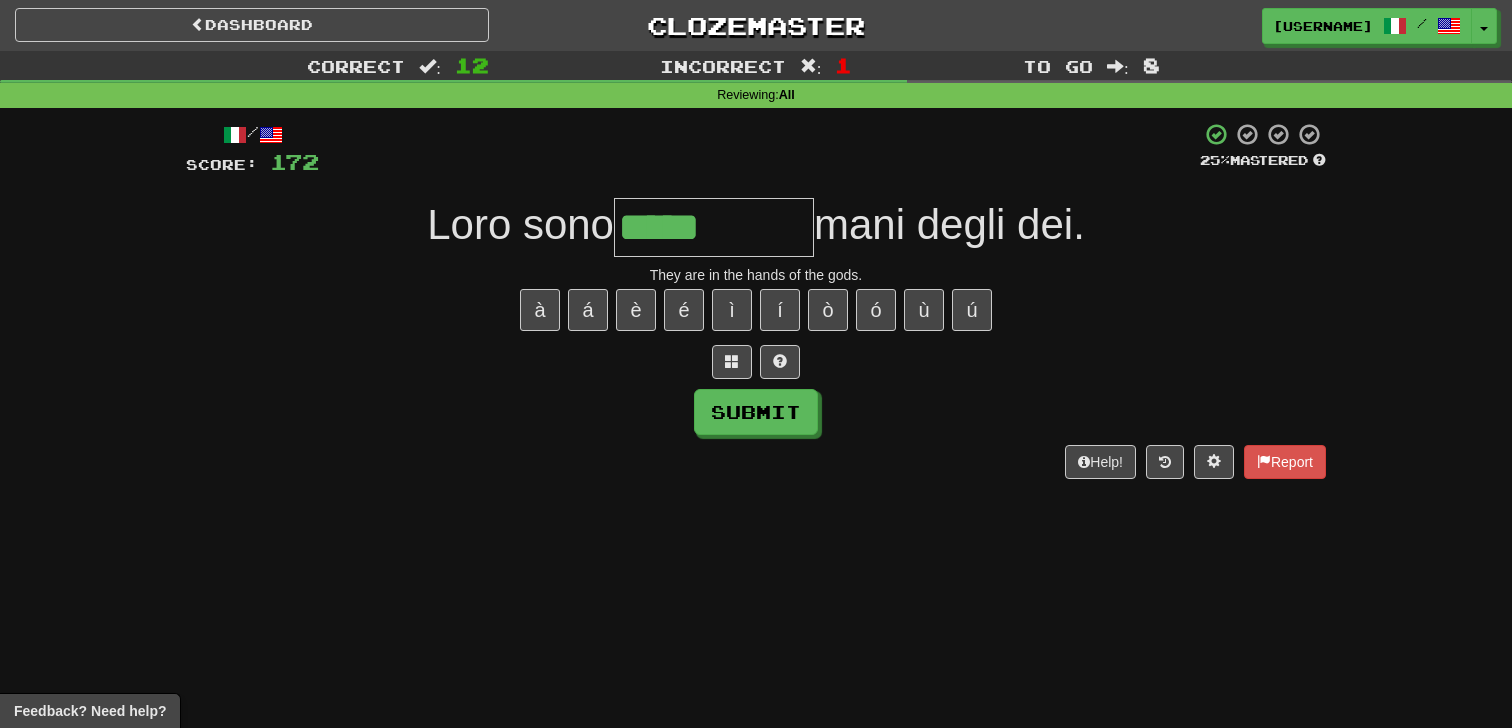 type on "*****" 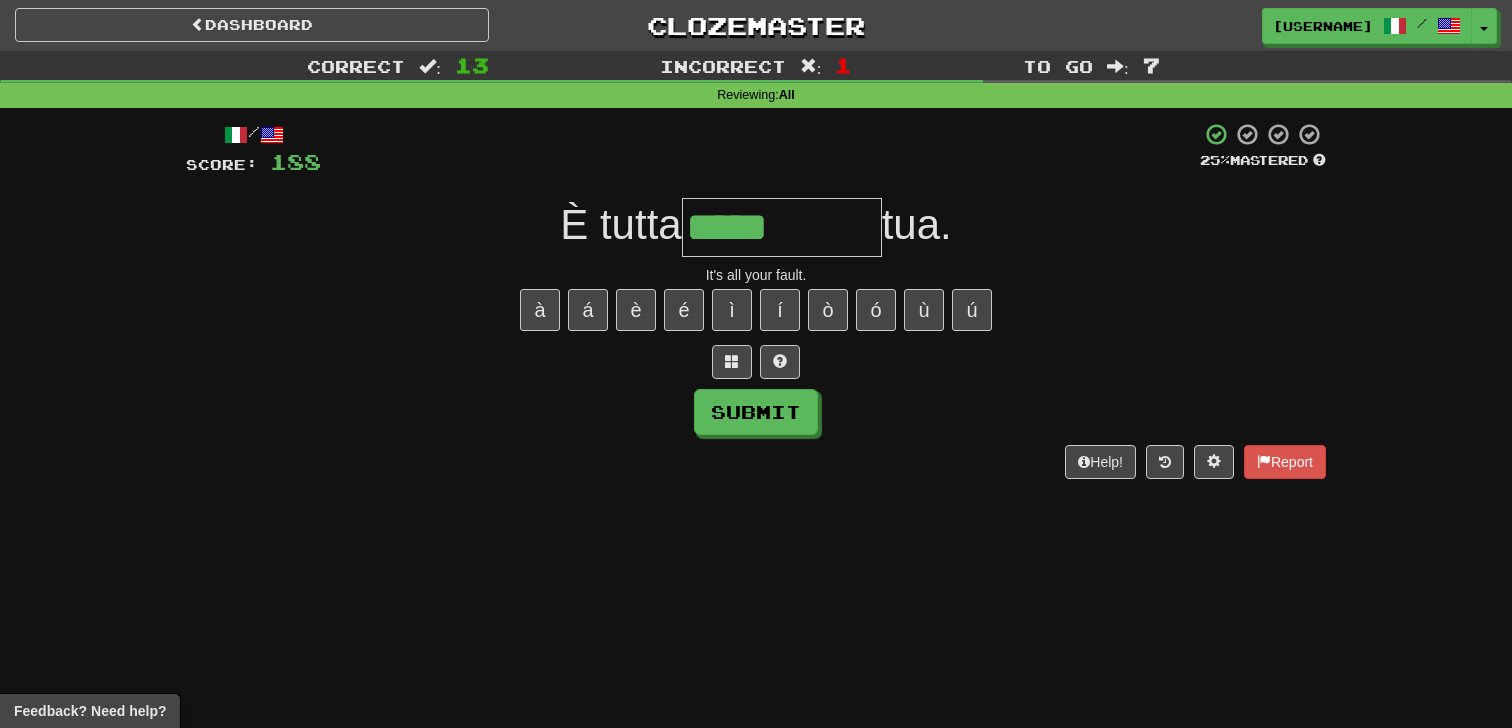 type on "*****" 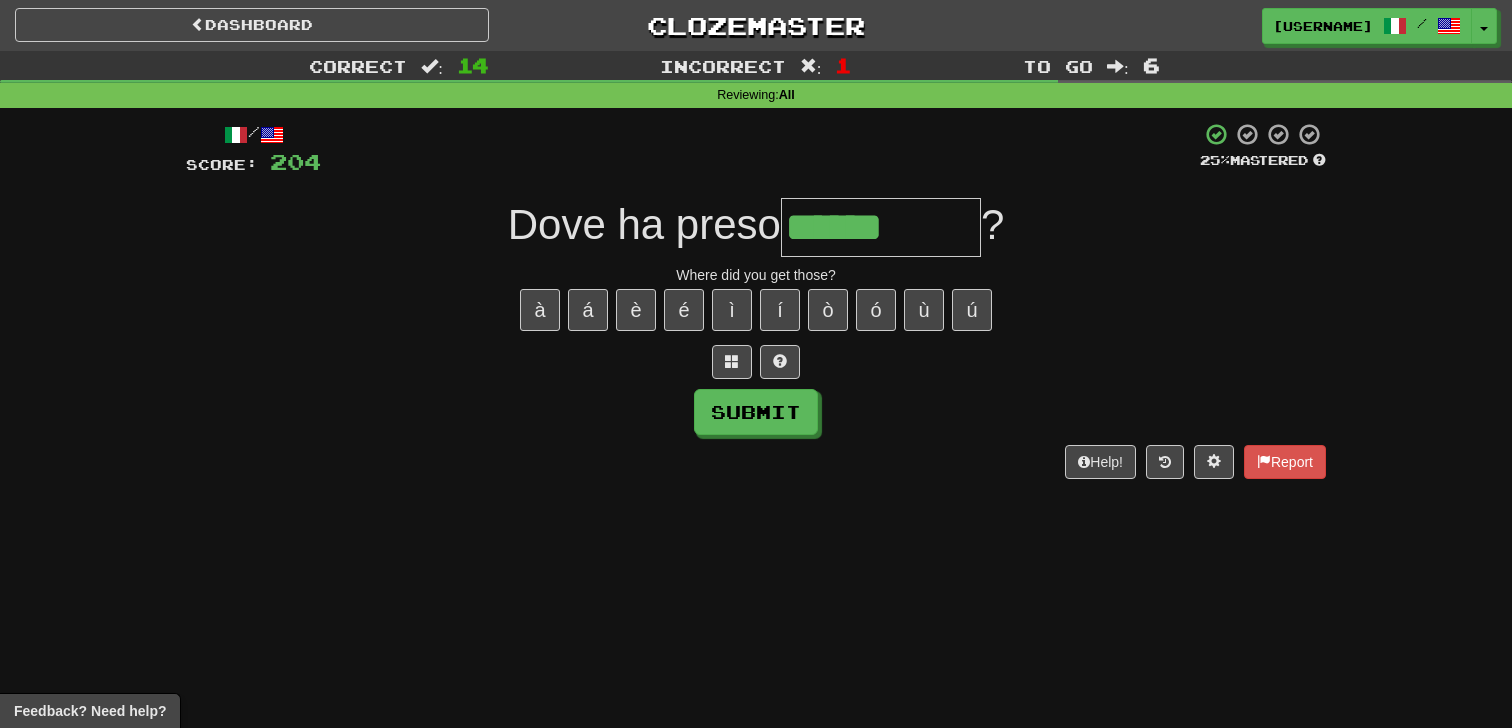 type on "******" 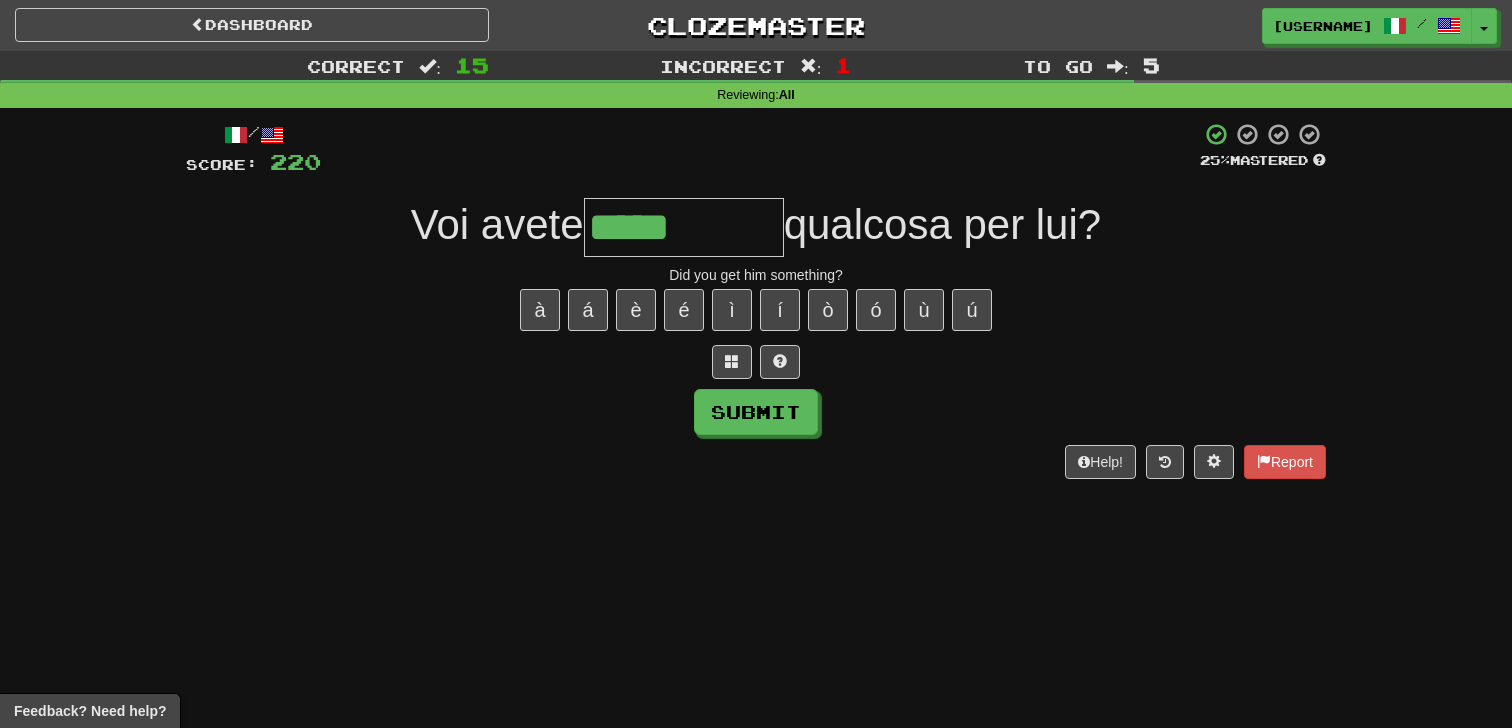 type on "*****" 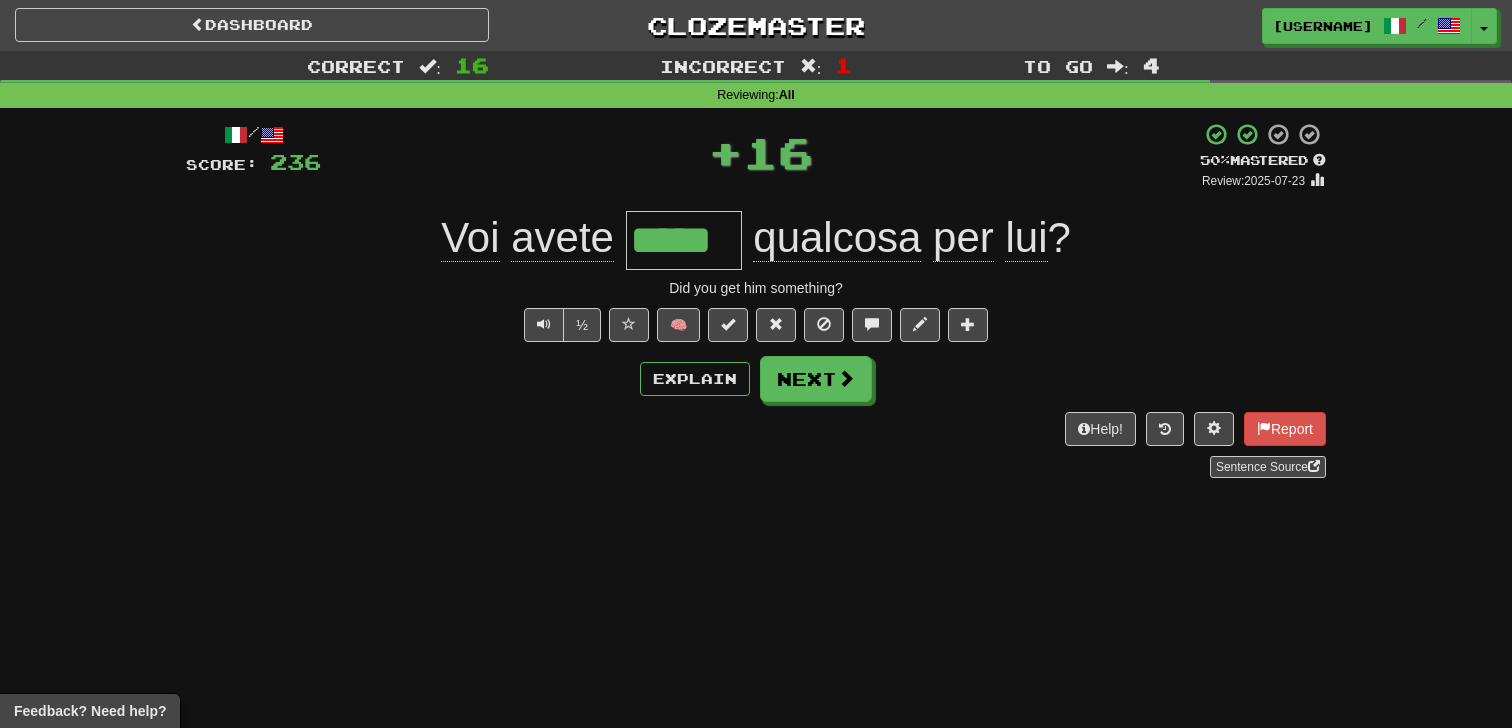 type 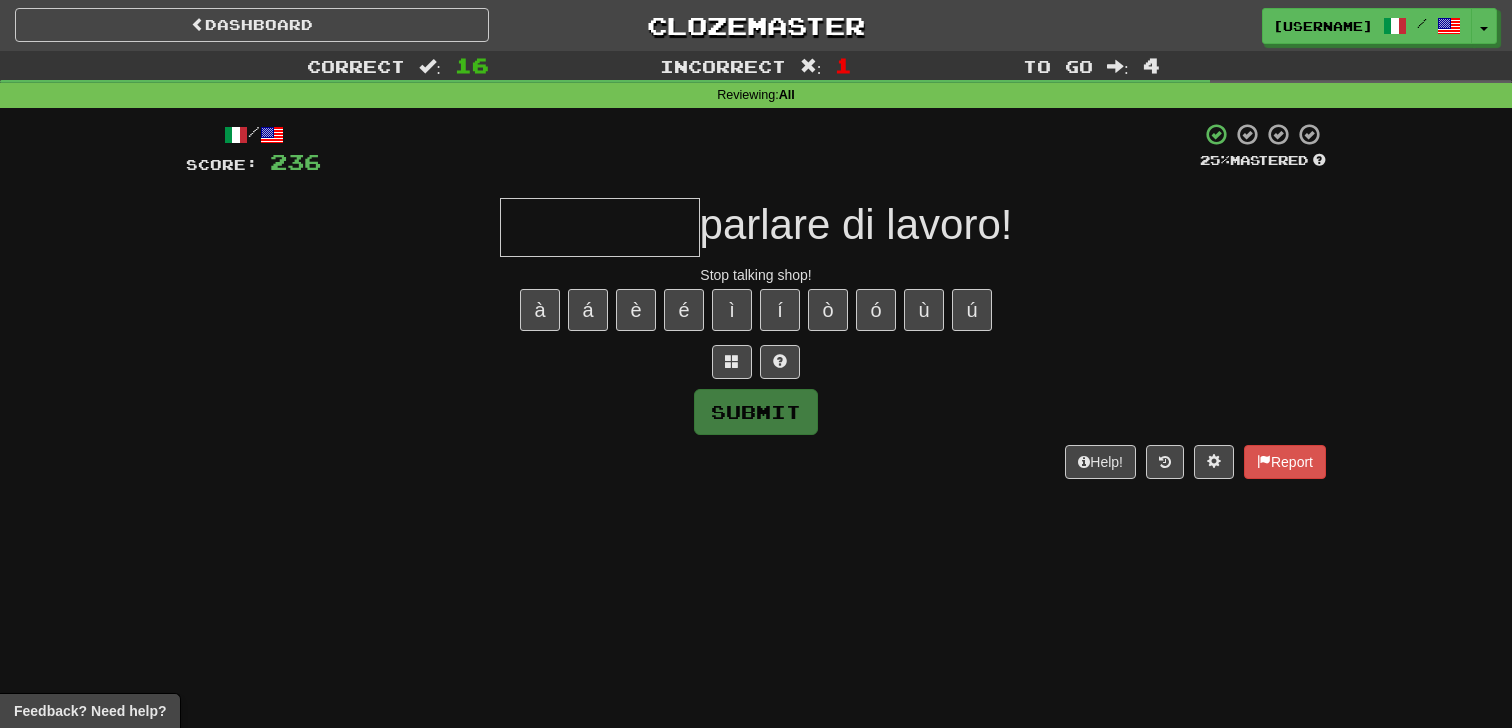 click on "Dashboard
Clozemaster
nickthatsg
/
Toggle Dropdown
Dashboard
Leaderboard
Activity Feed
Notifications
Profile
Discussions
Italiano
/
English
Streak:
34
Review:
191
Daily Goal:  284 /500
Languages
Account
Logout
nickthatsg
/
Toggle Dropdown
Dashboard
Leaderboard
Activity Feed
Notifications
Profile
Discussions
Italiano
/
English
Streak:
34
Review:
191
Daily Goal:  284 /500
Languages
Account
Logout
clozemaster" at bounding box center (756, 25) 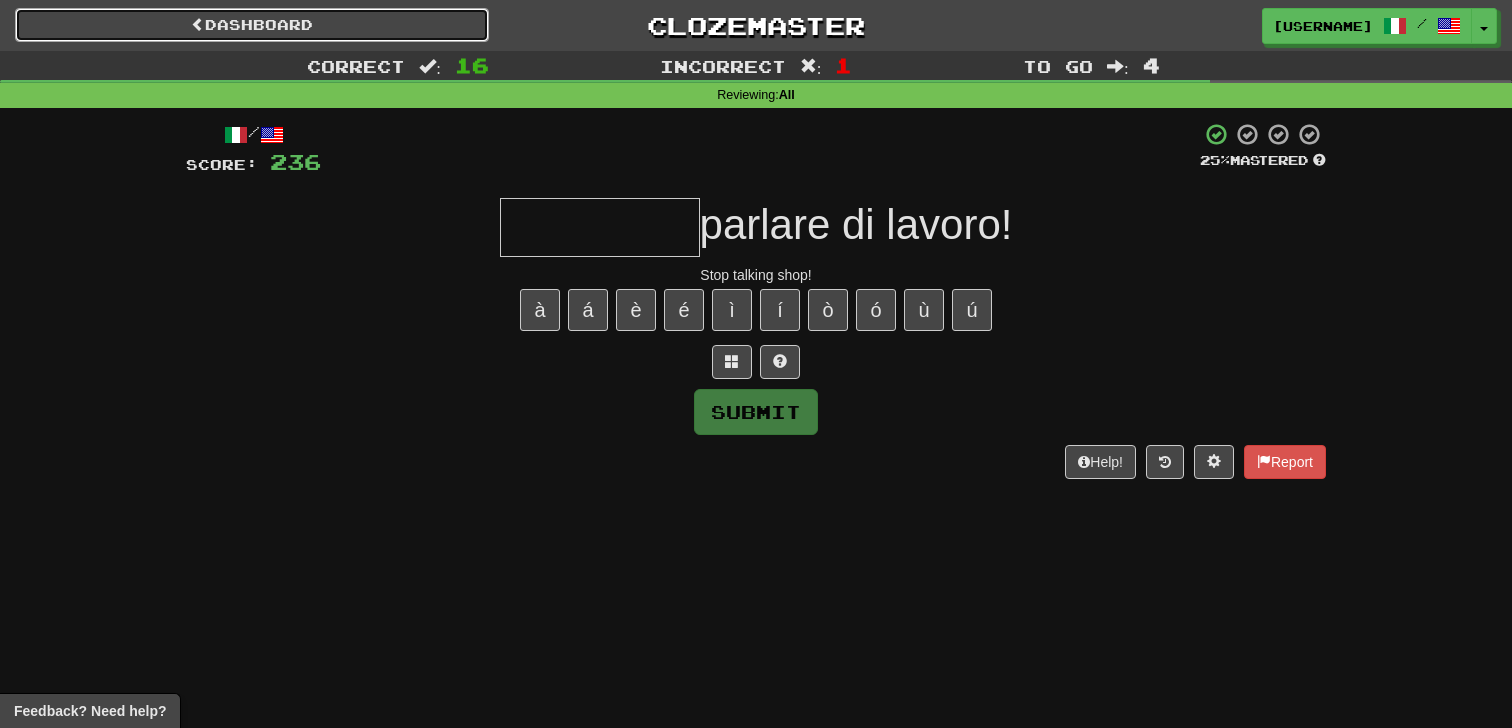 click on "Dashboard" at bounding box center (252, 25) 